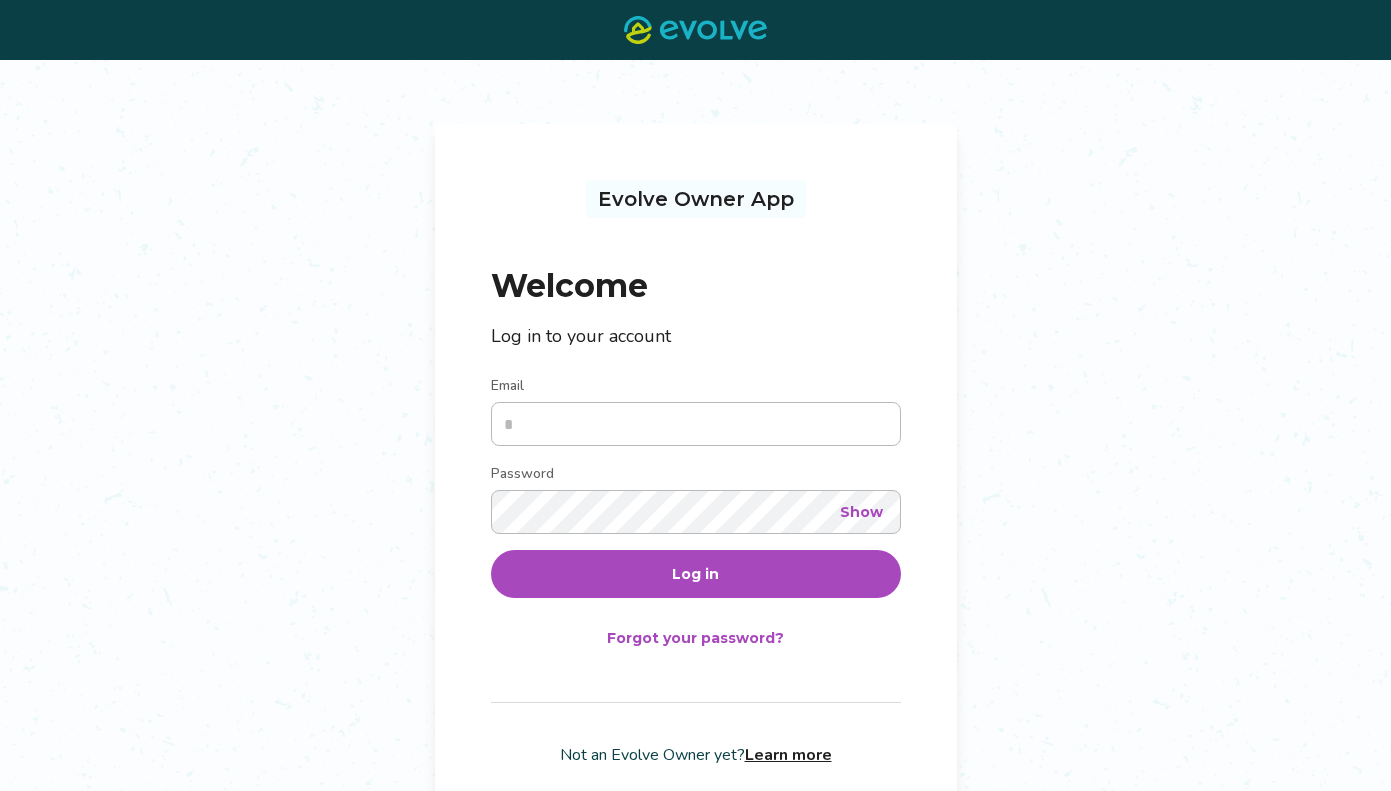 scroll, scrollTop: 0, scrollLeft: 0, axis: both 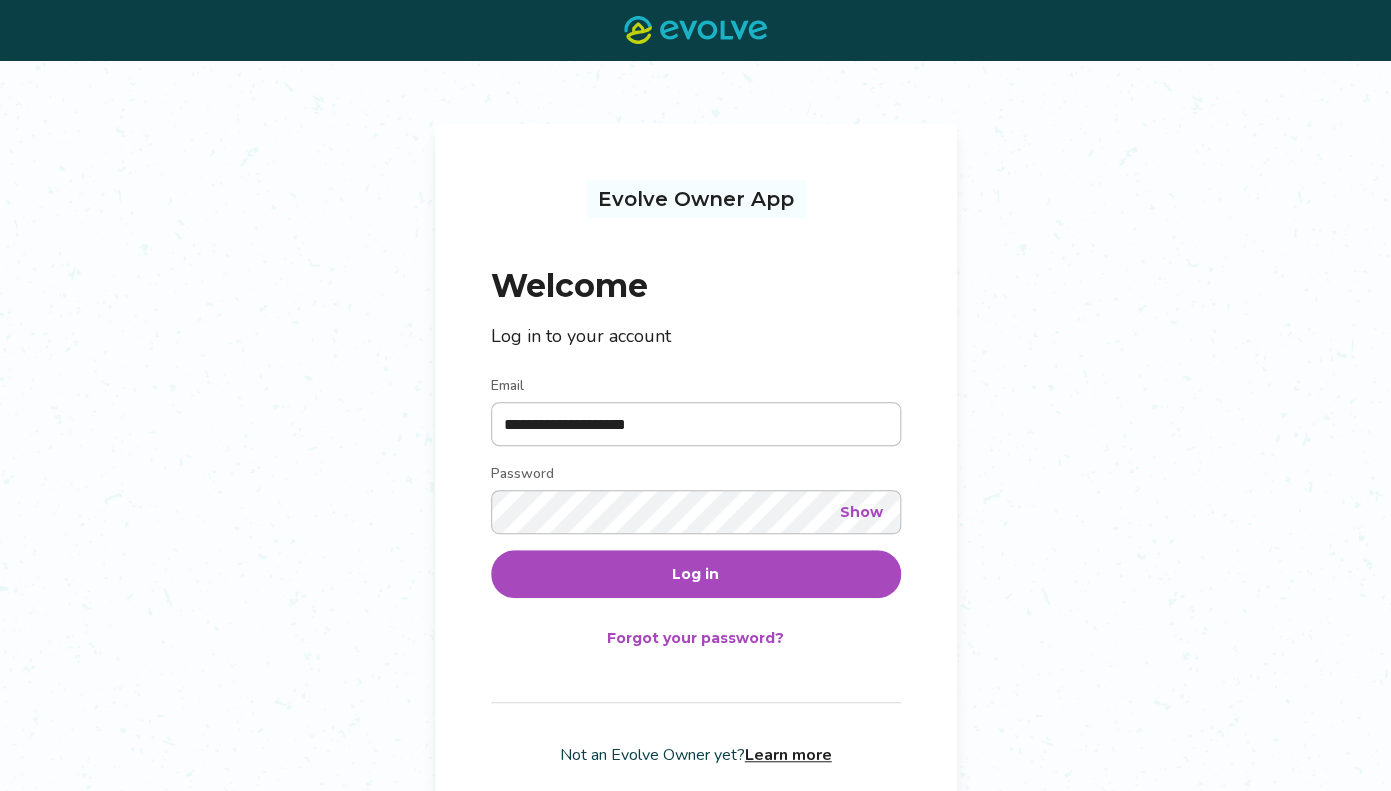 type on "**********" 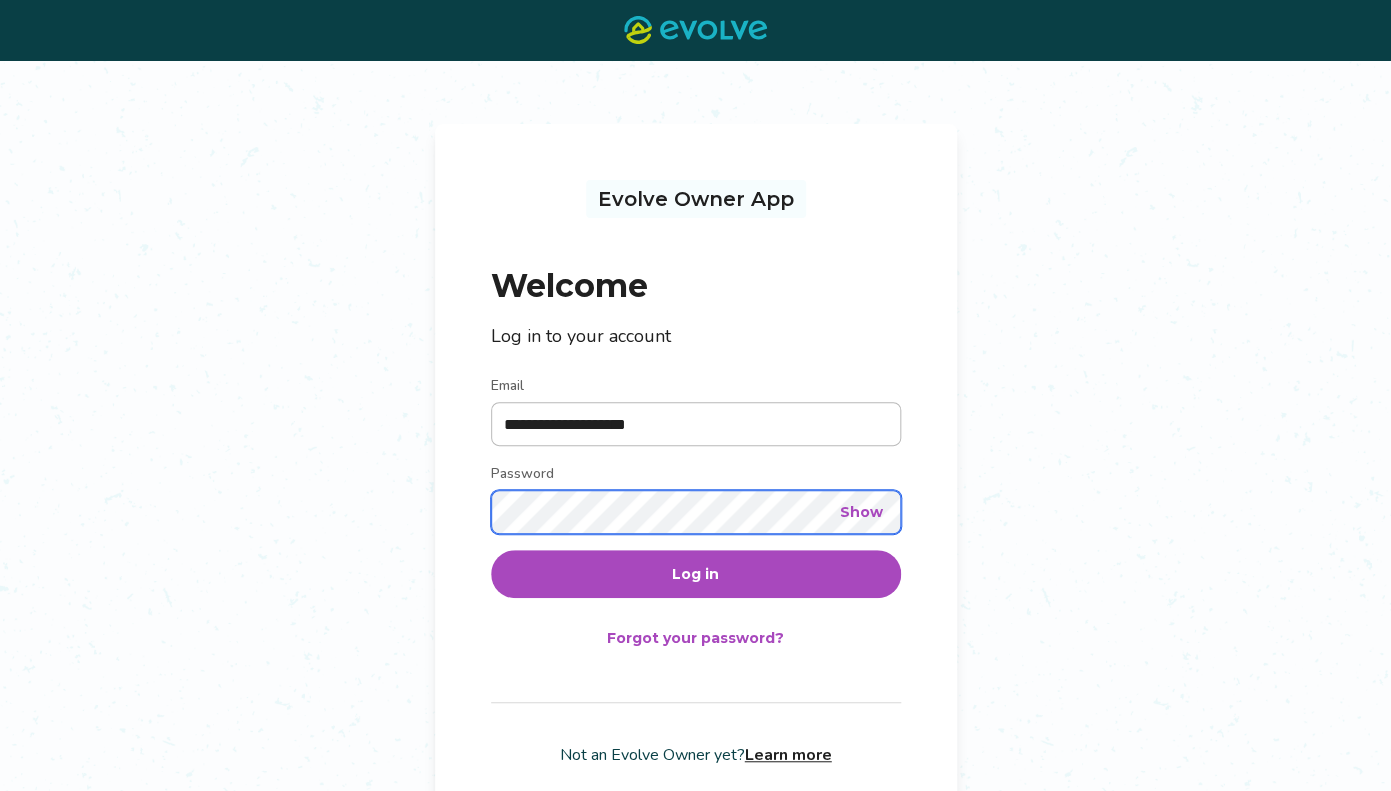 click on "Log in" at bounding box center (696, 574) 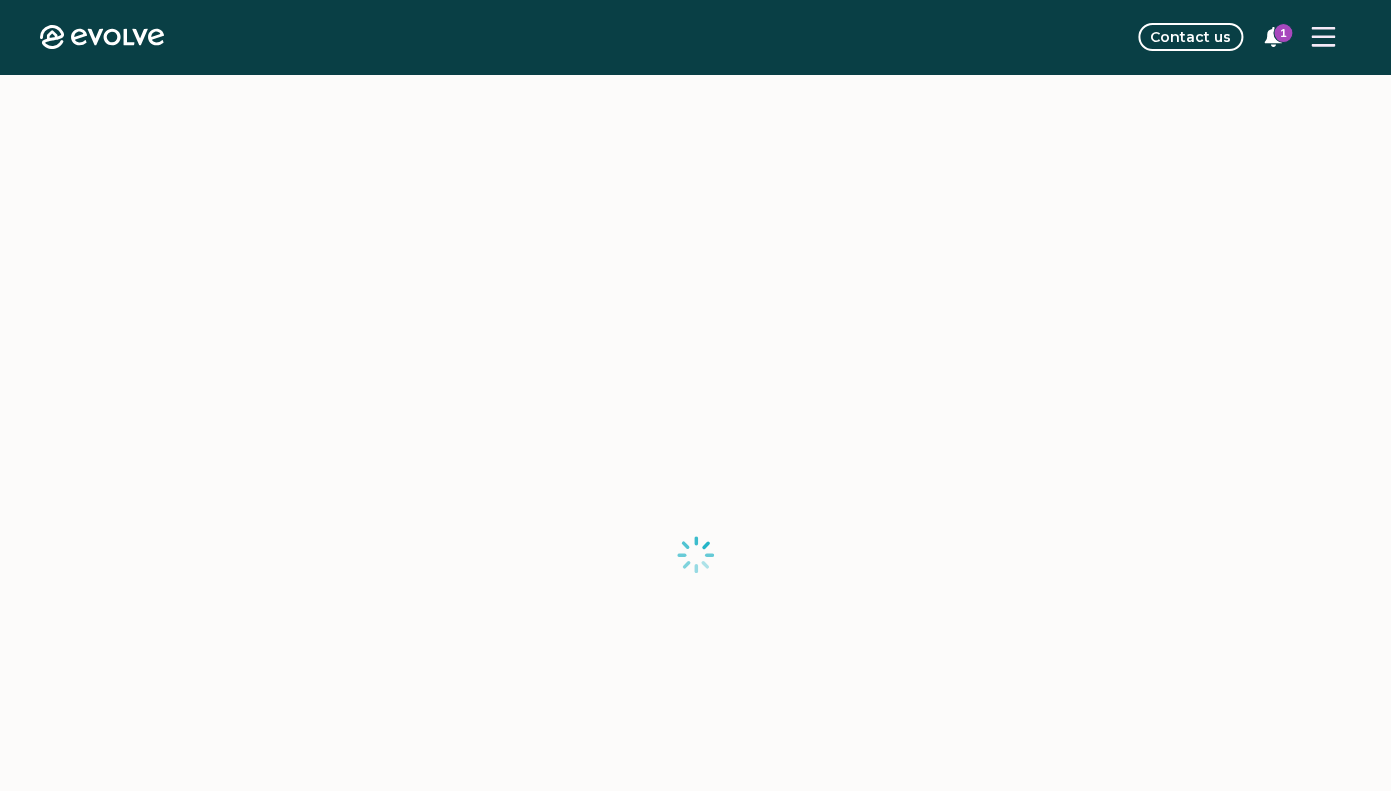 click on "1" at bounding box center (1283, 33) 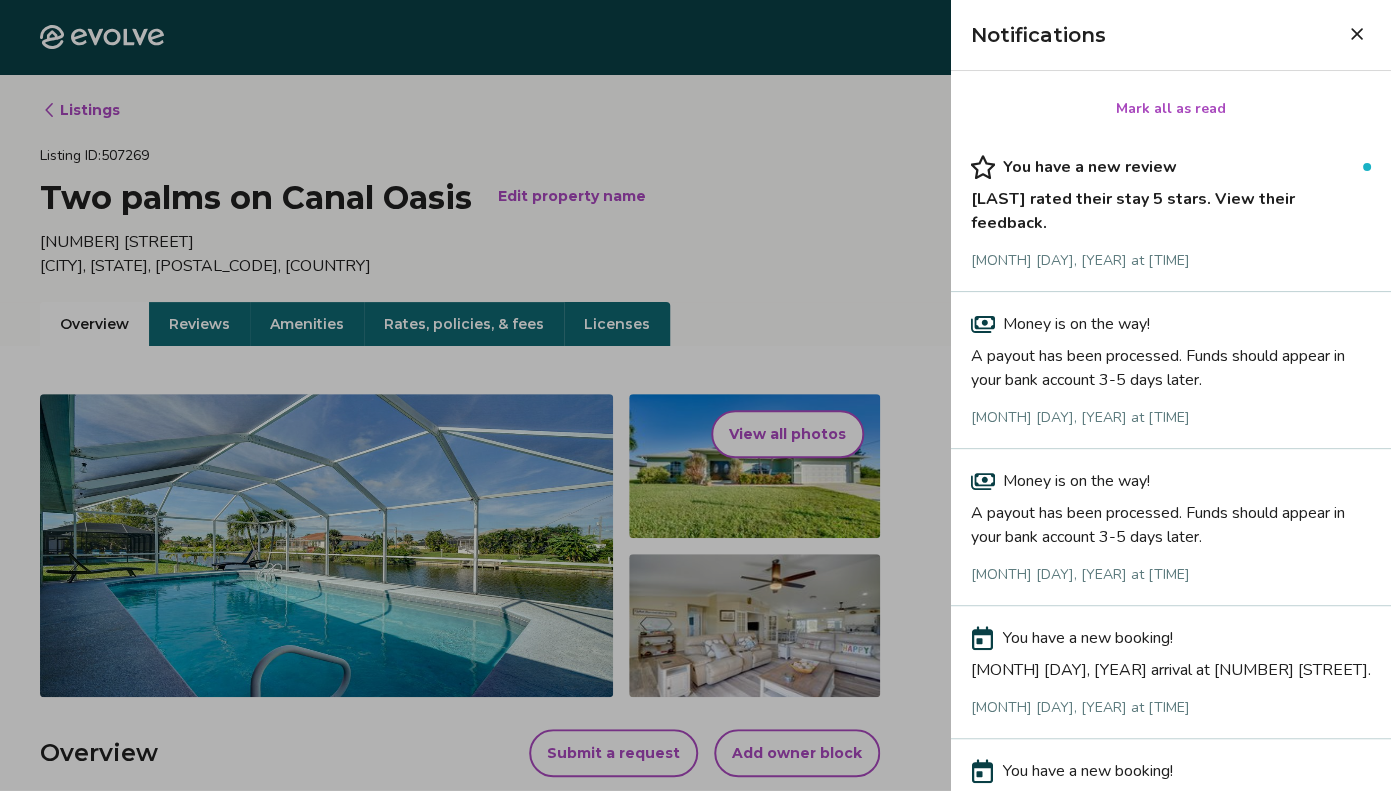 click on "Donna rated their stay 5 stars. View their feedback." at bounding box center (1171, 207) 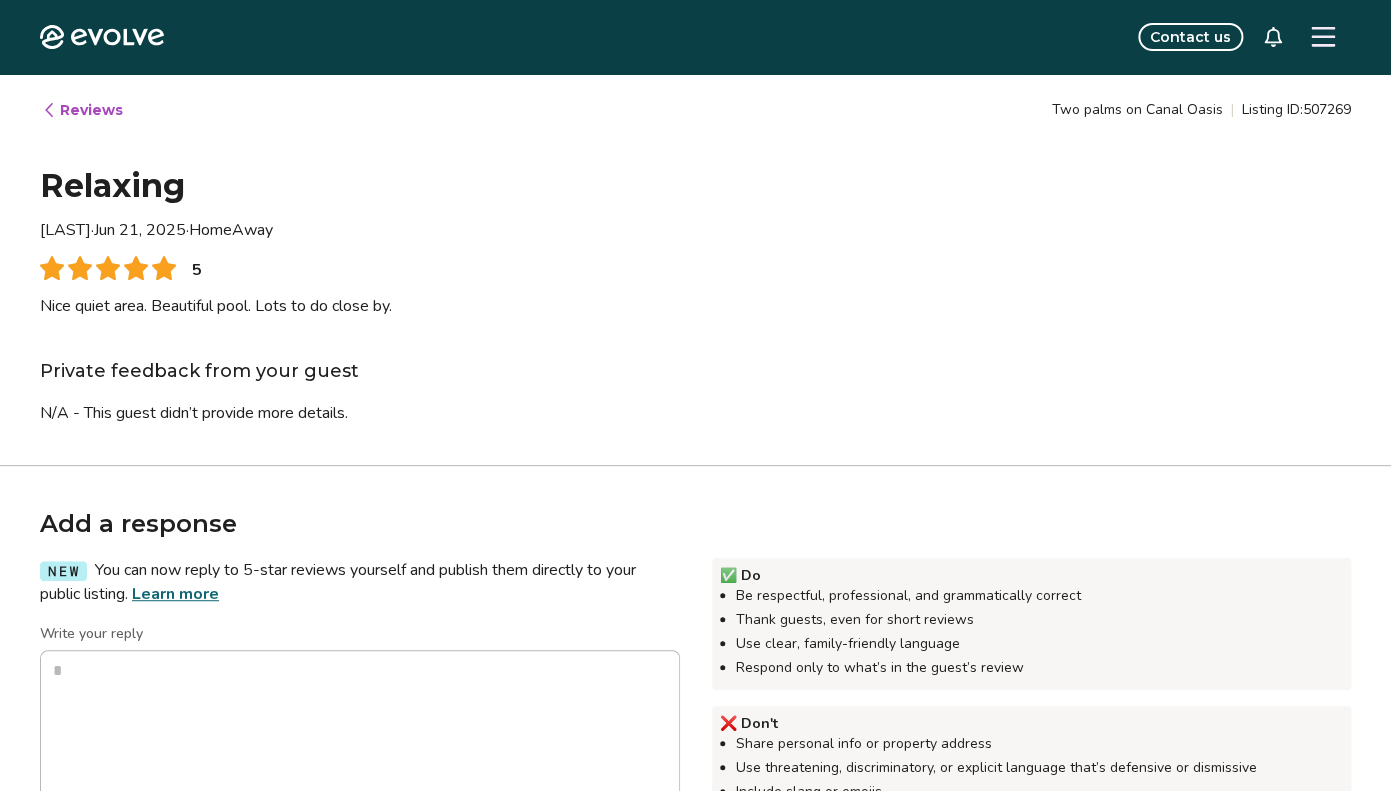type on "*" 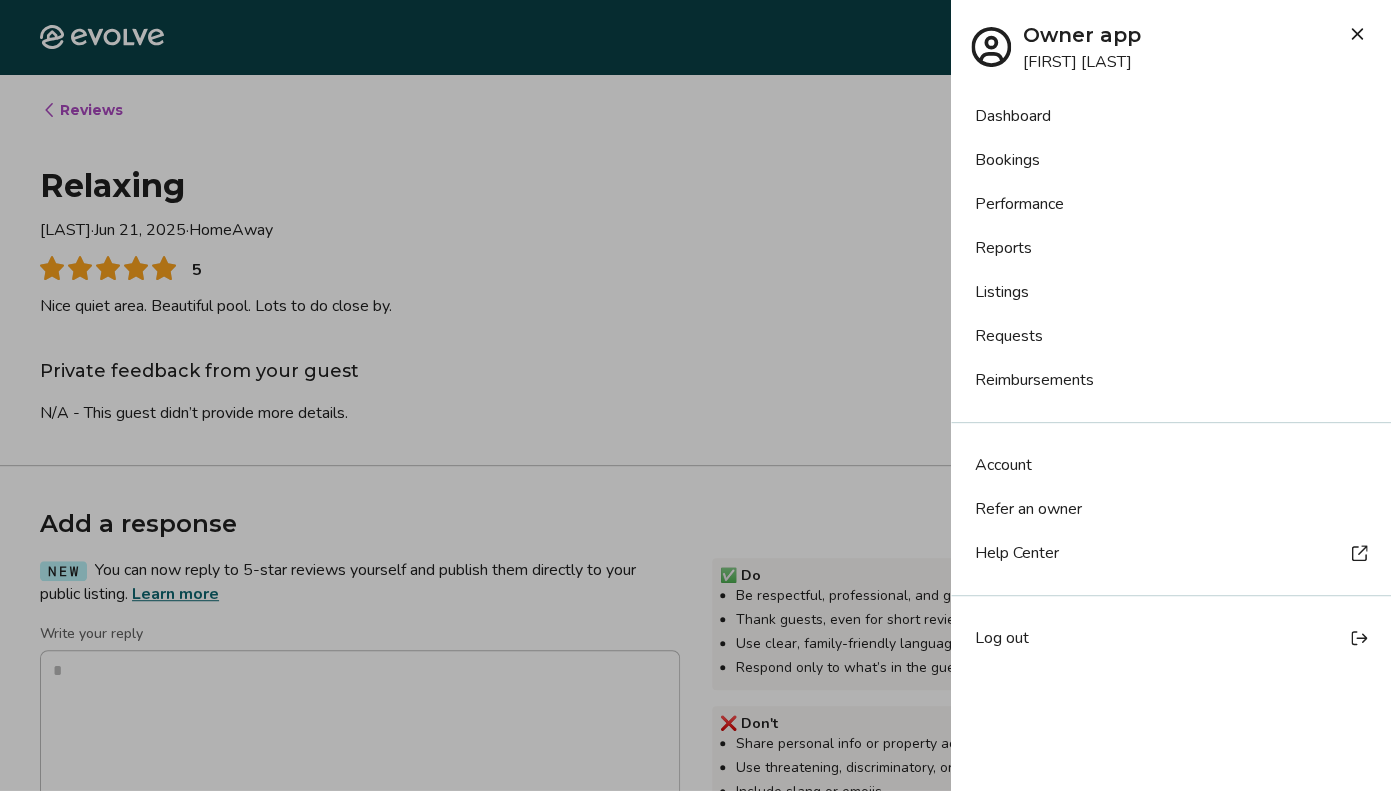 click on "Reimbursements" at bounding box center (1171, 380) 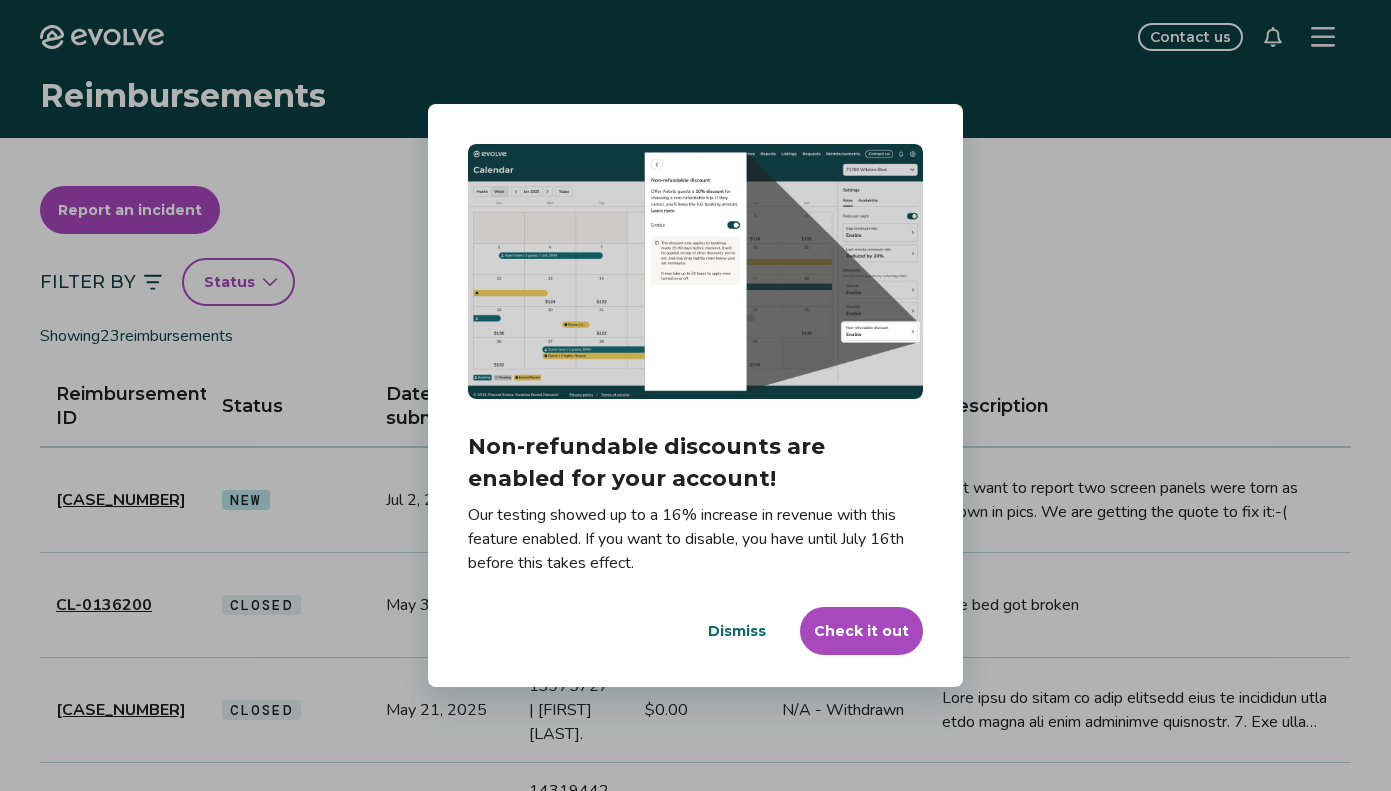 scroll, scrollTop: 0, scrollLeft: 0, axis: both 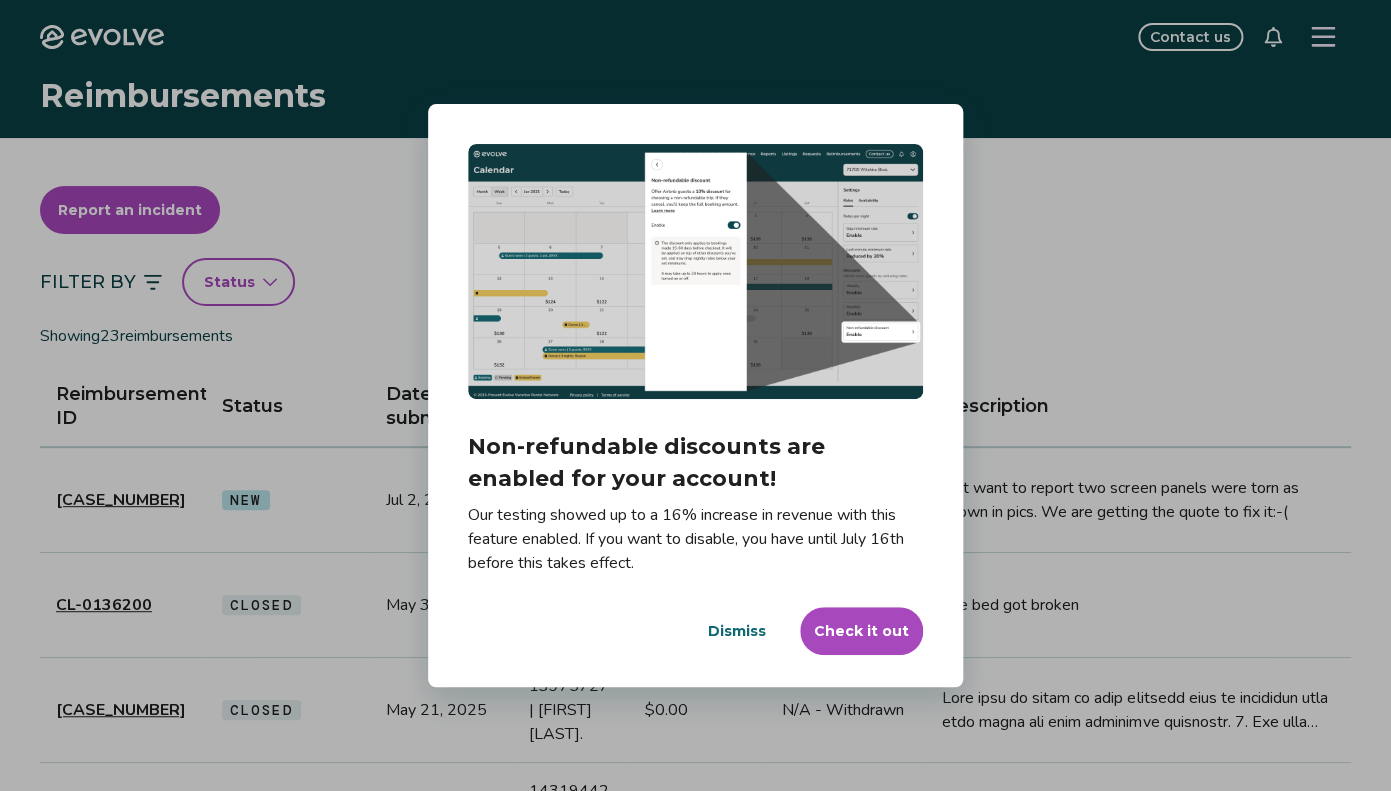 click on "Dismiss" at bounding box center (737, 631) 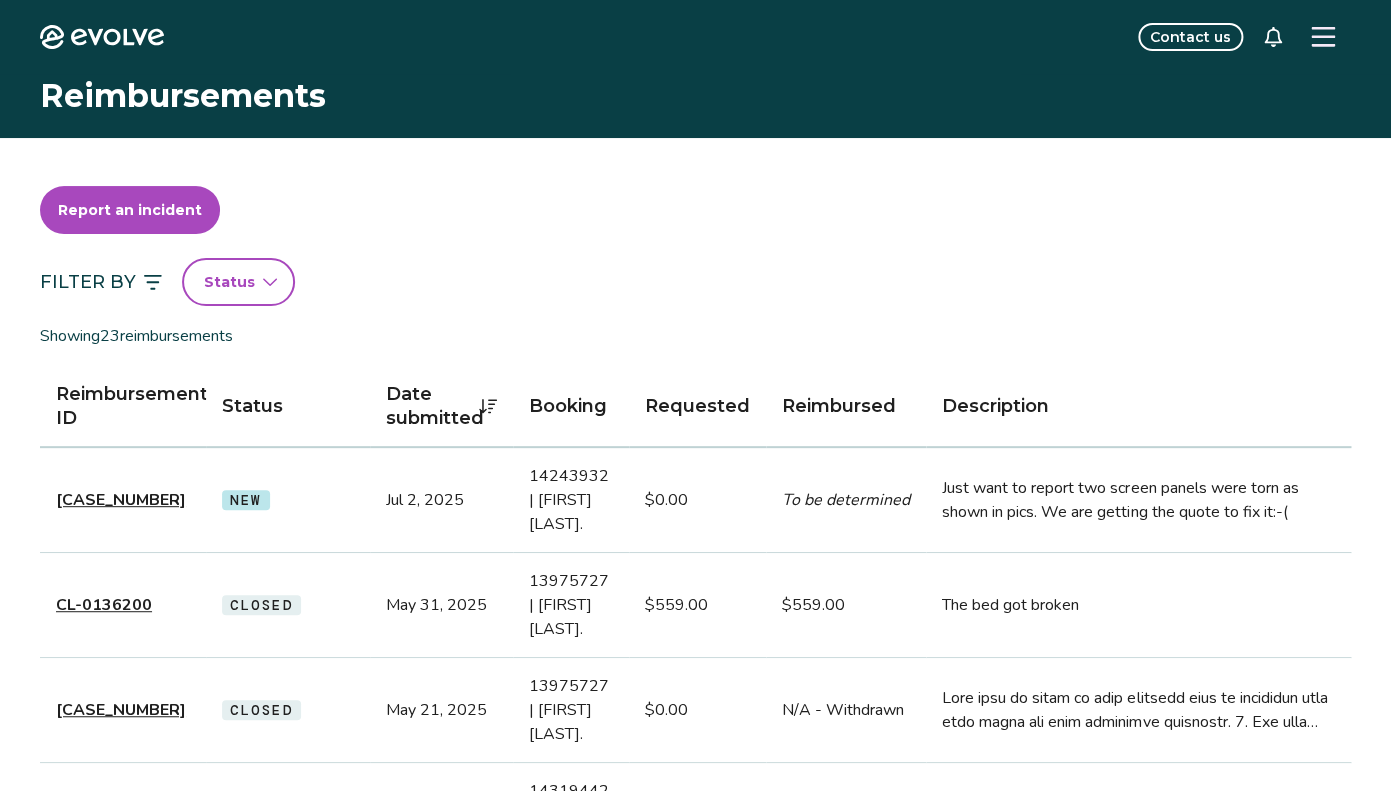 click on "[CASE_NUMBER]" at bounding box center (121, 500) 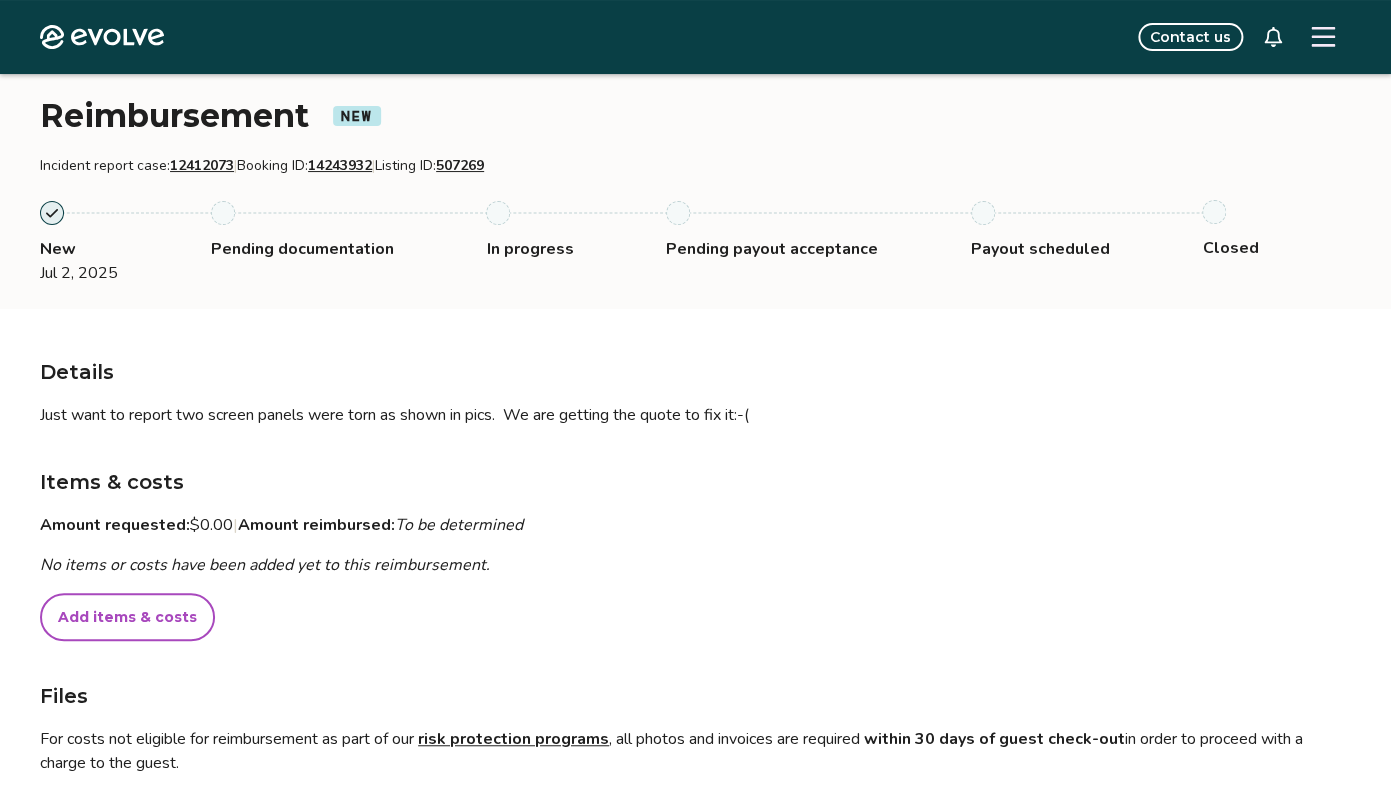 scroll, scrollTop: 101, scrollLeft: 0, axis: vertical 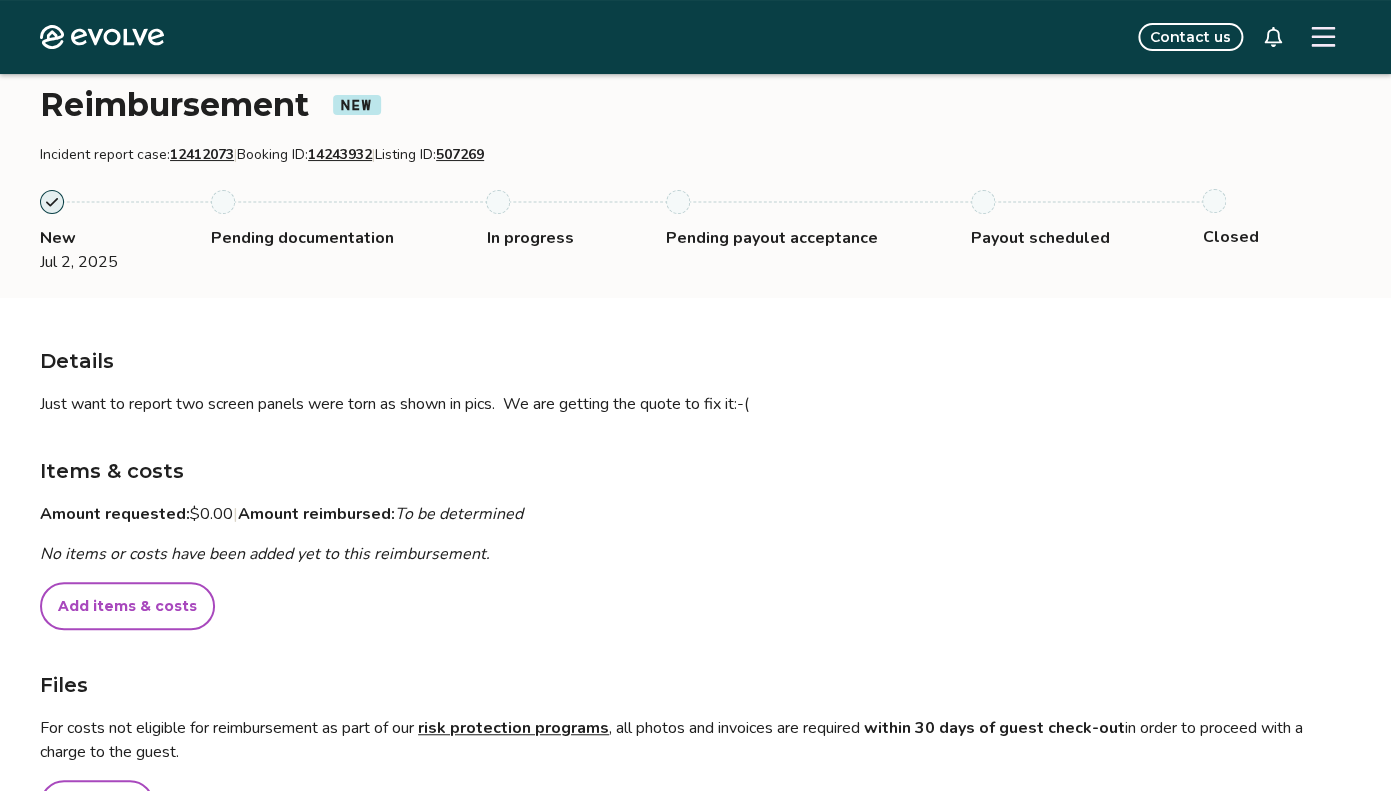 click on "Add items & costs" at bounding box center [127, 606] 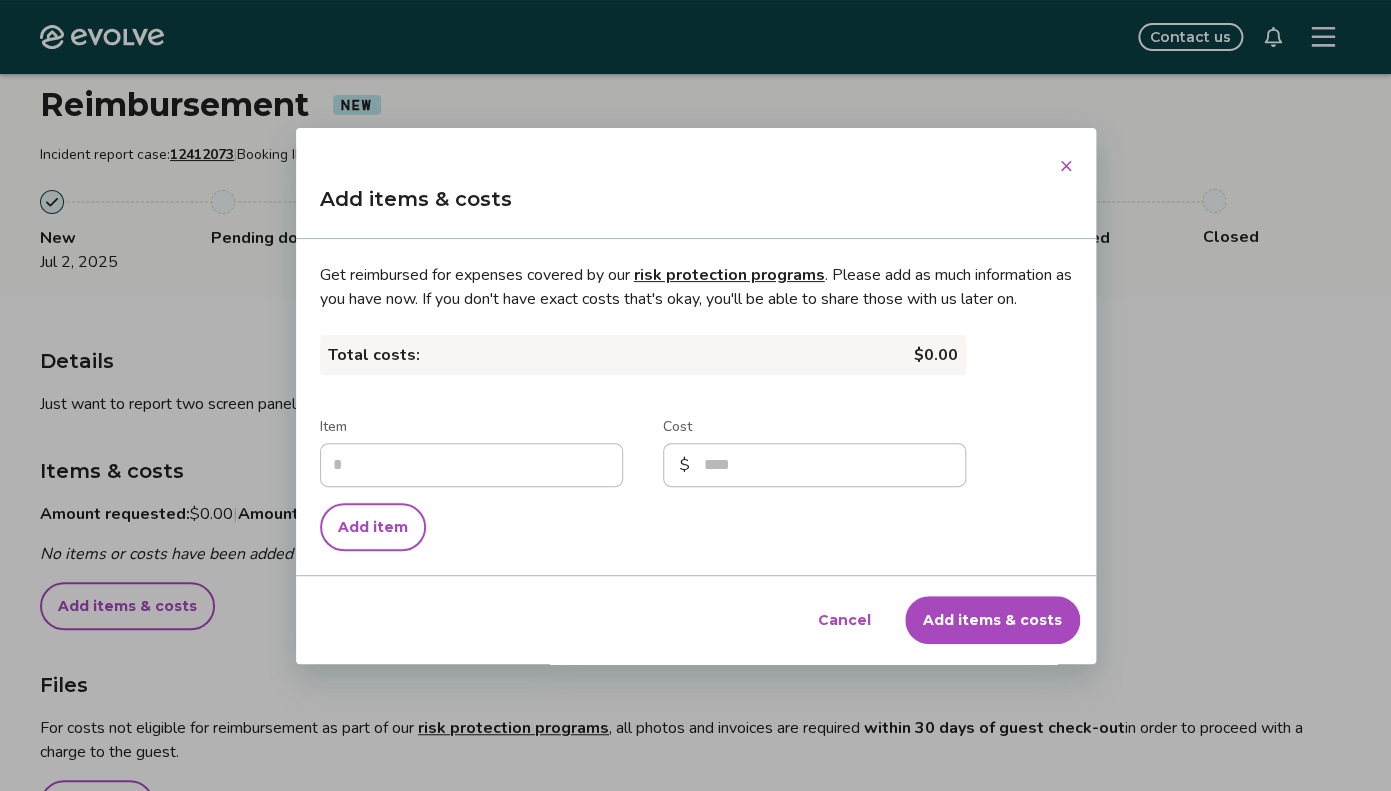 click on "Item" at bounding box center [471, 465] 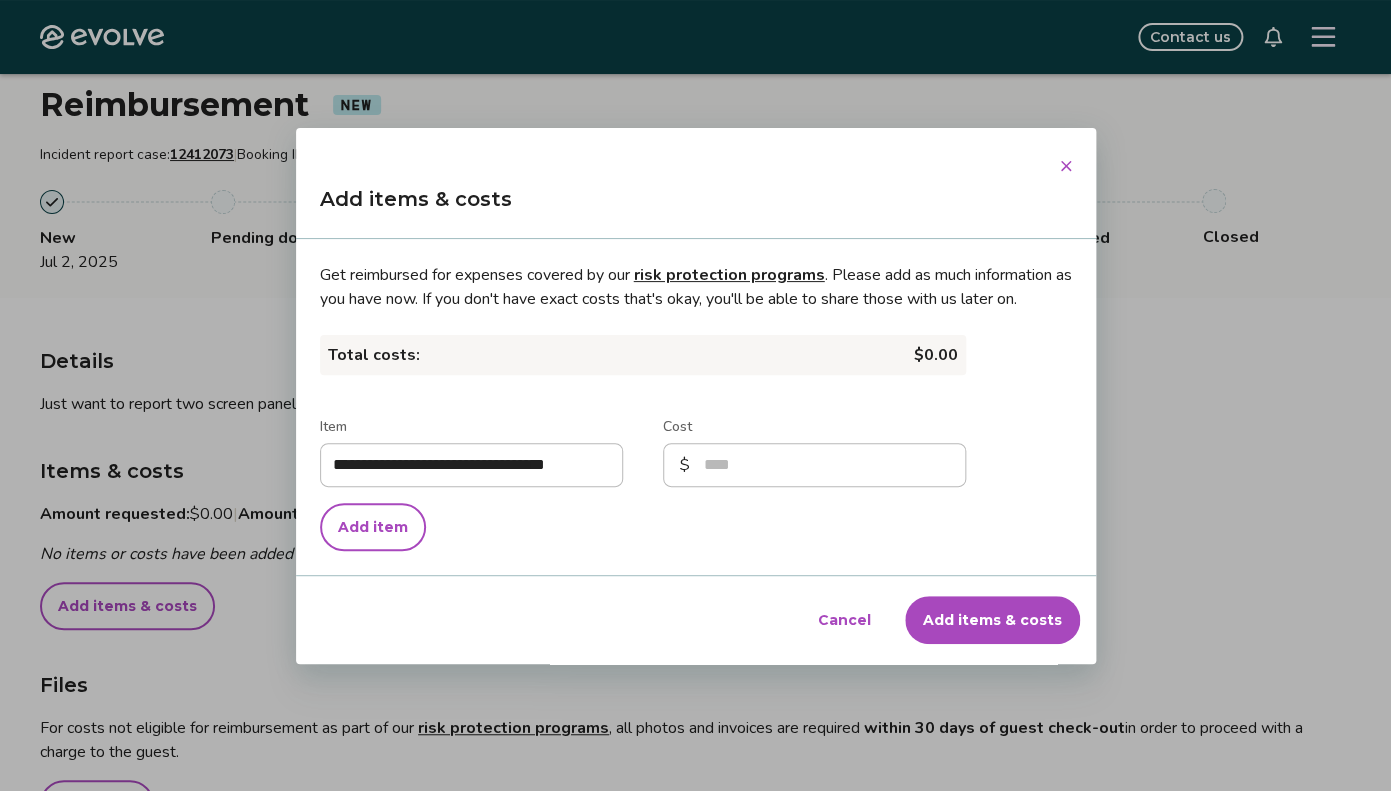 type on "**********" 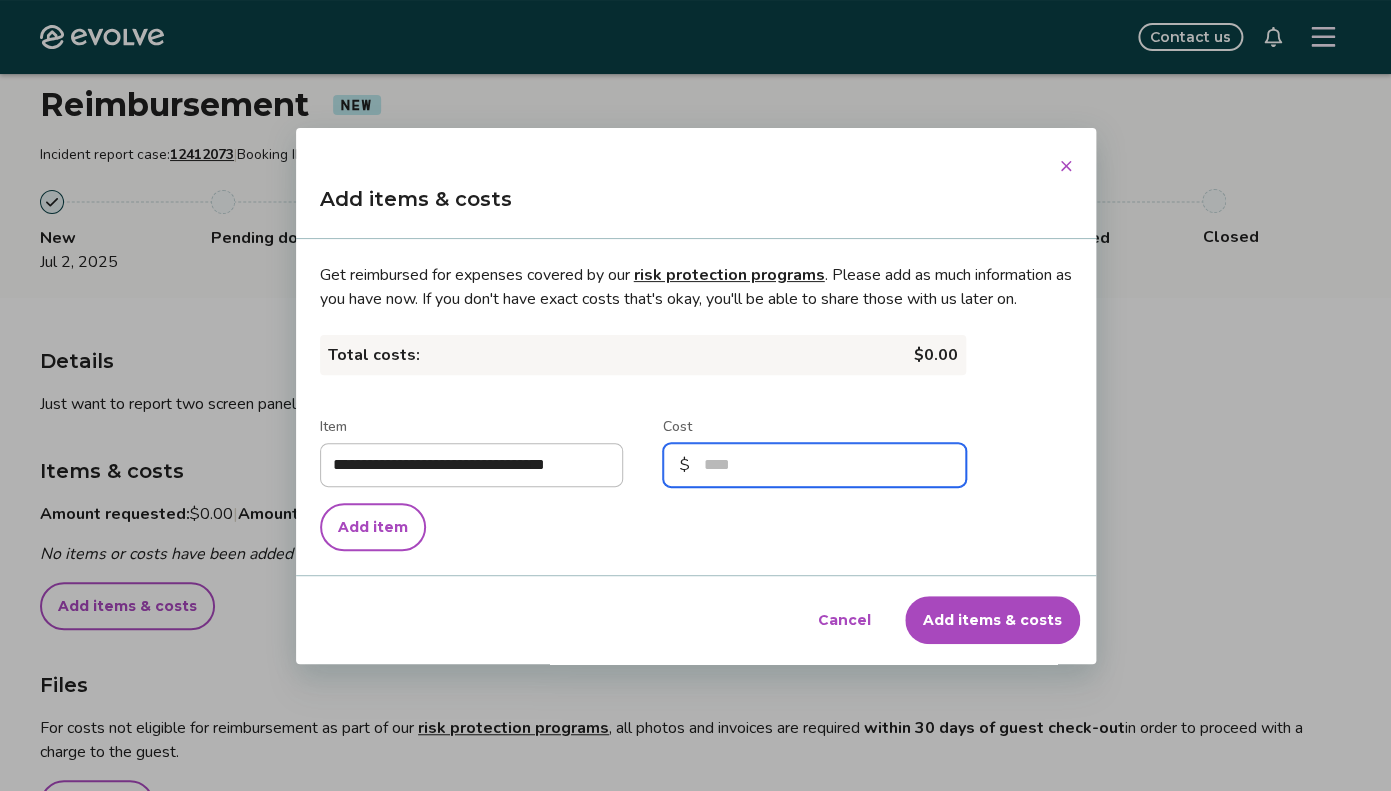click on "Cost" at bounding box center (814, 465) 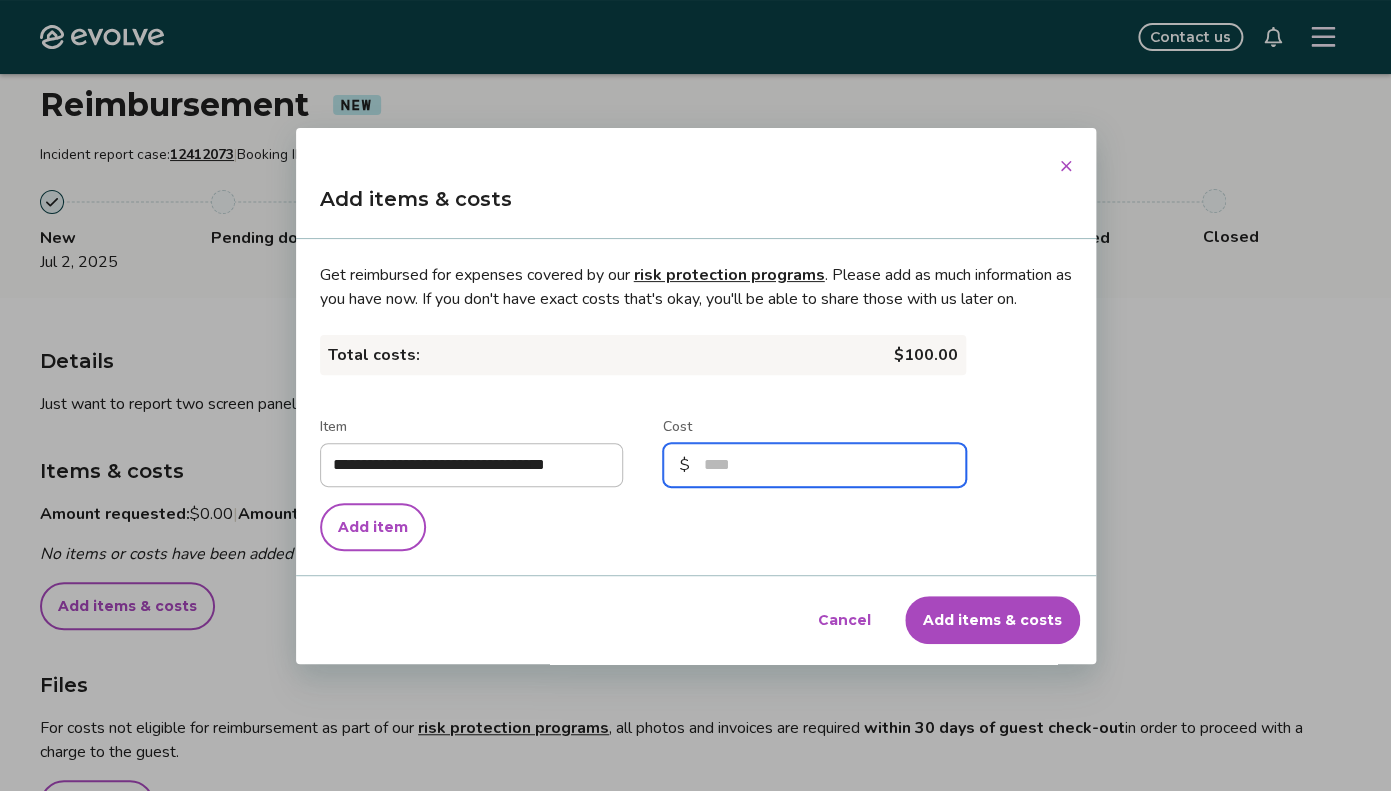 type on "***" 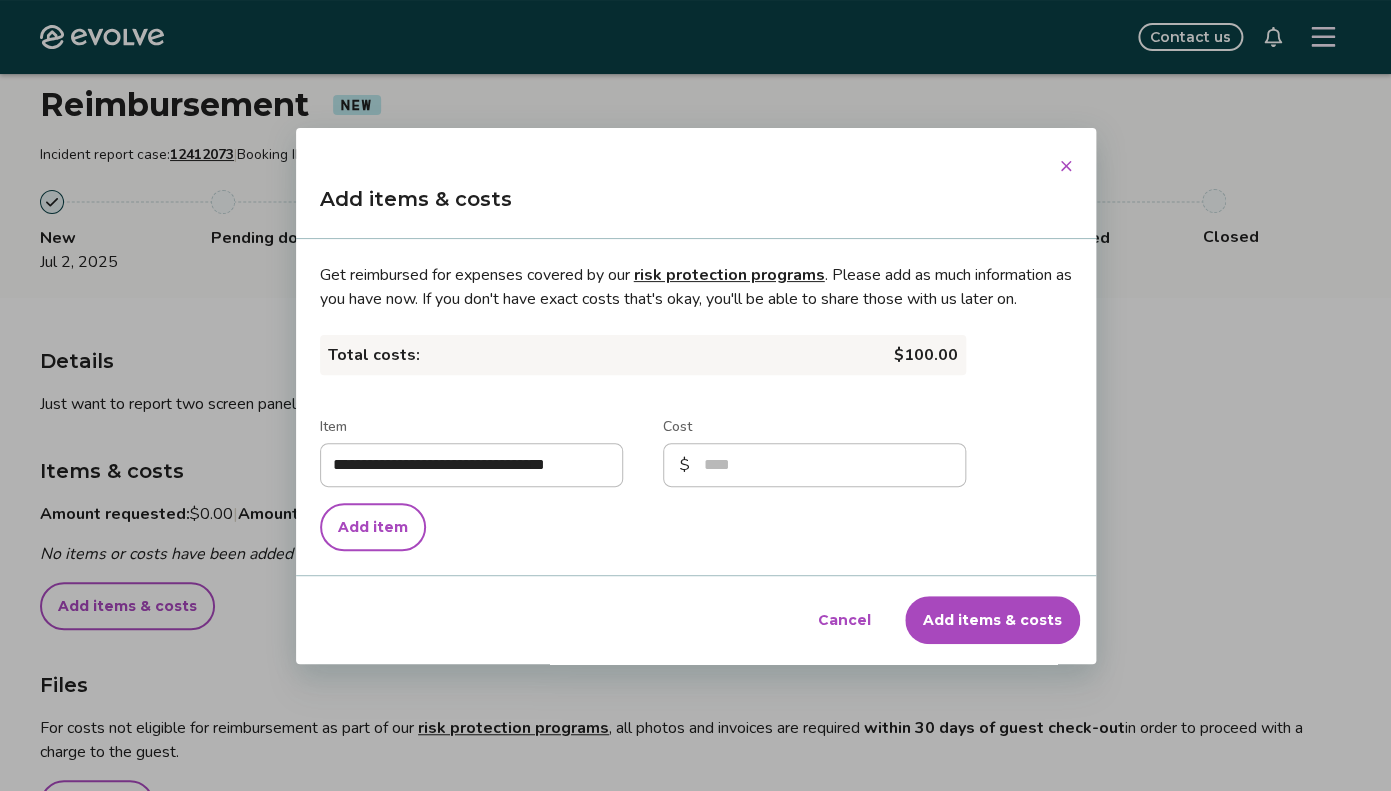 click on "Add items & costs" at bounding box center (992, 620) 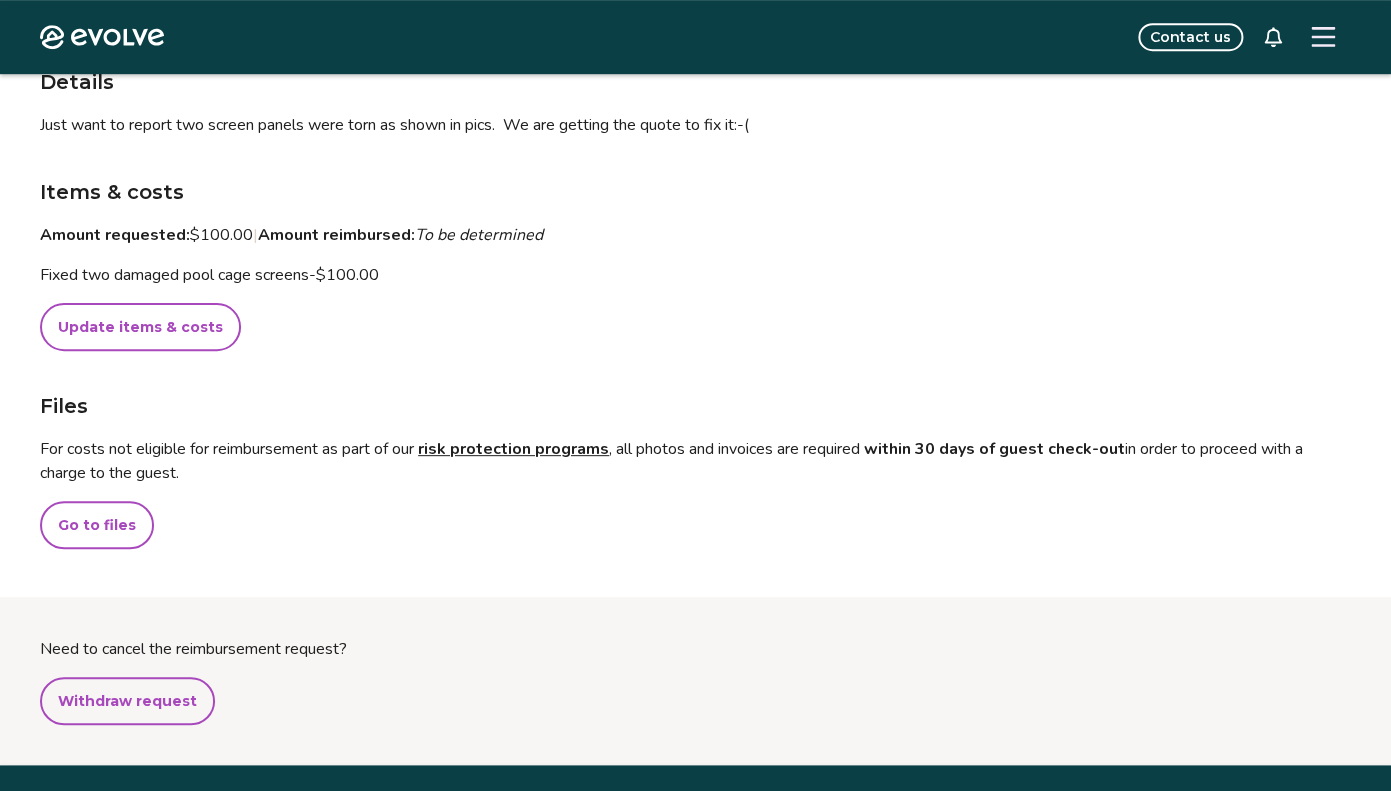 scroll, scrollTop: 373, scrollLeft: 0, axis: vertical 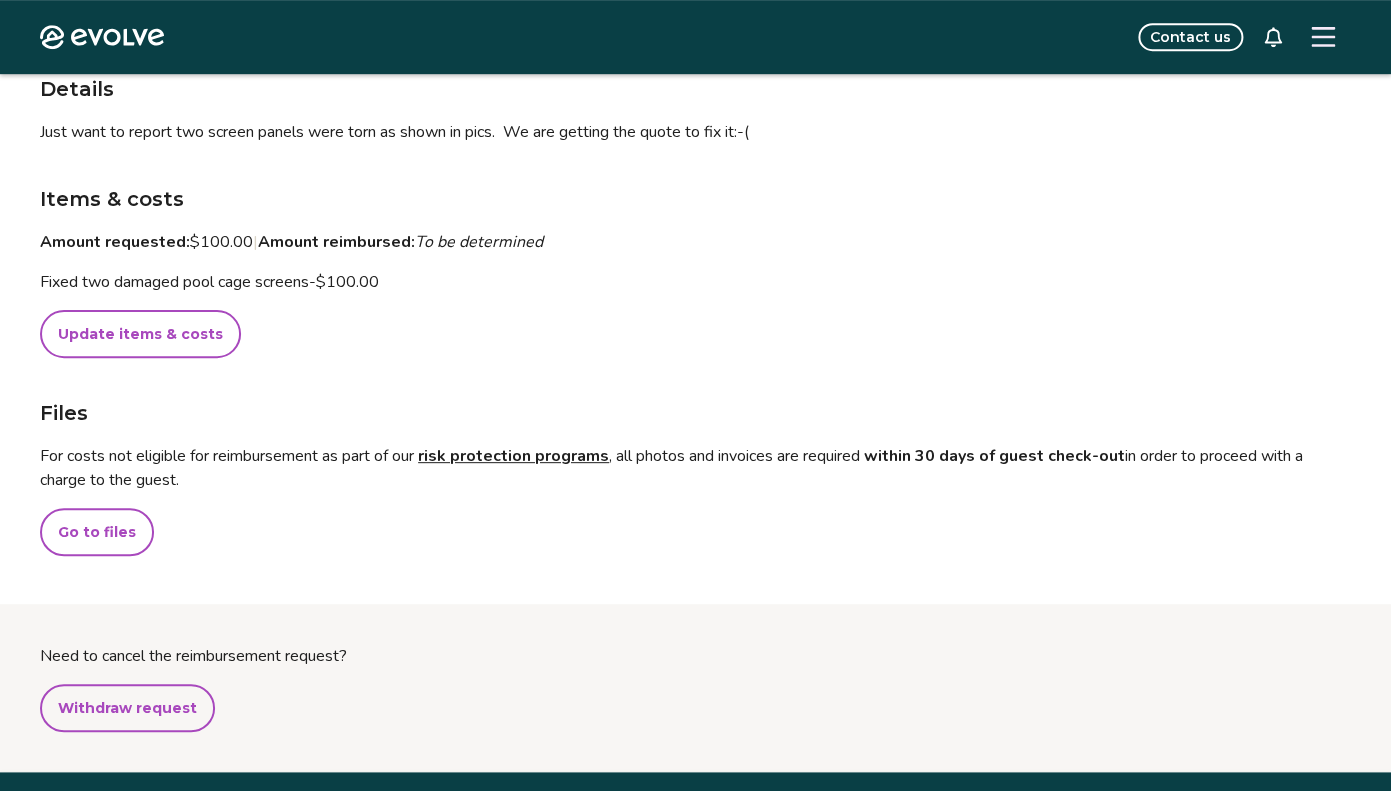 click on "Go to files" at bounding box center (97, 532) 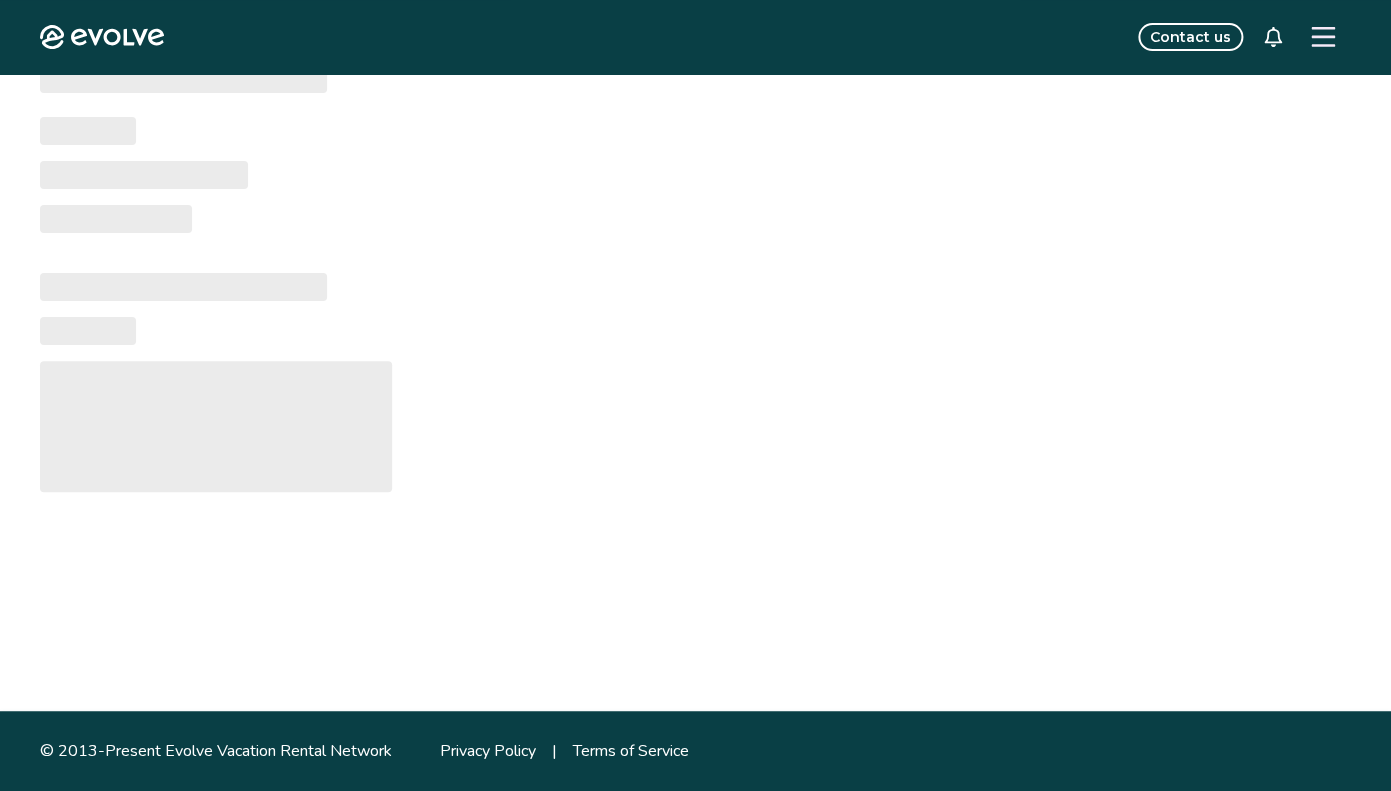 scroll, scrollTop: 0, scrollLeft: 0, axis: both 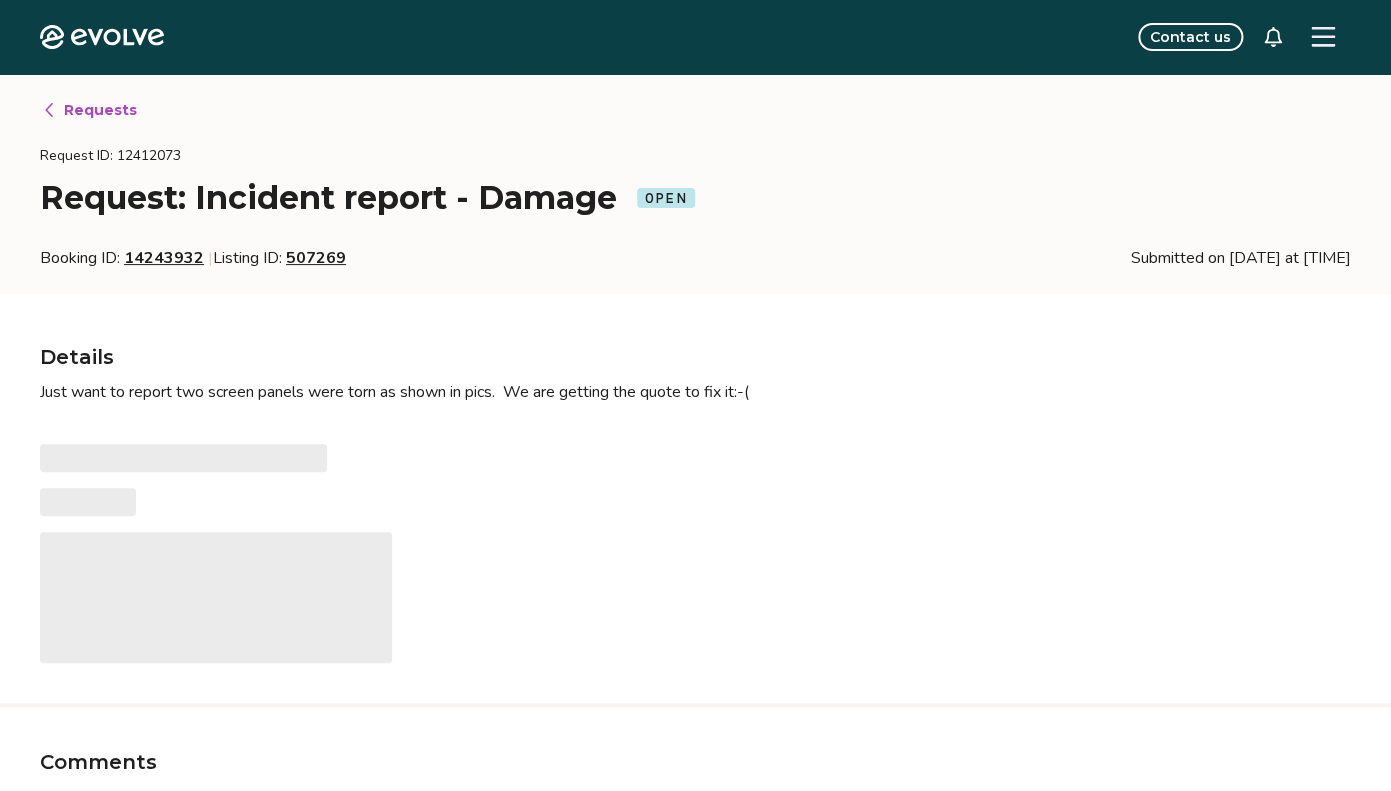 type on "*" 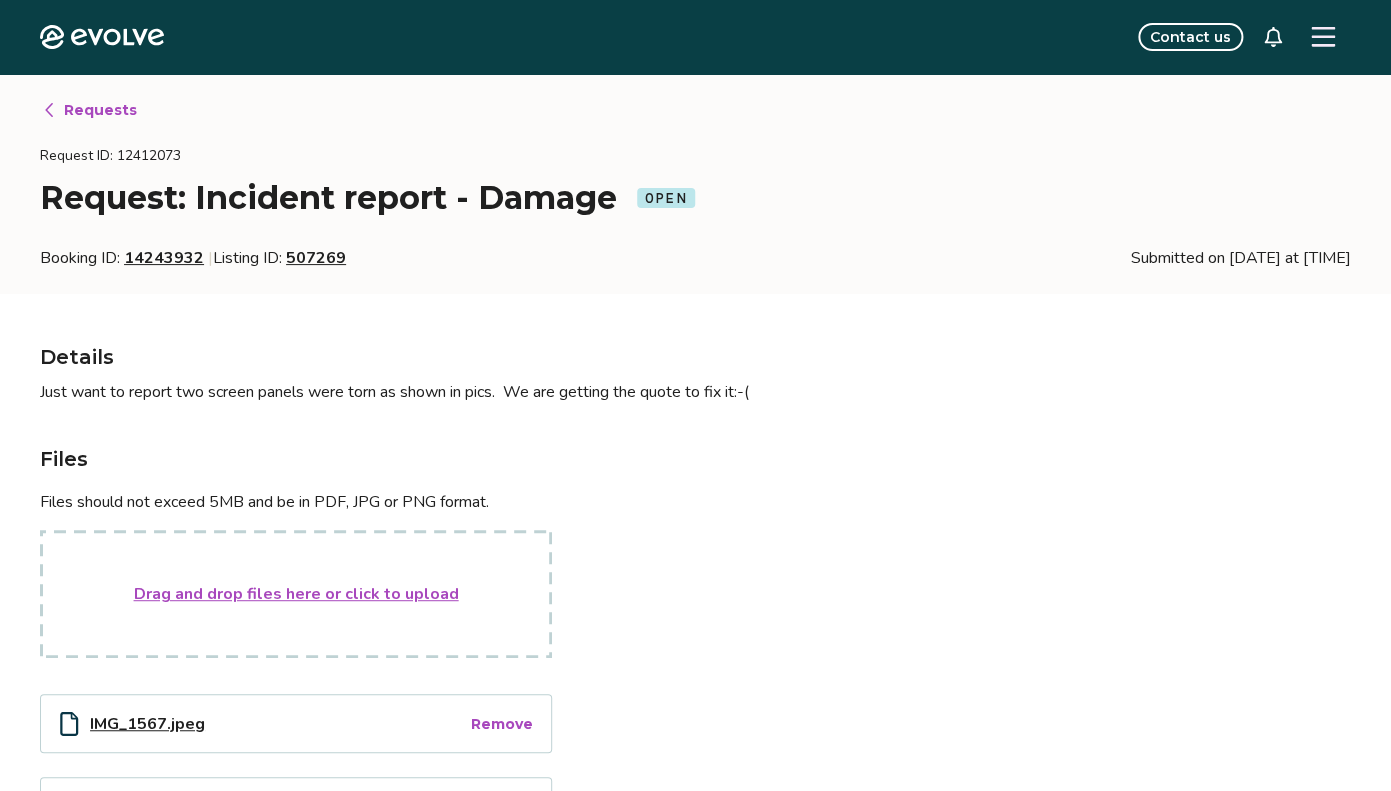 click on "Drag and drop files here or click to upload" at bounding box center [296, 594] 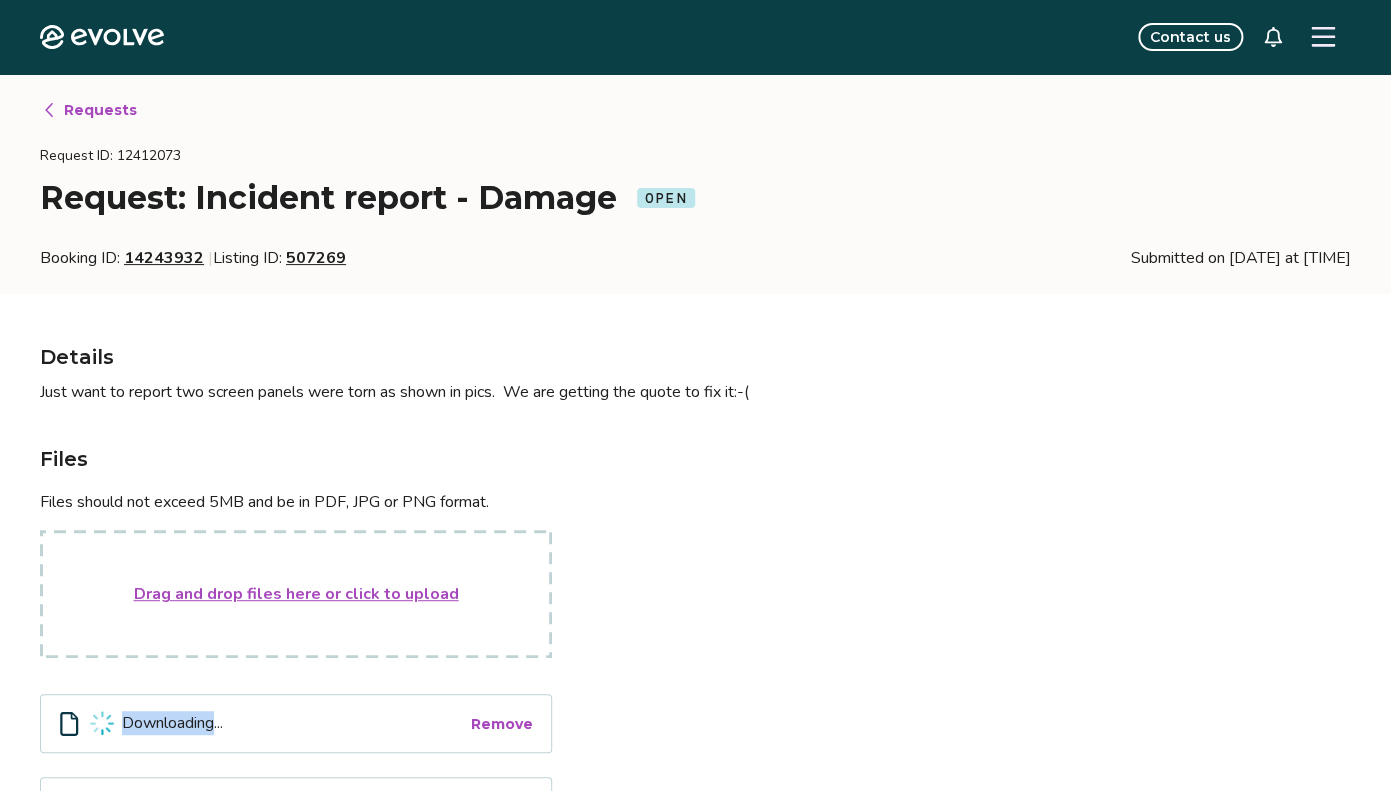 click on "Downloading..." at bounding box center (172, 723) 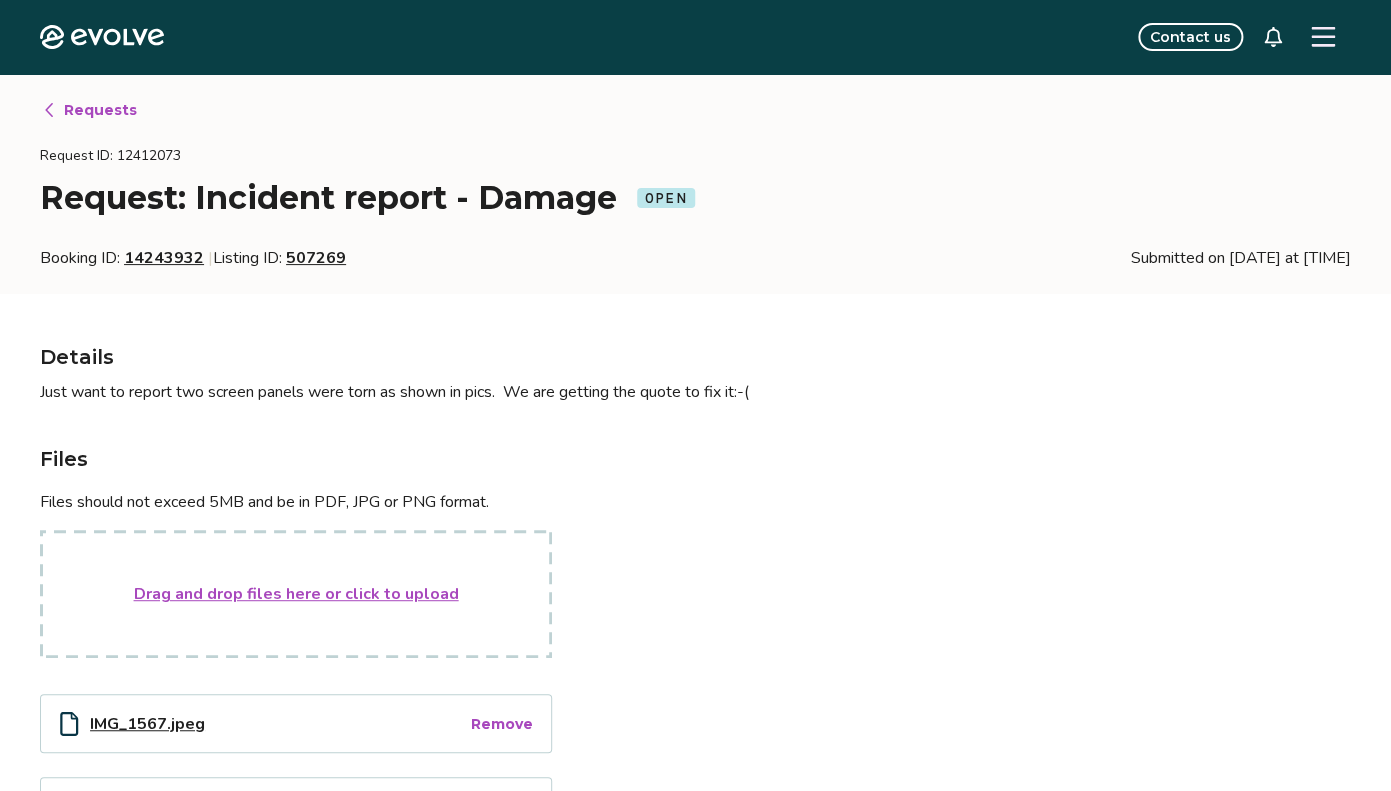 click on "Files Files should not exceed 5MB and be in PDF, JPG or PNG format. Drag and drop files here or click to upload   IMG_1567.jpeg Remove IMG_4616.jpeg Remove" at bounding box center [695, 640] 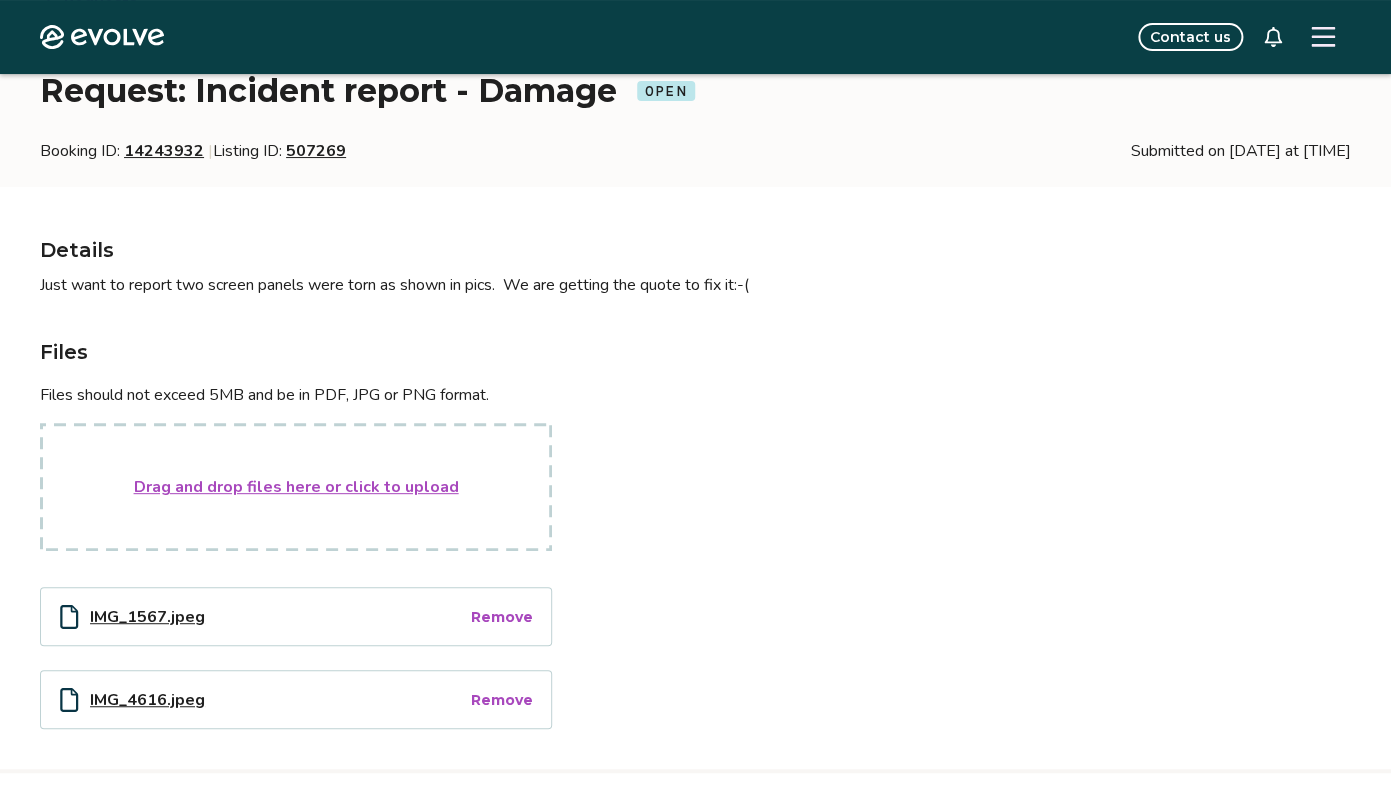 scroll, scrollTop: 0, scrollLeft: 0, axis: both 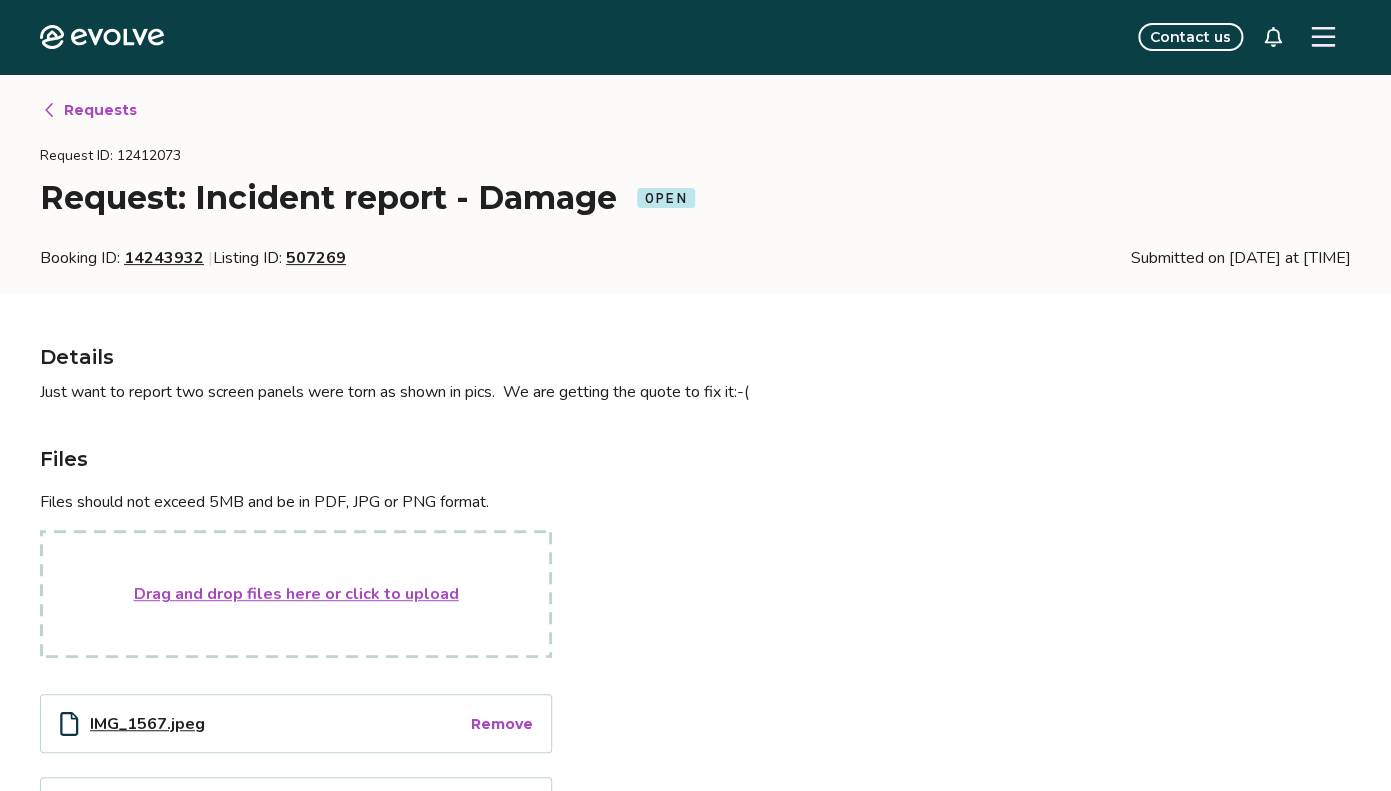click on "Drag and drop files here or click to upload" at bounding box center [296, 594] 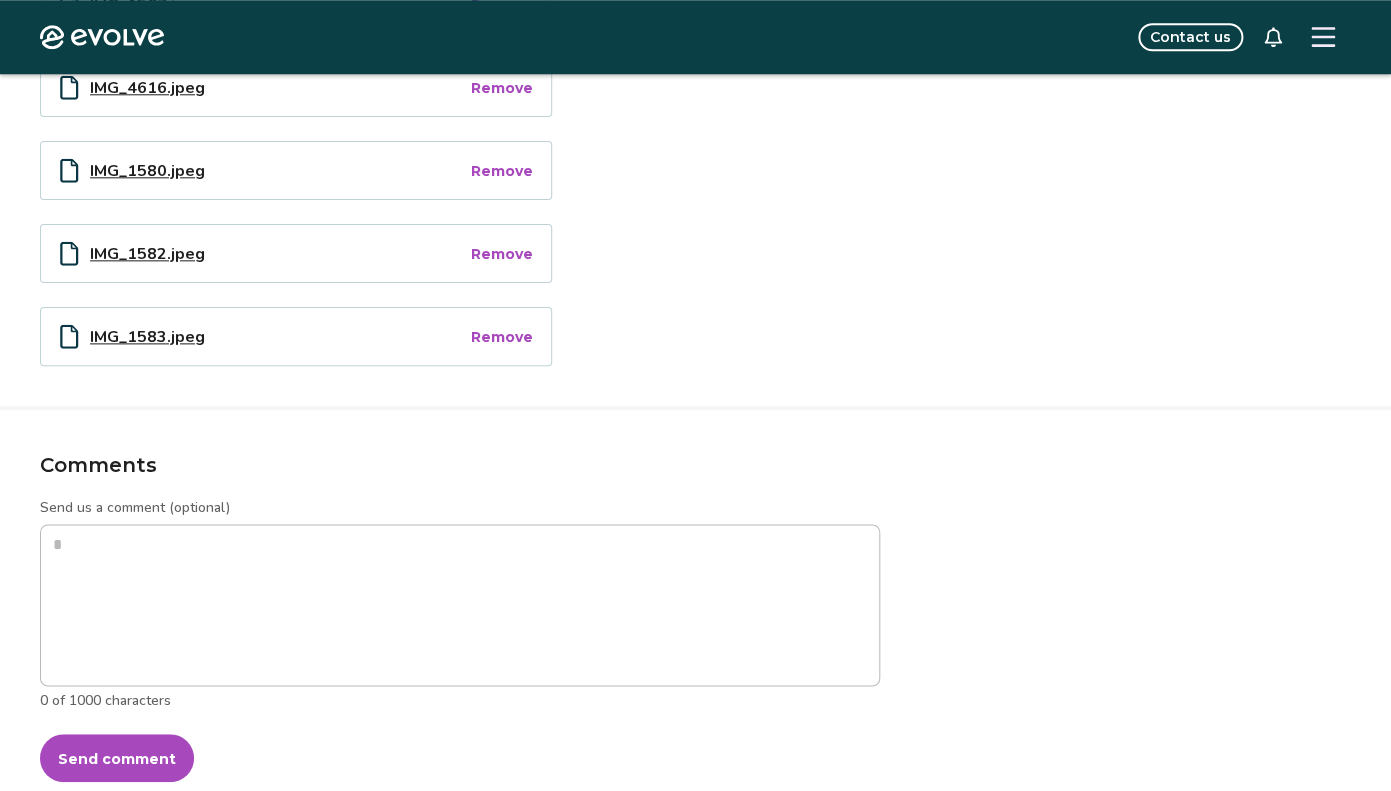scroll, scrollTop: 902, scrollLeft: 0, axis: vertical 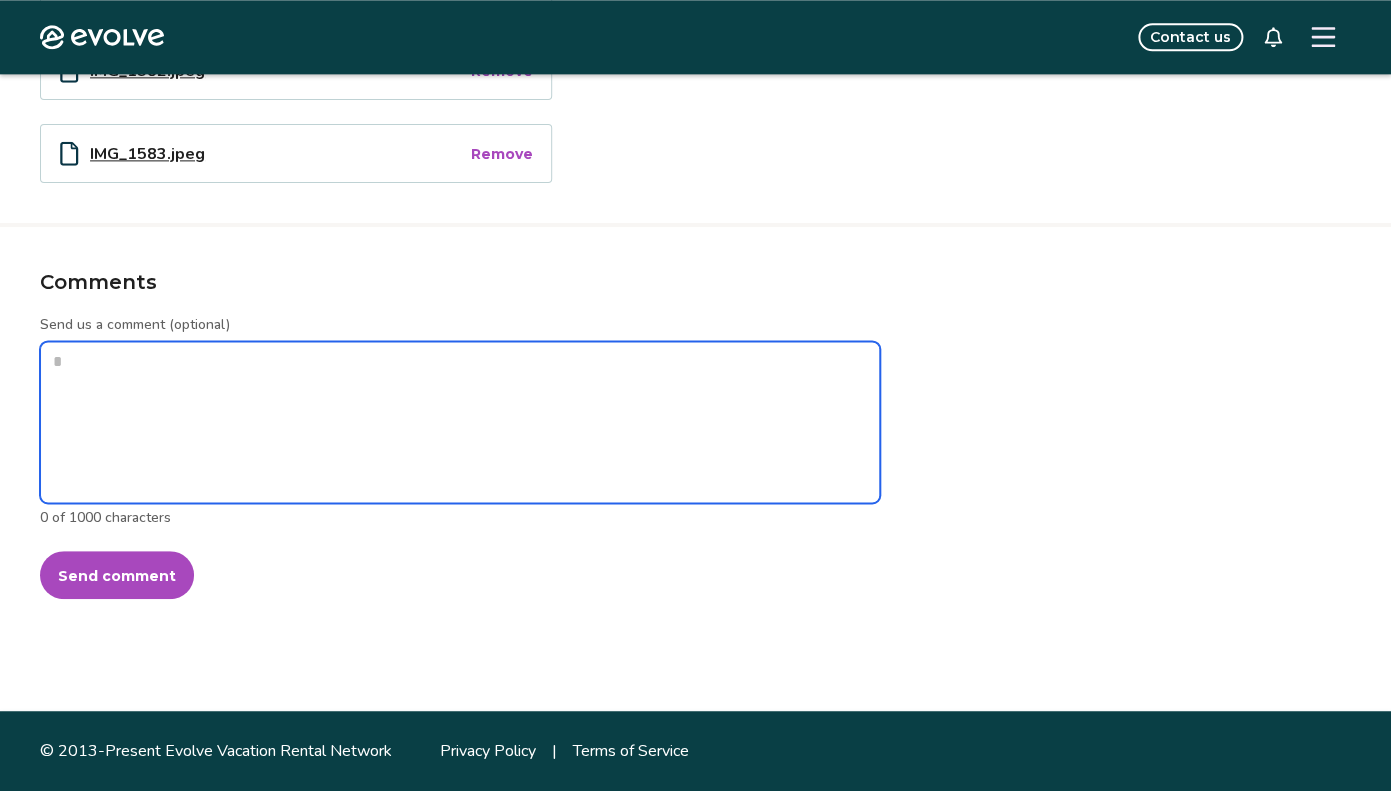 click on "Send us a comment (optional)" at bounding box center [460, 422] 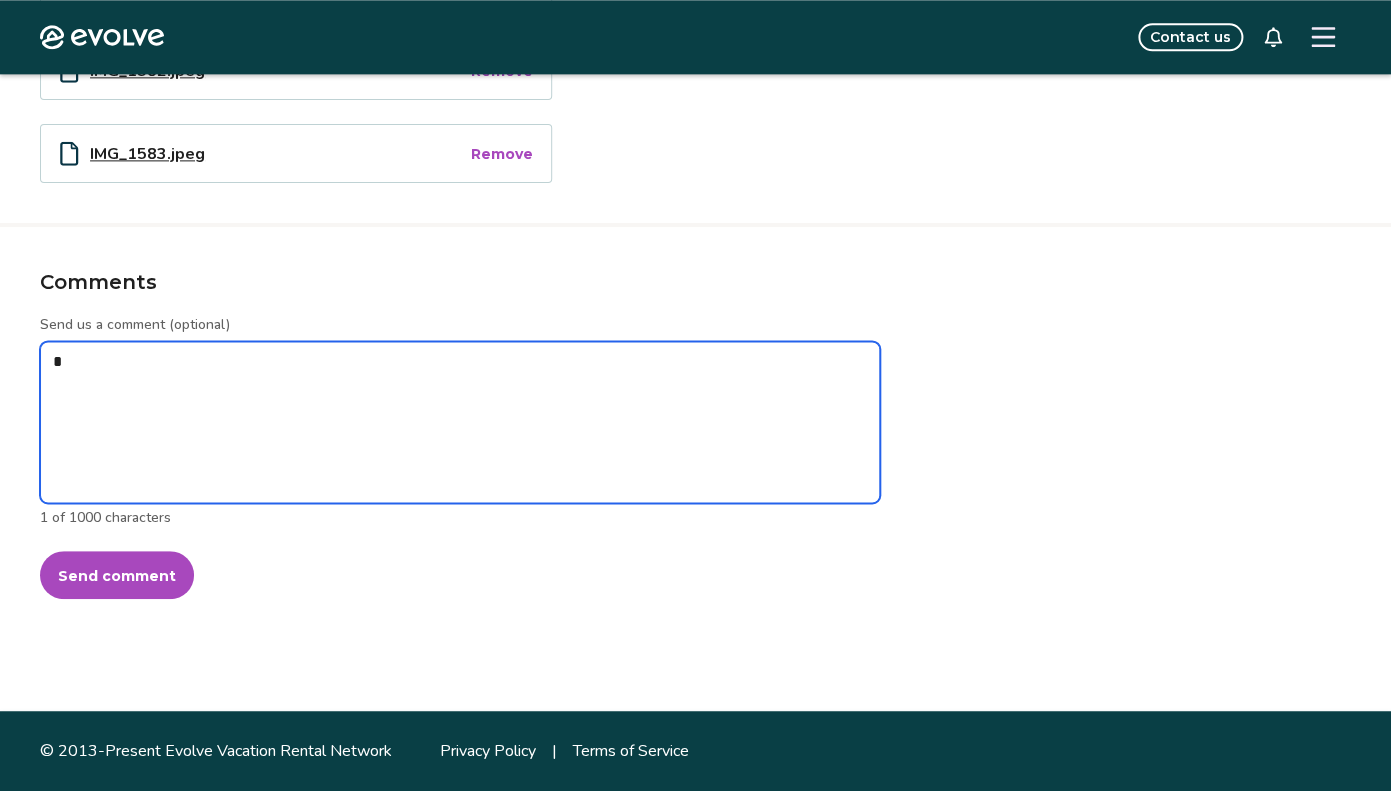 type on "*" 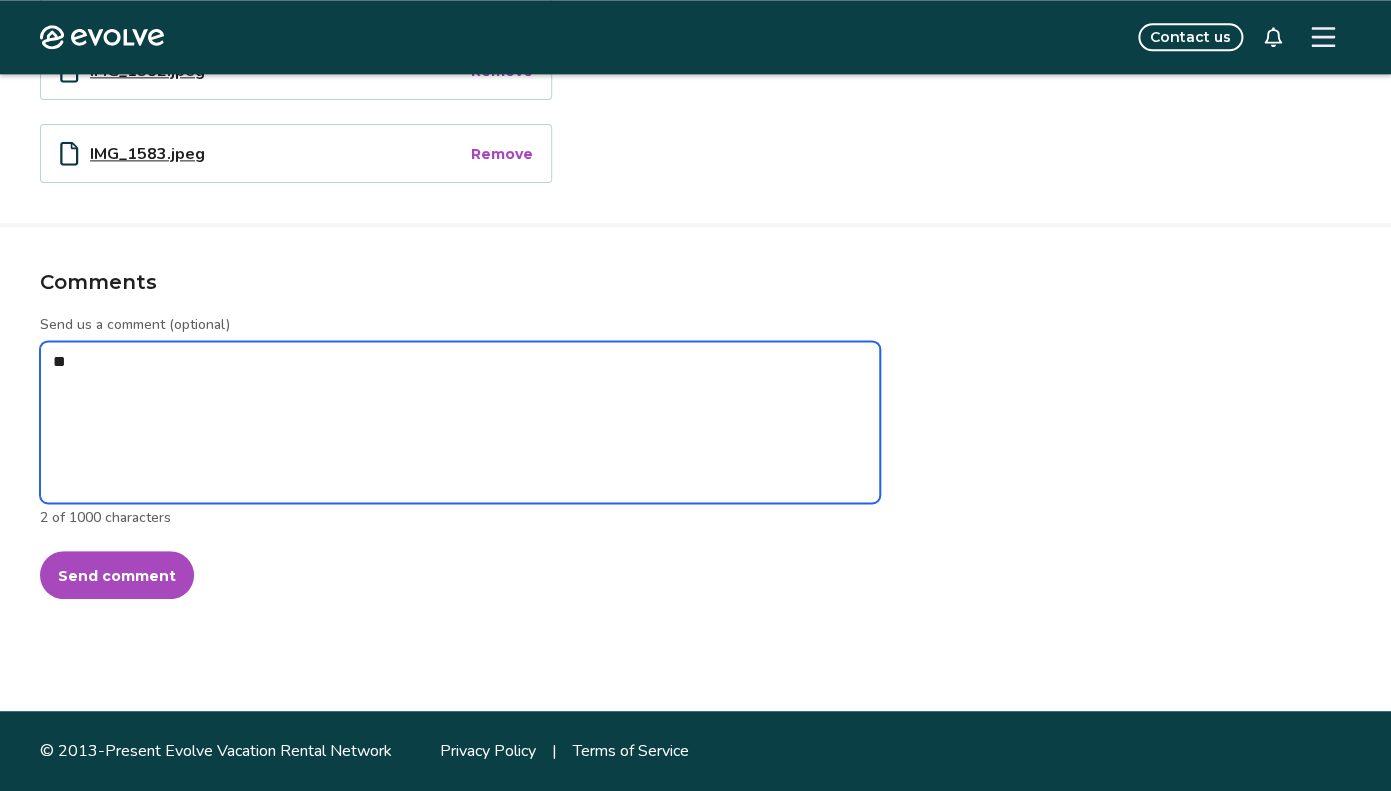 type on "*" 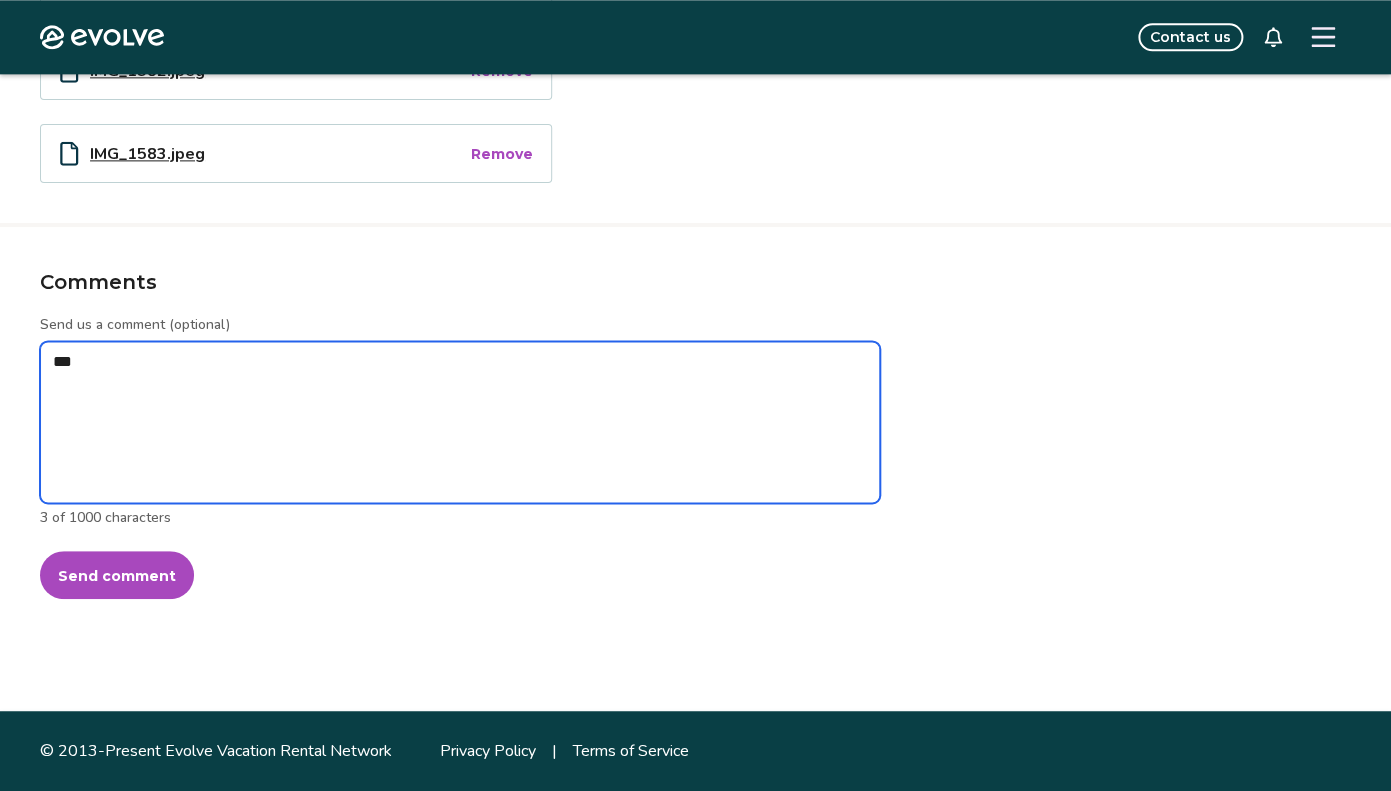 type on "*" 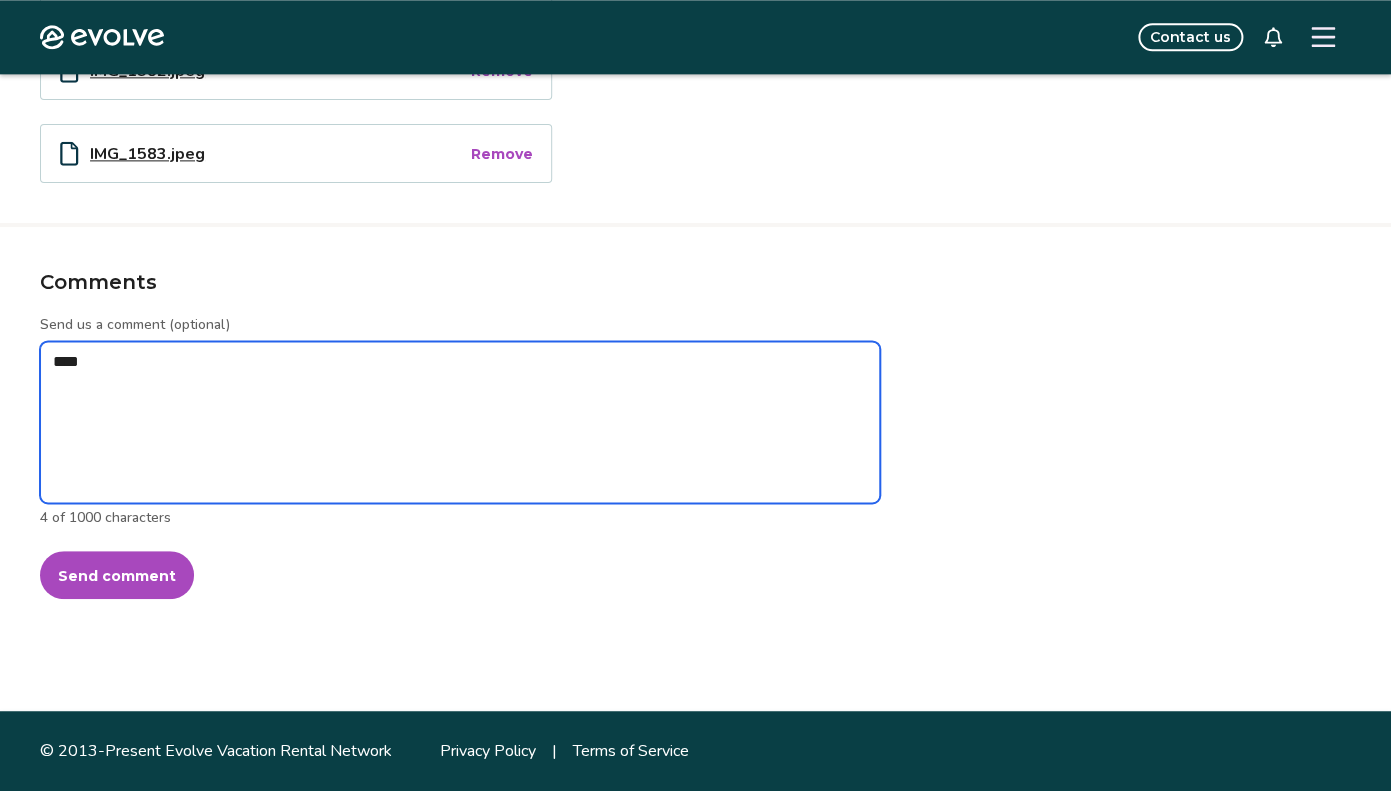 type on "*" 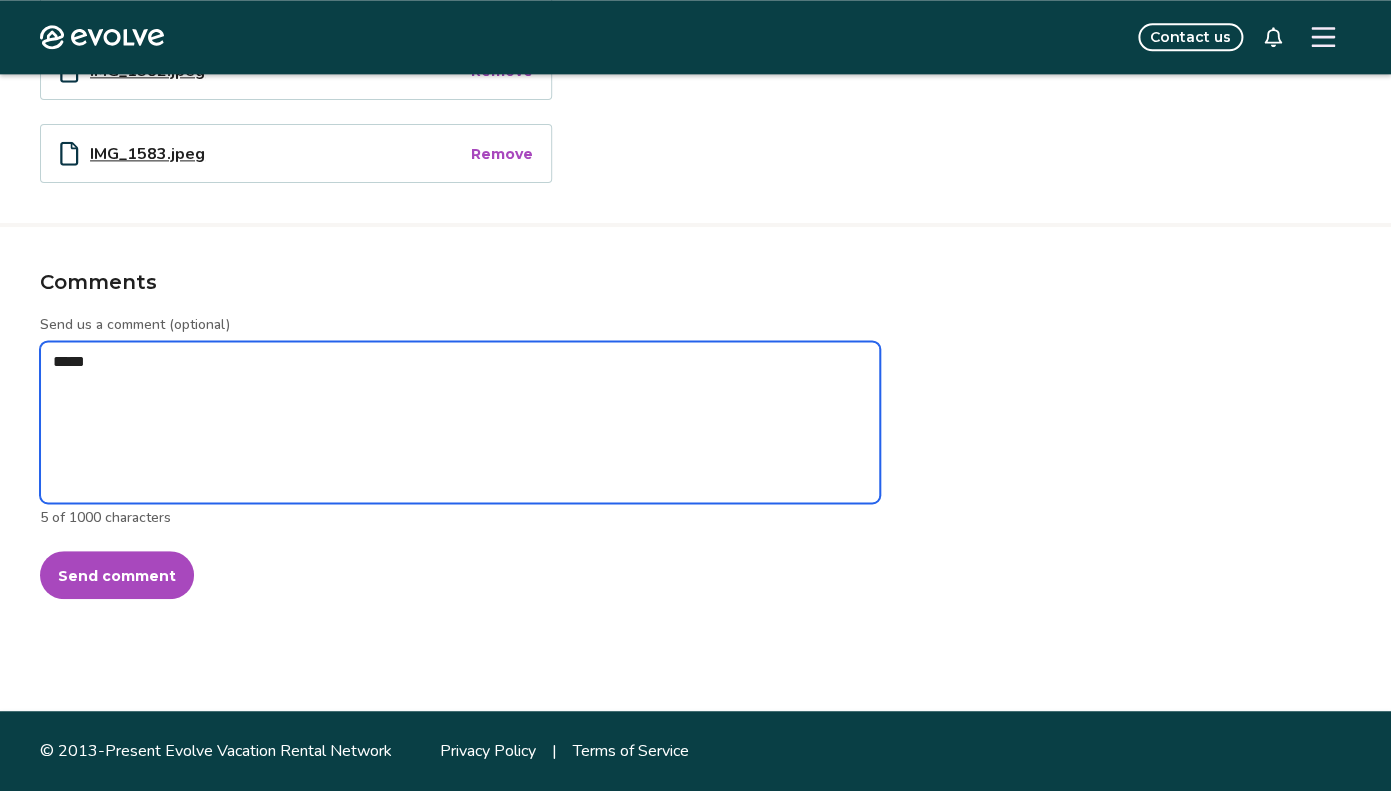 type on "*" 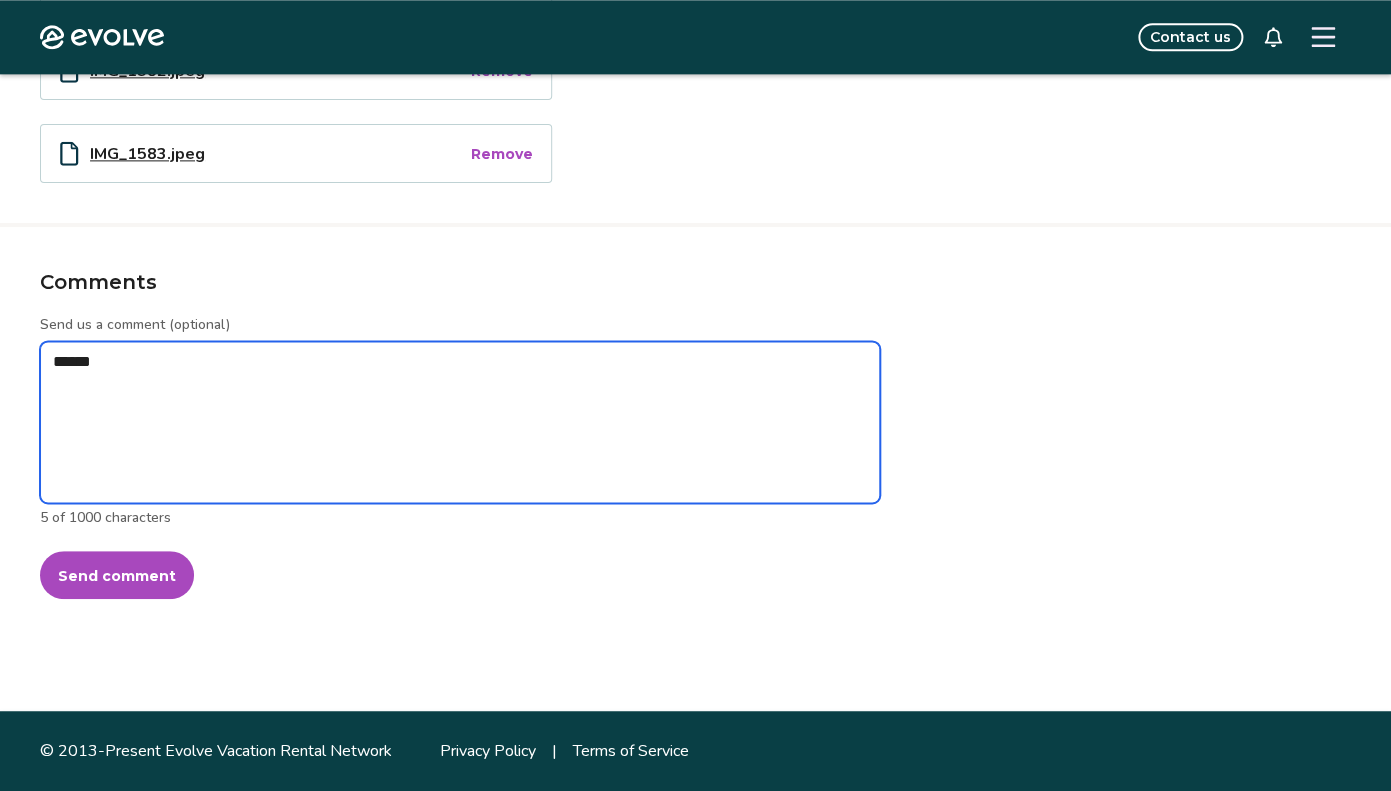type on "*" 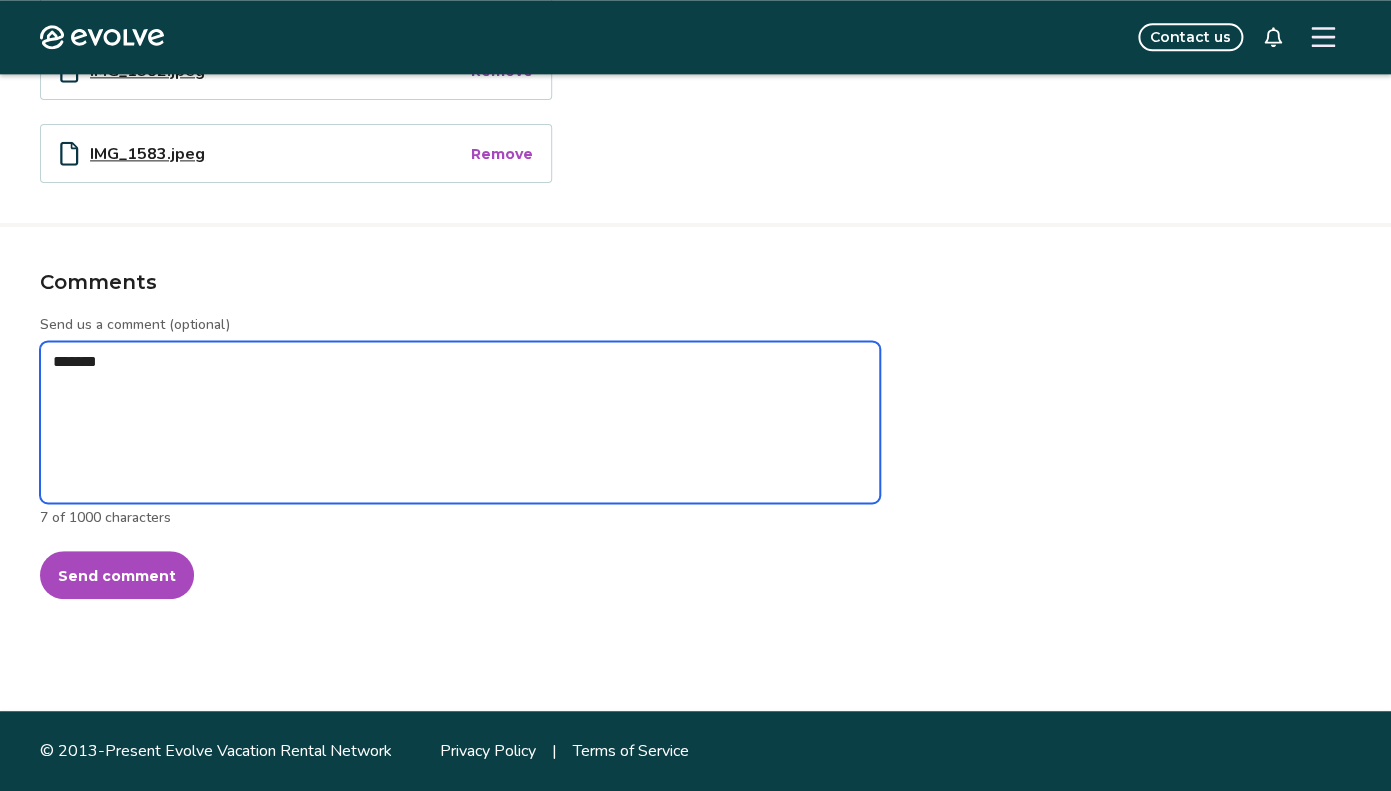 type on "*" 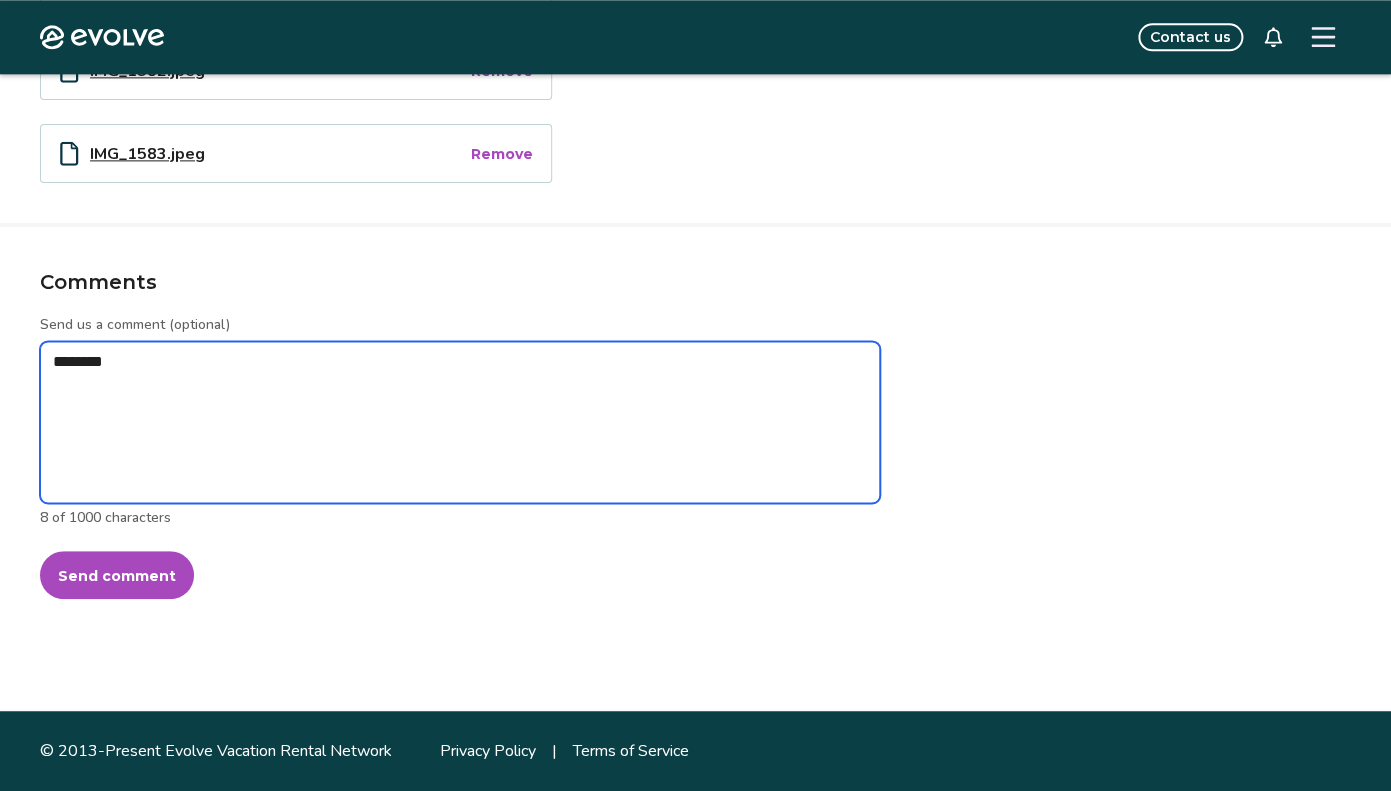 type on "*" 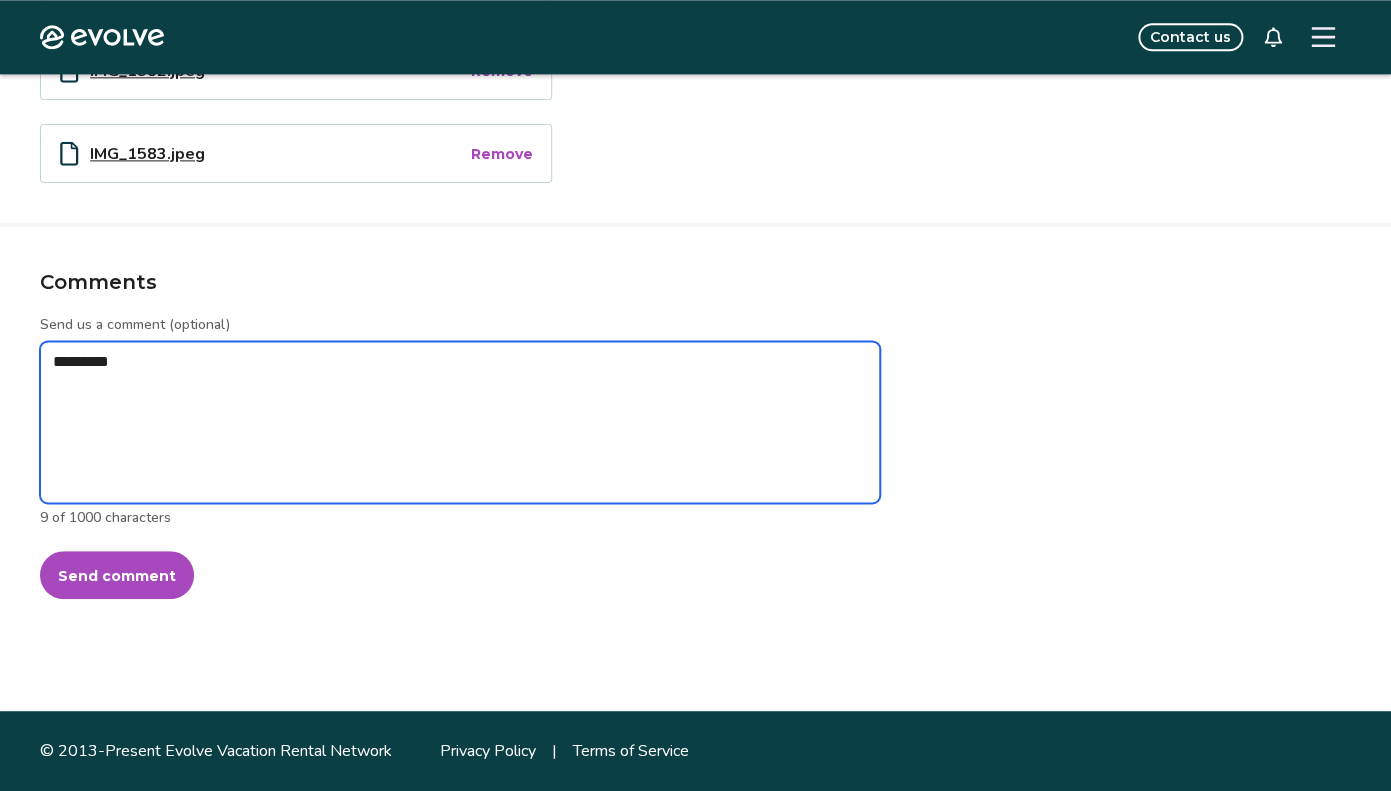 type on "*" 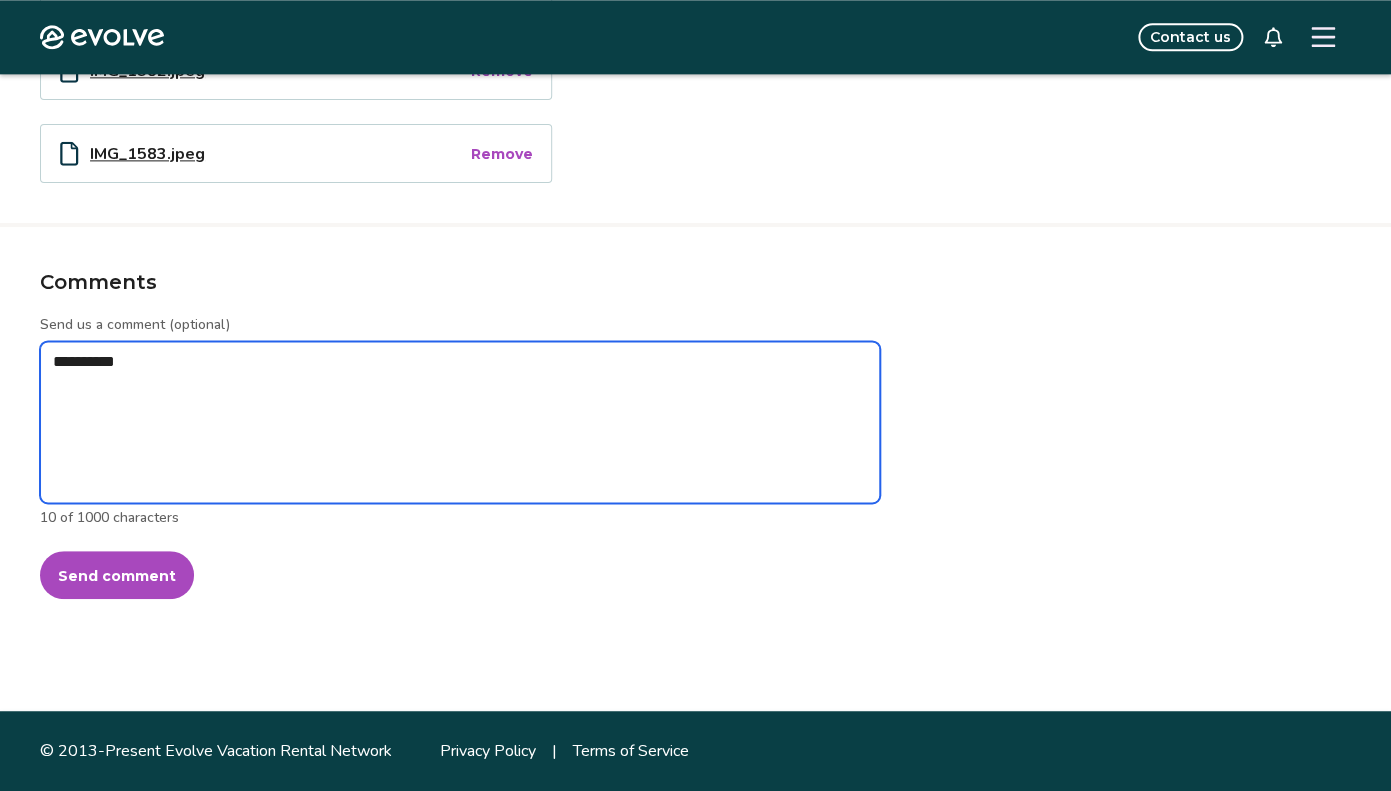 type on "*" 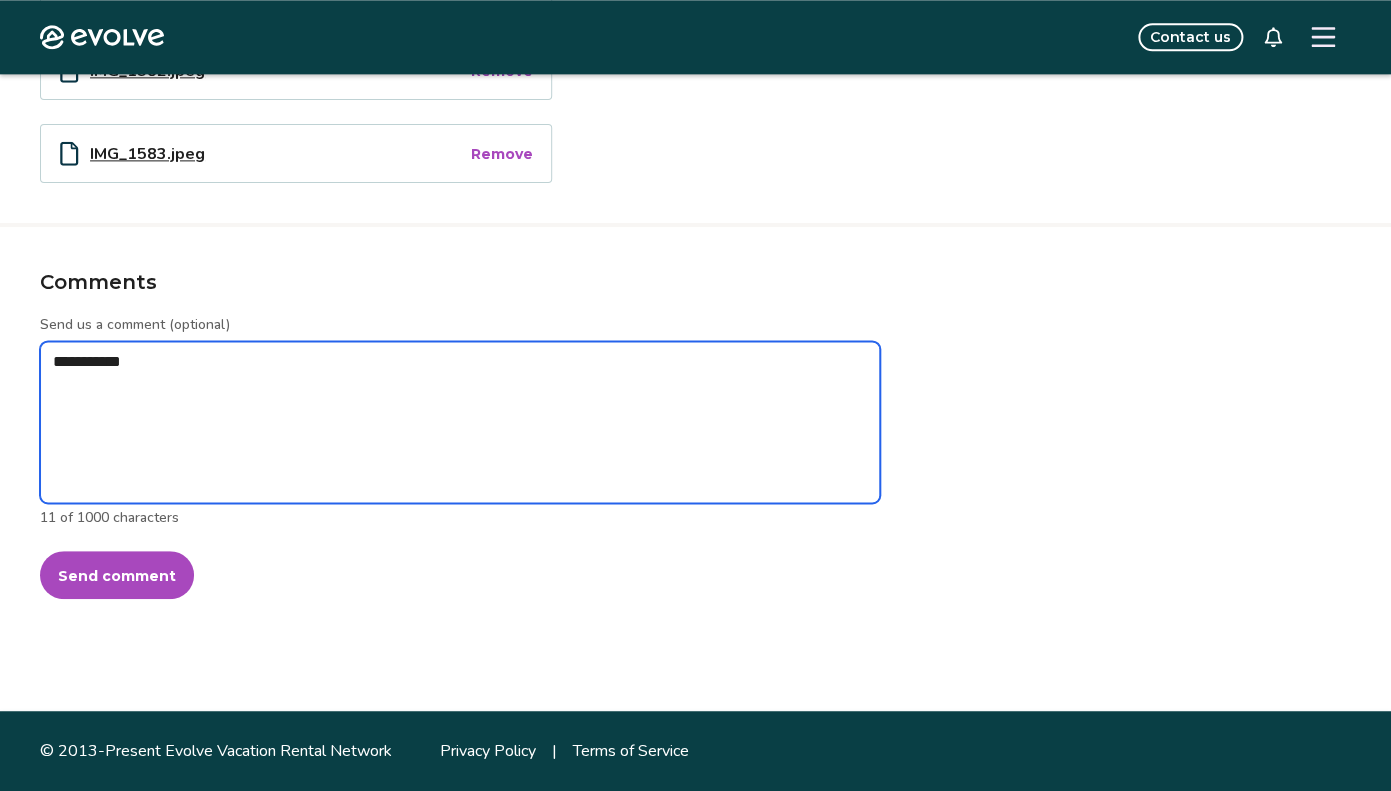type on "*" 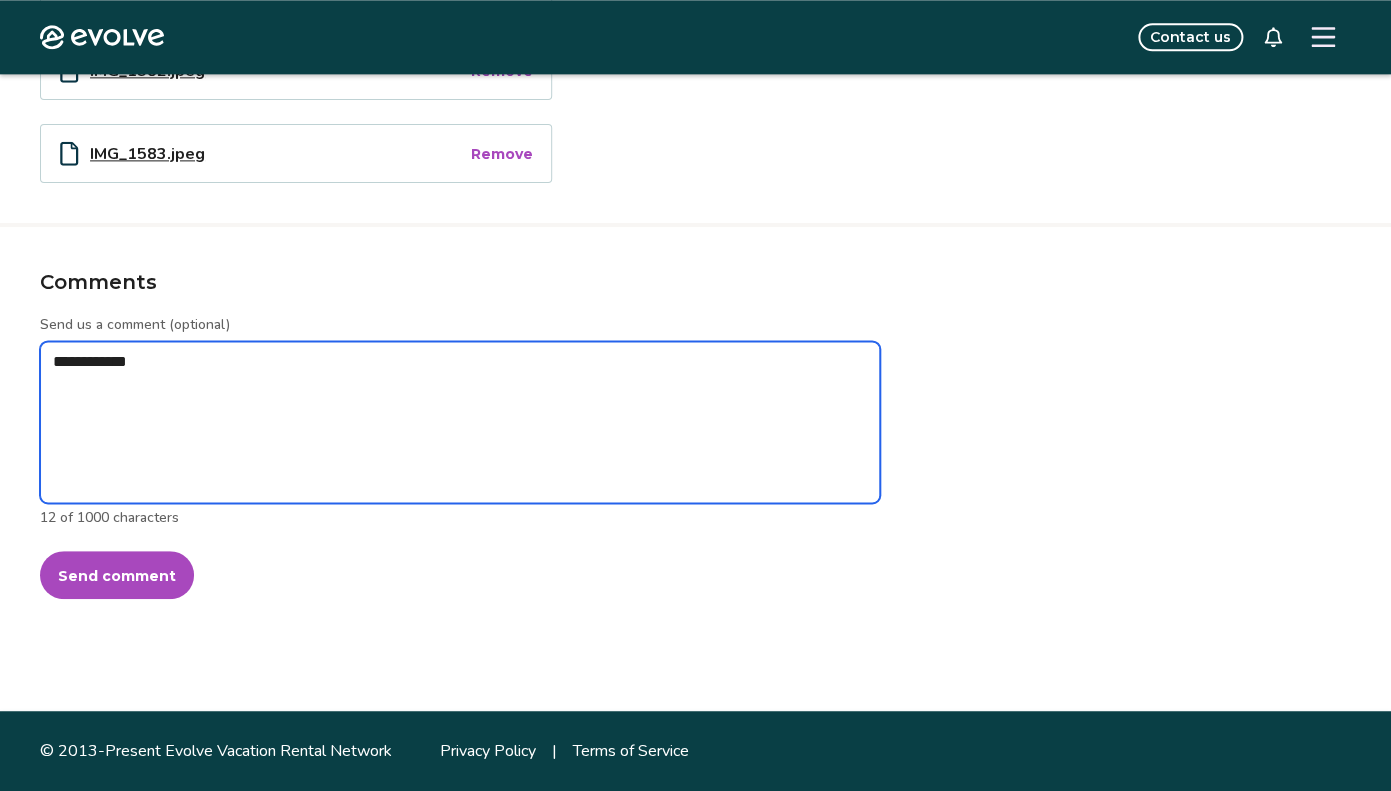 type on "*" 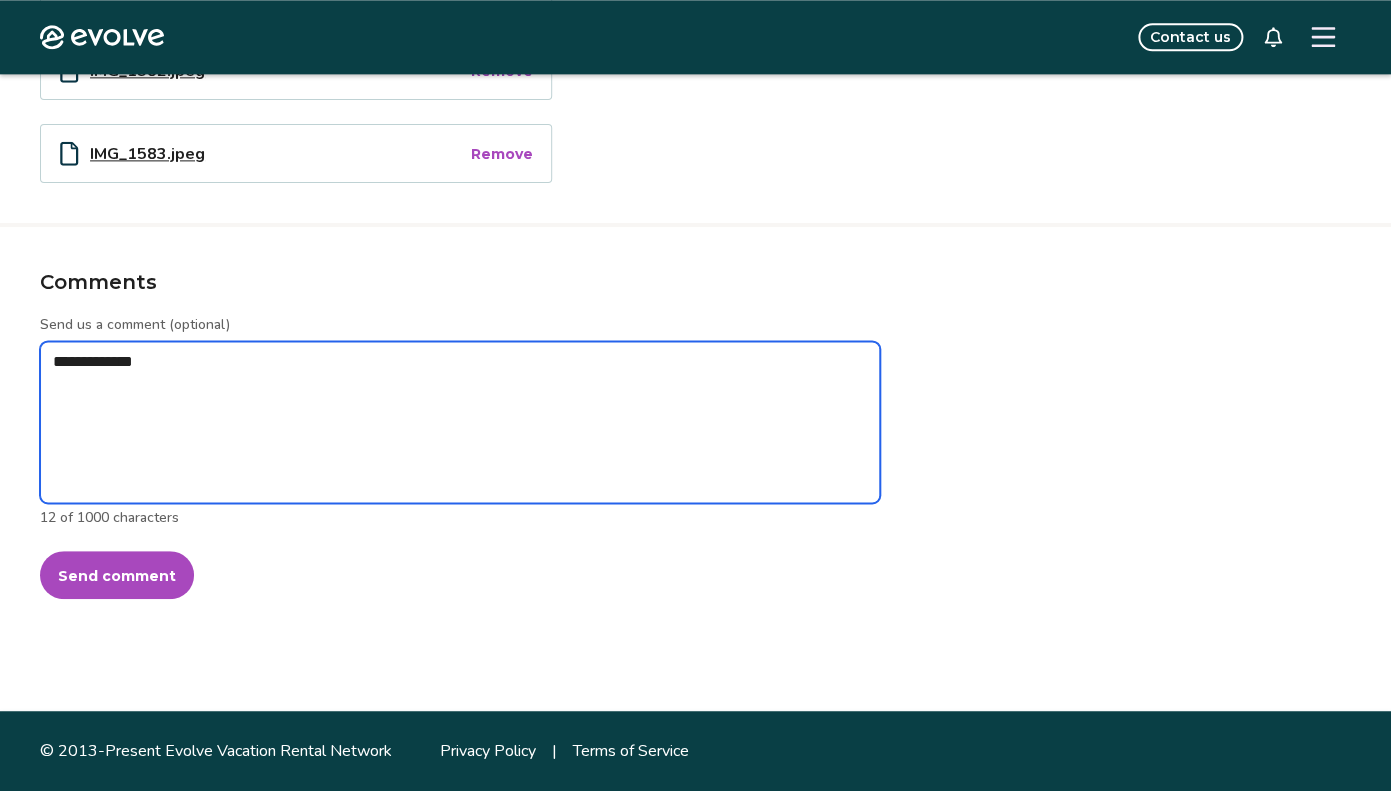 type on "*" 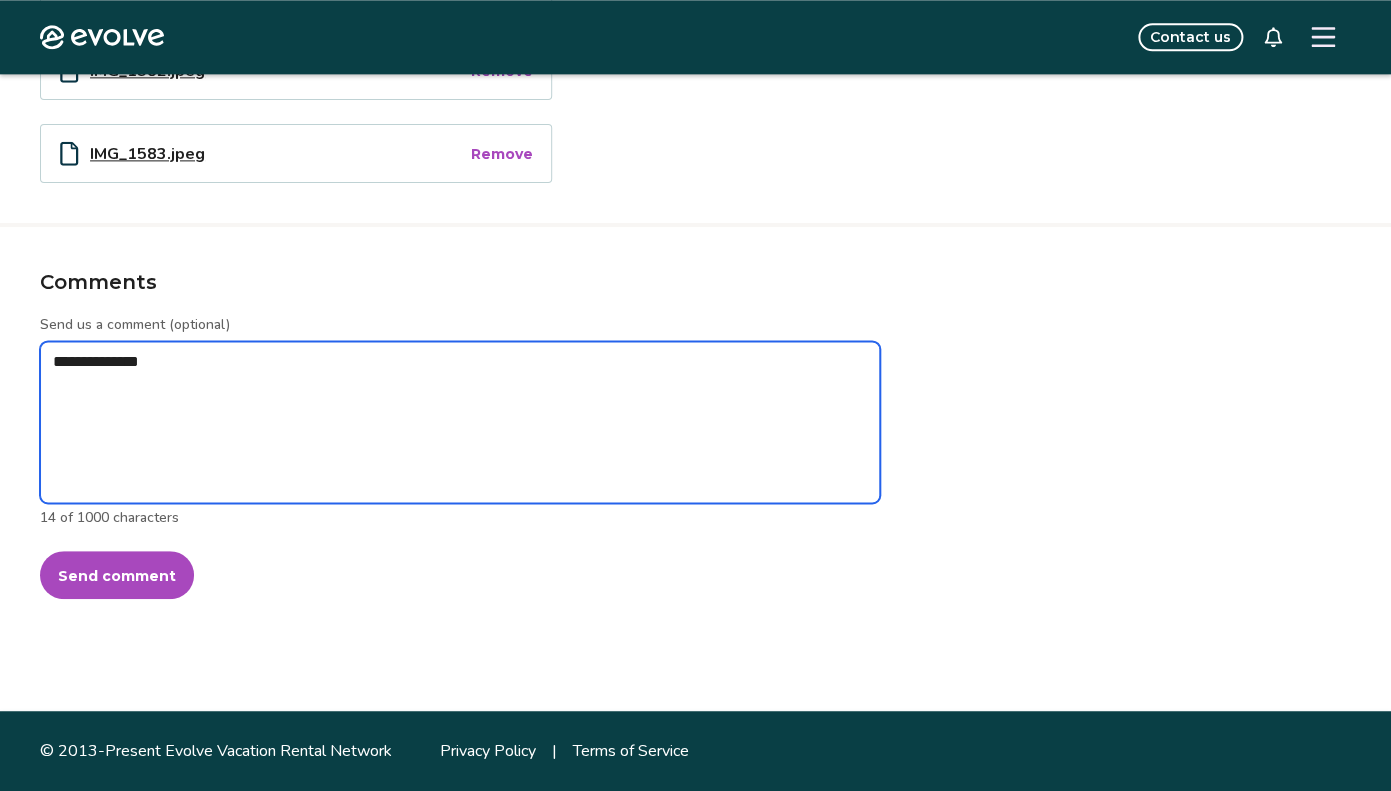 type on "*" 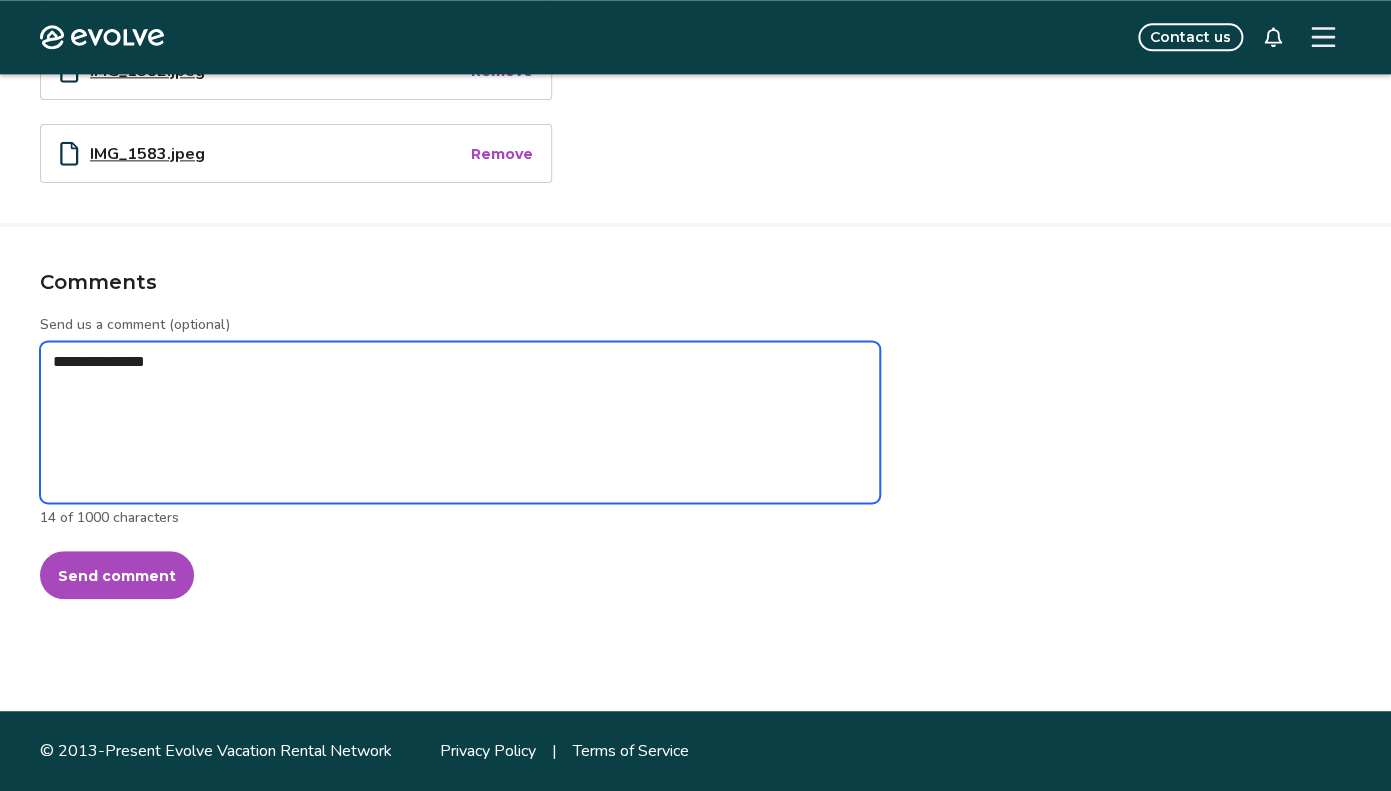 type on "*" 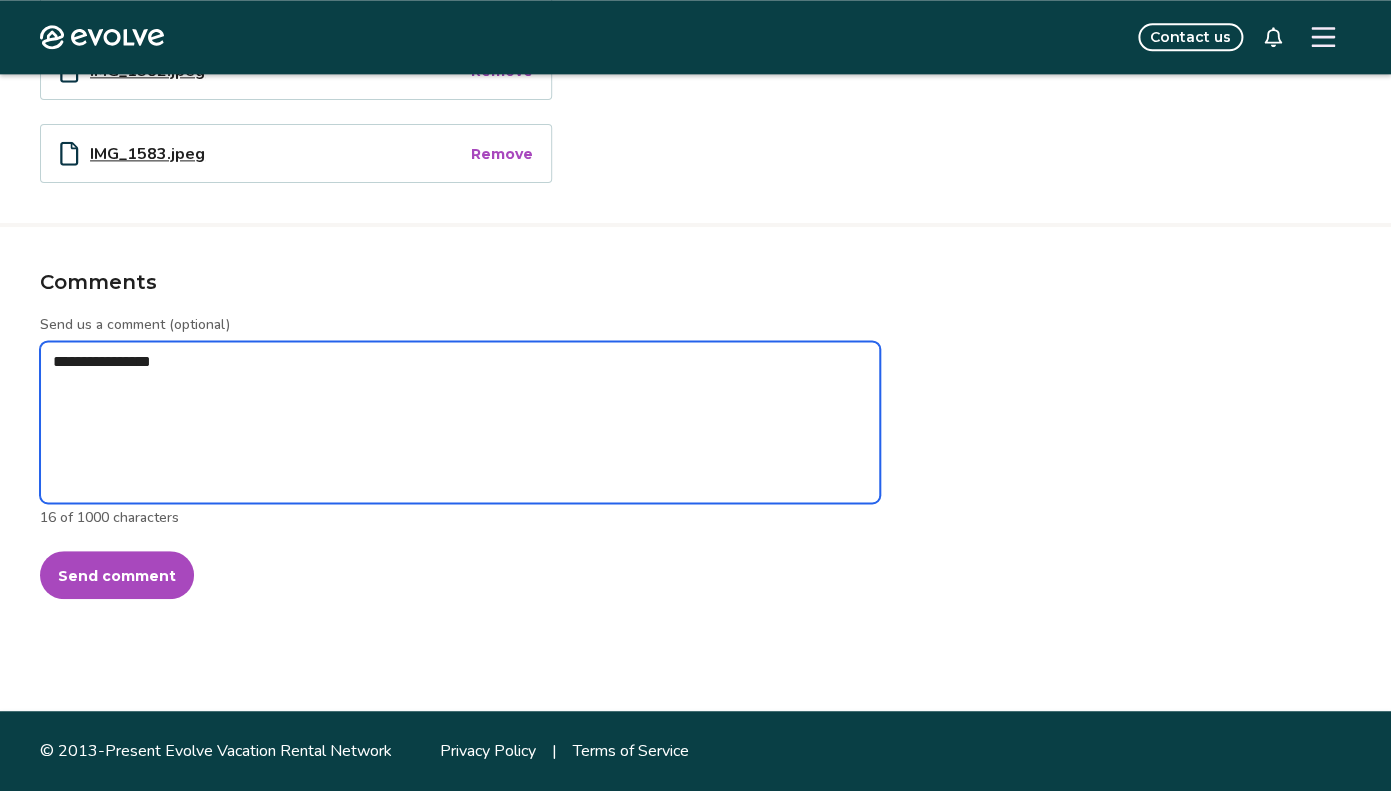 type on "*" 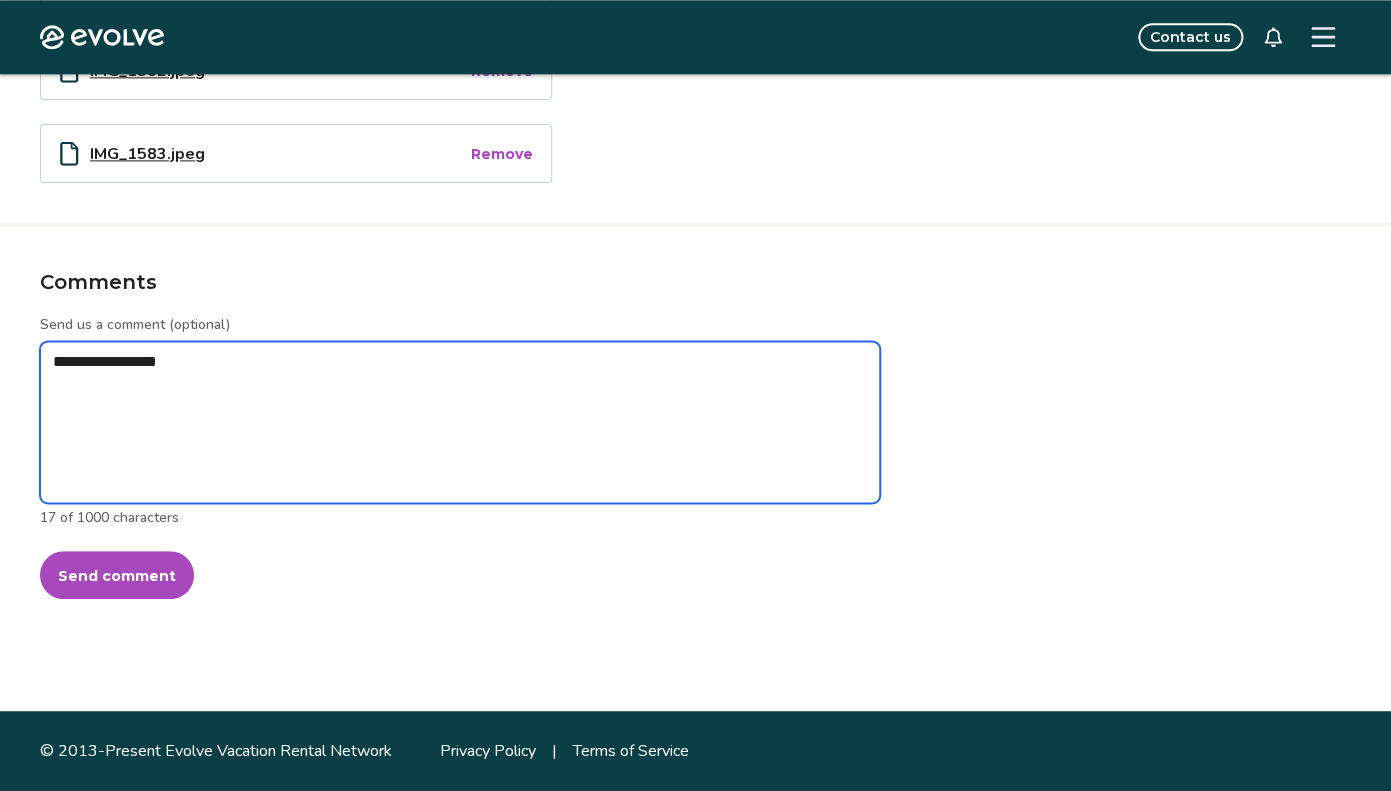 type on "*" 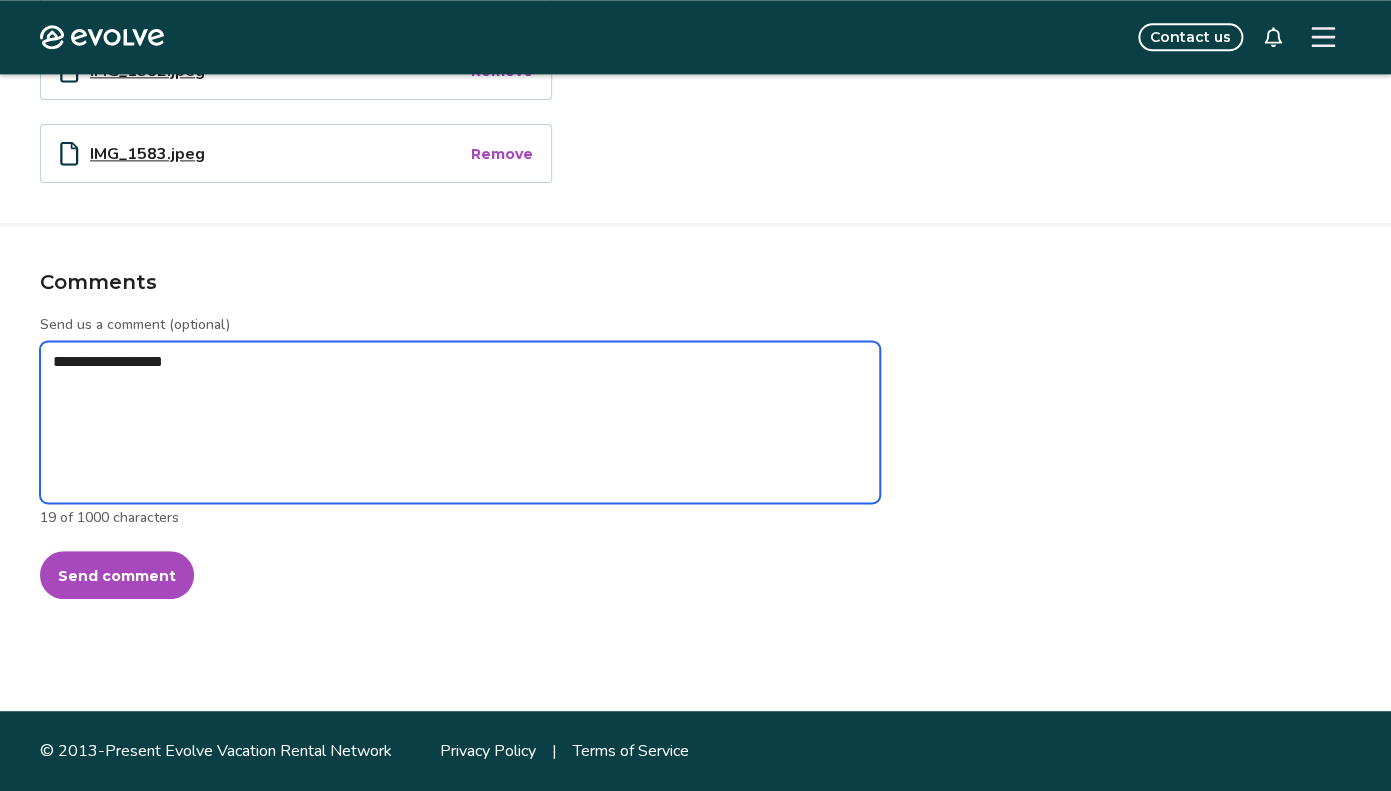 type on "*" 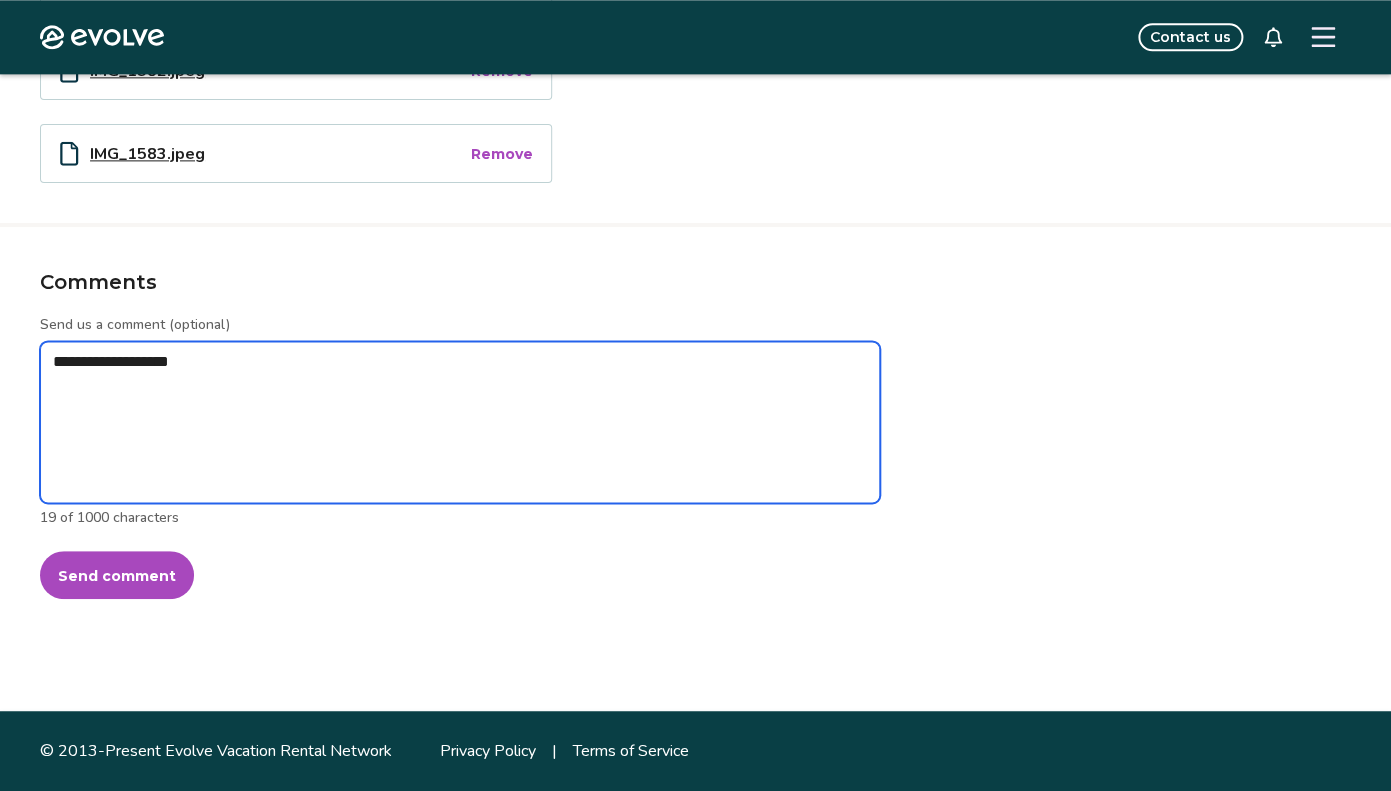 type on "*" 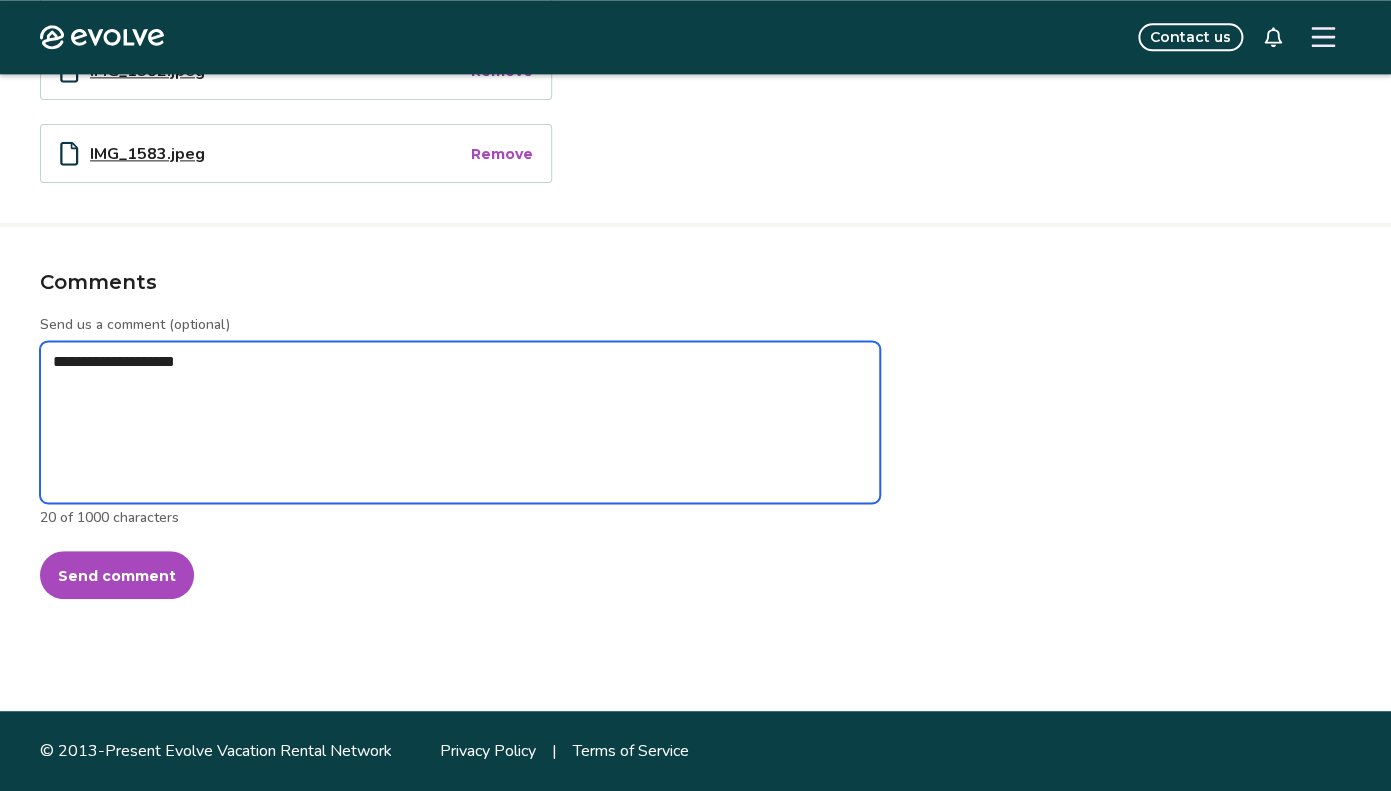 type on "*" 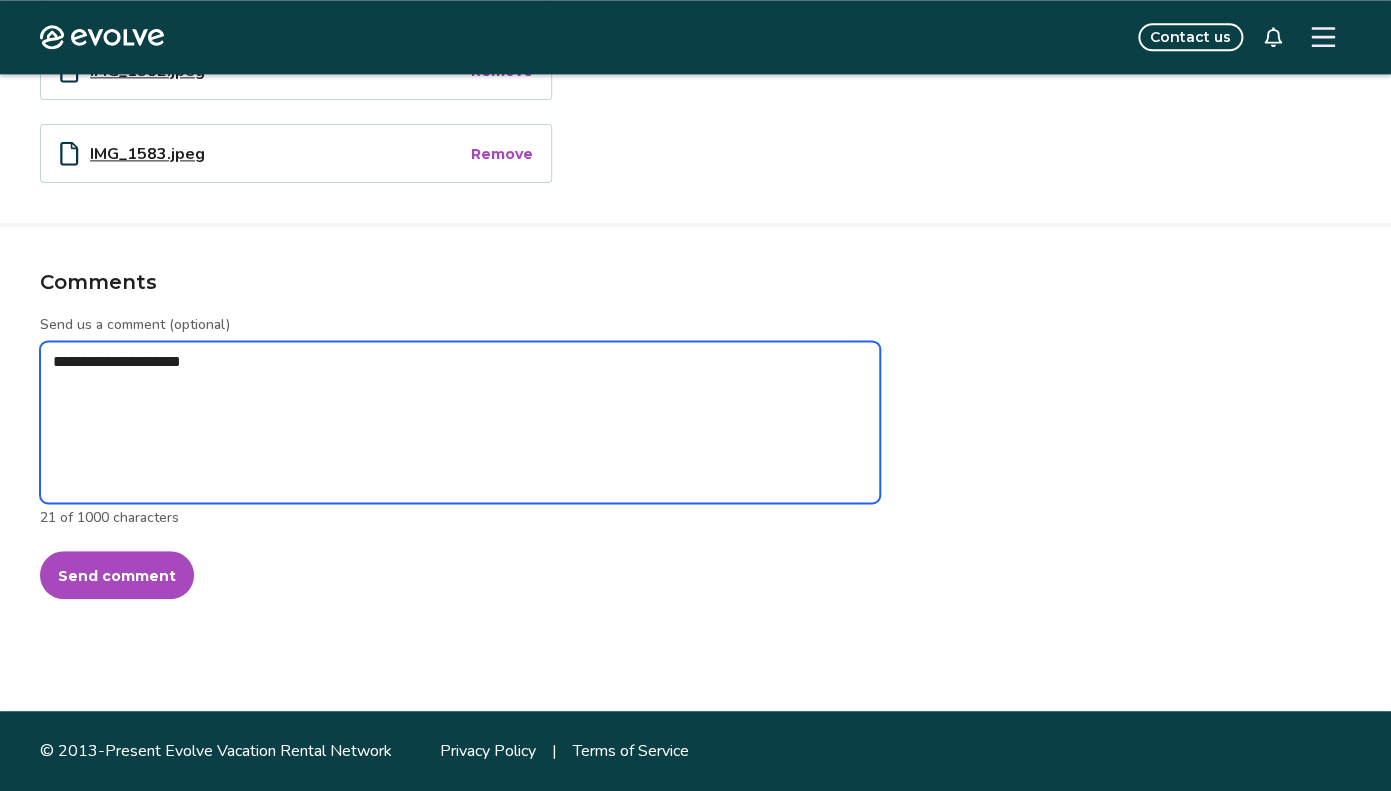 type on "*" 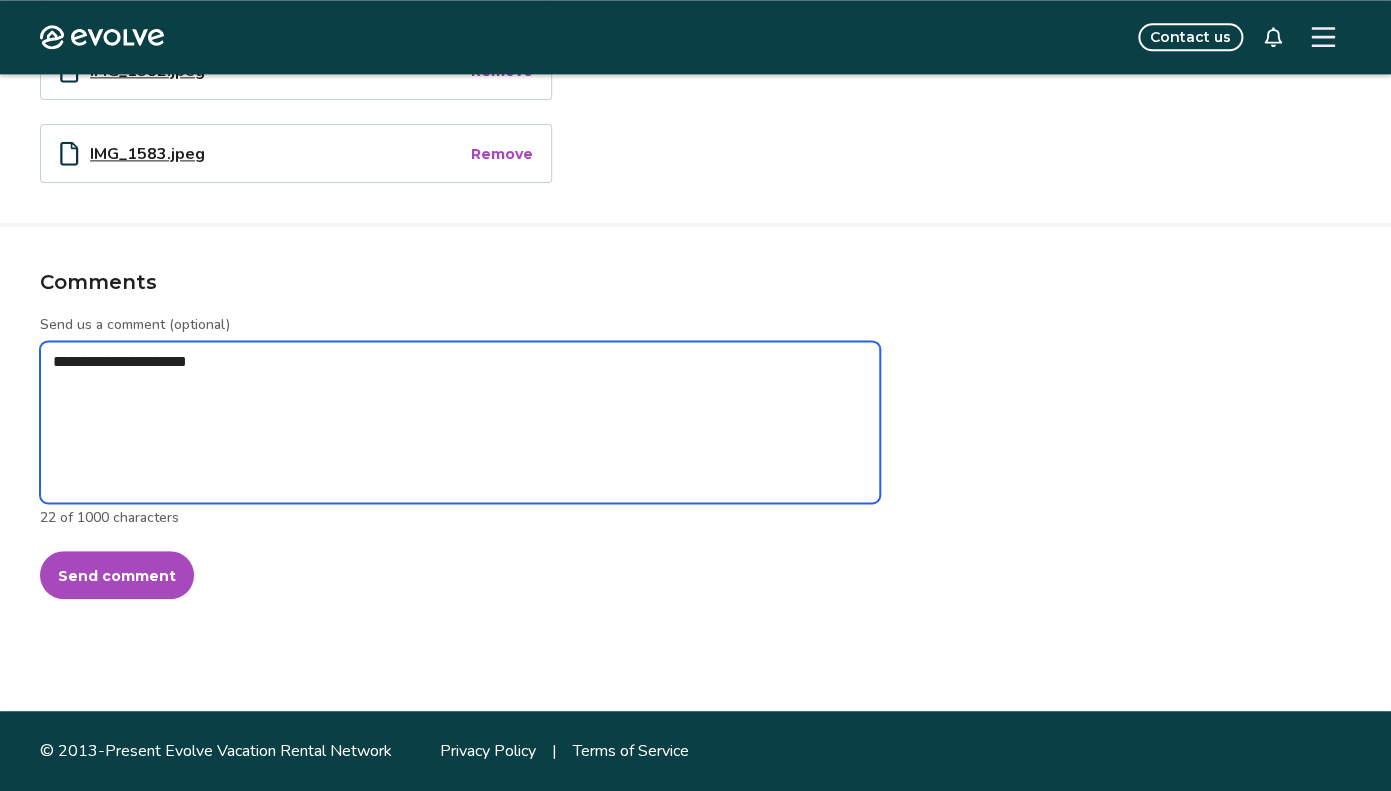 type on "*" 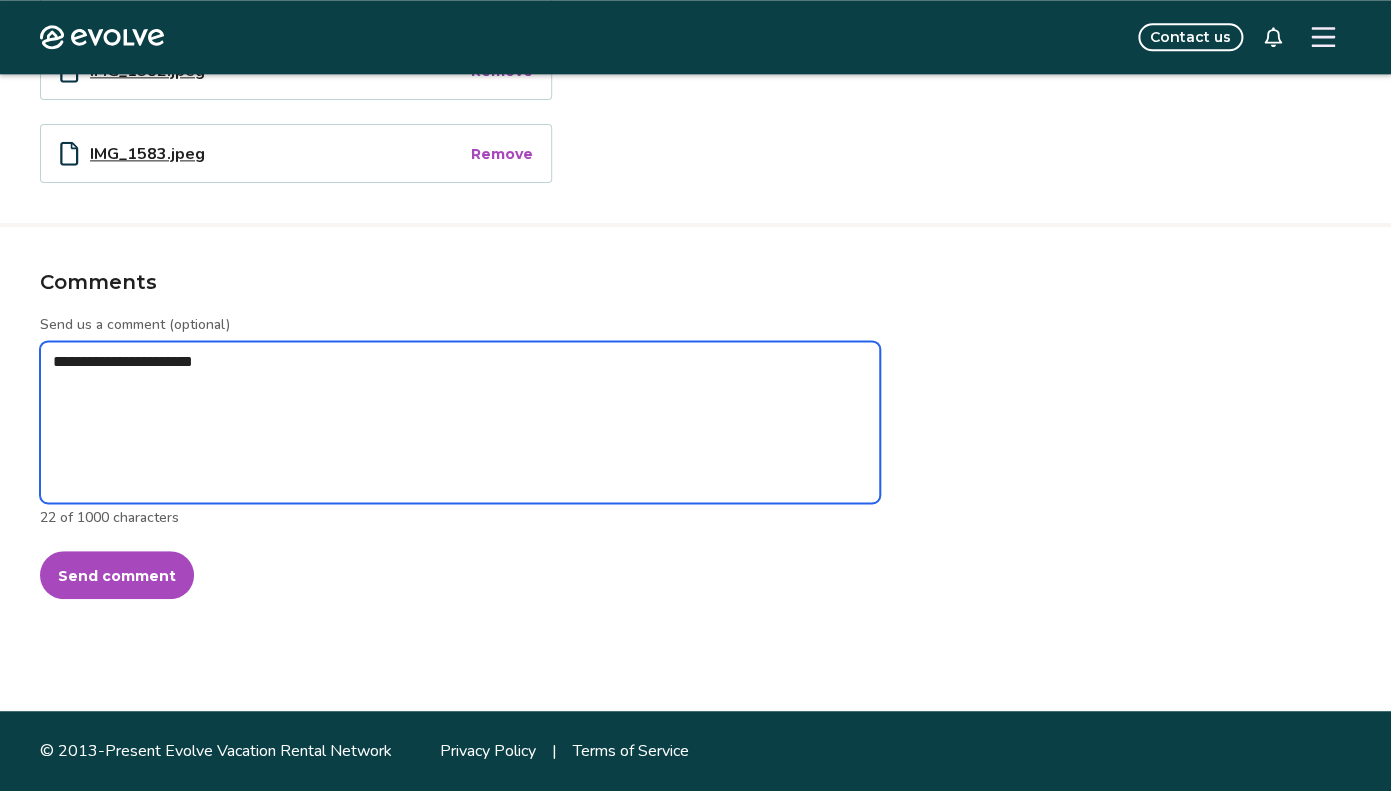 type on "*" 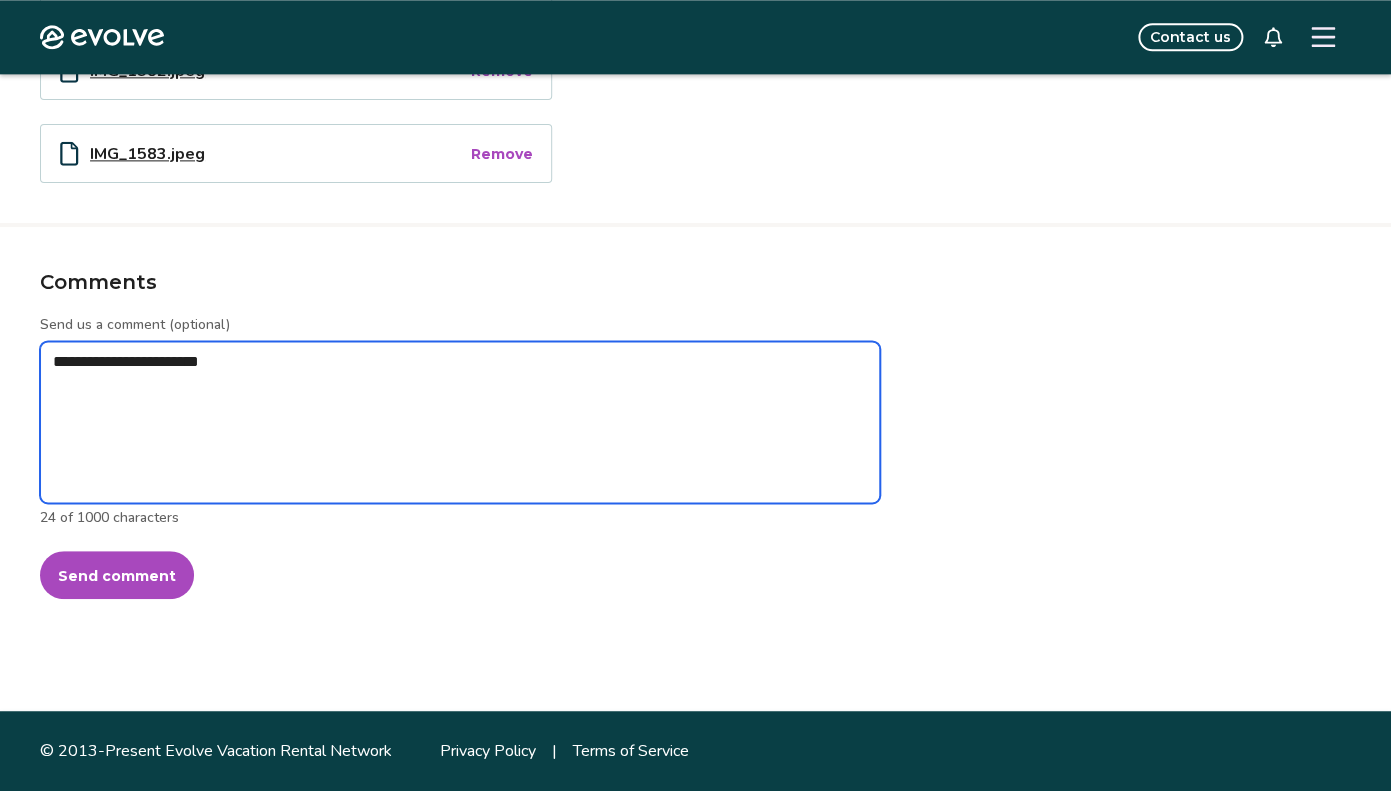 type on "*" 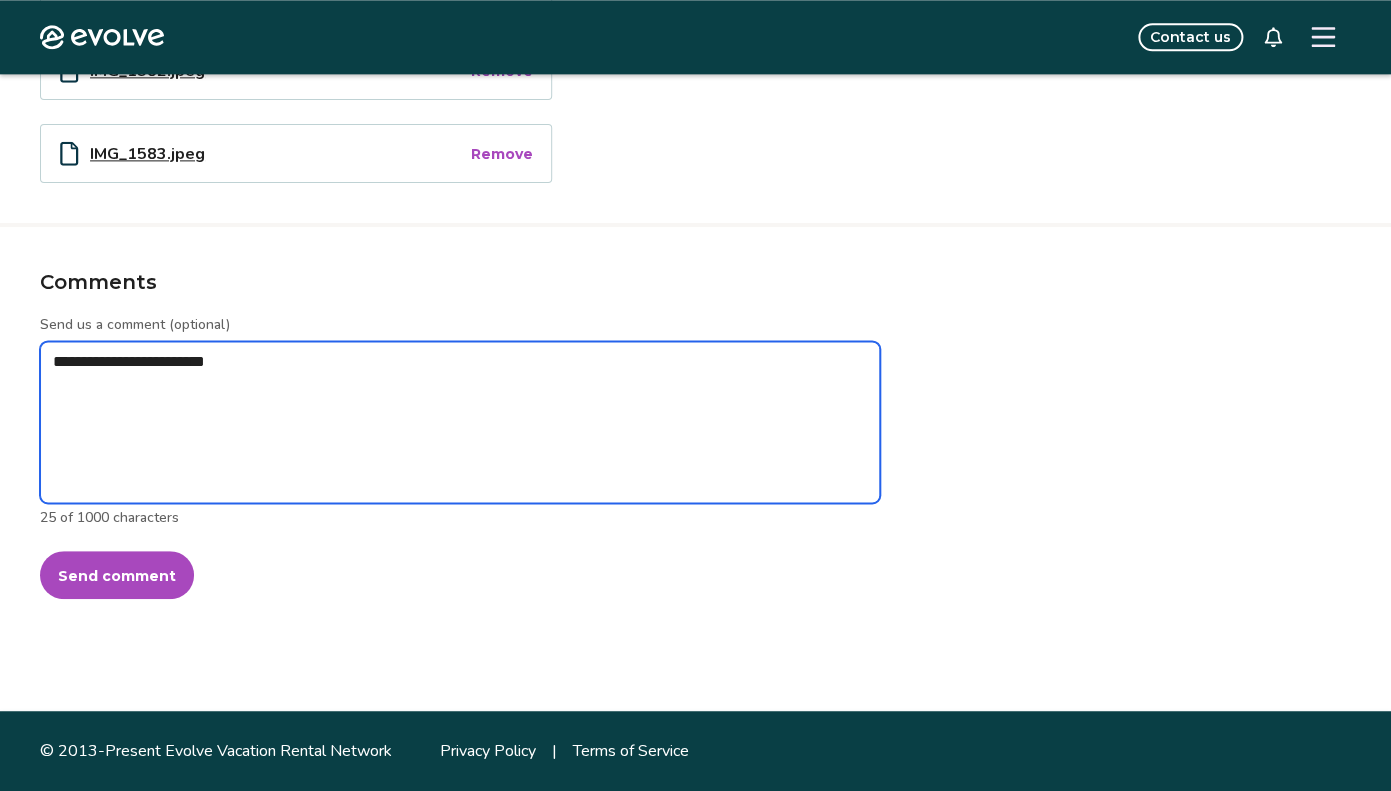 type on "*" 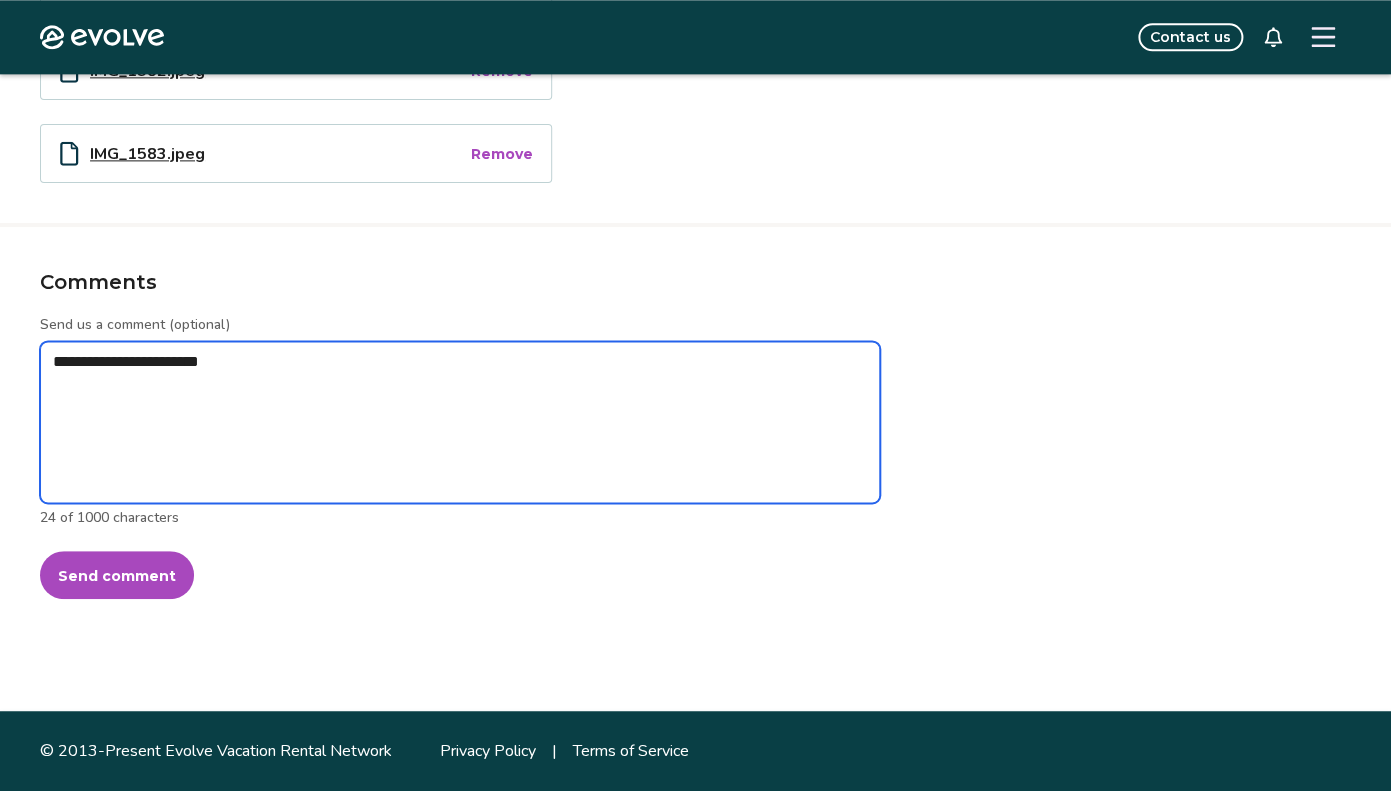 type on "*" 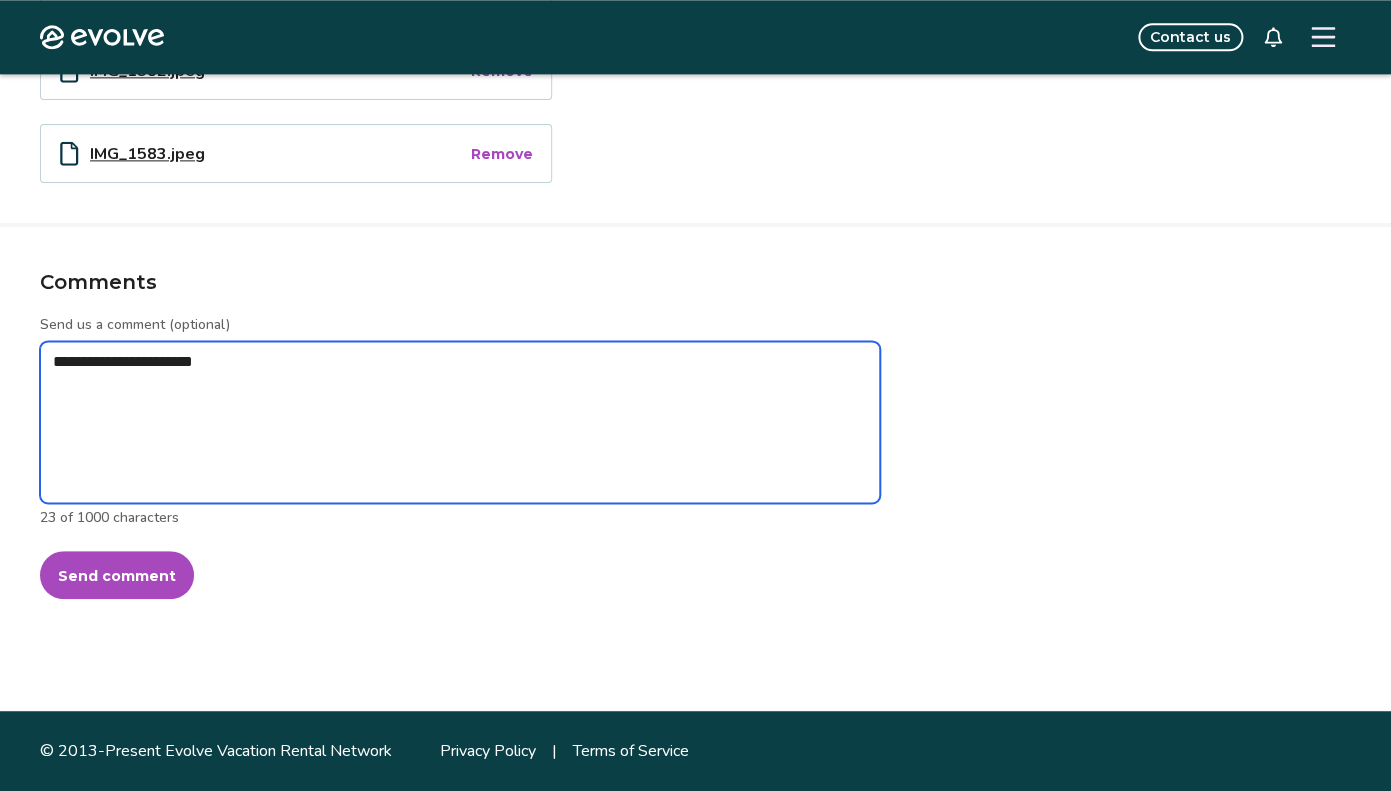 type on "*" 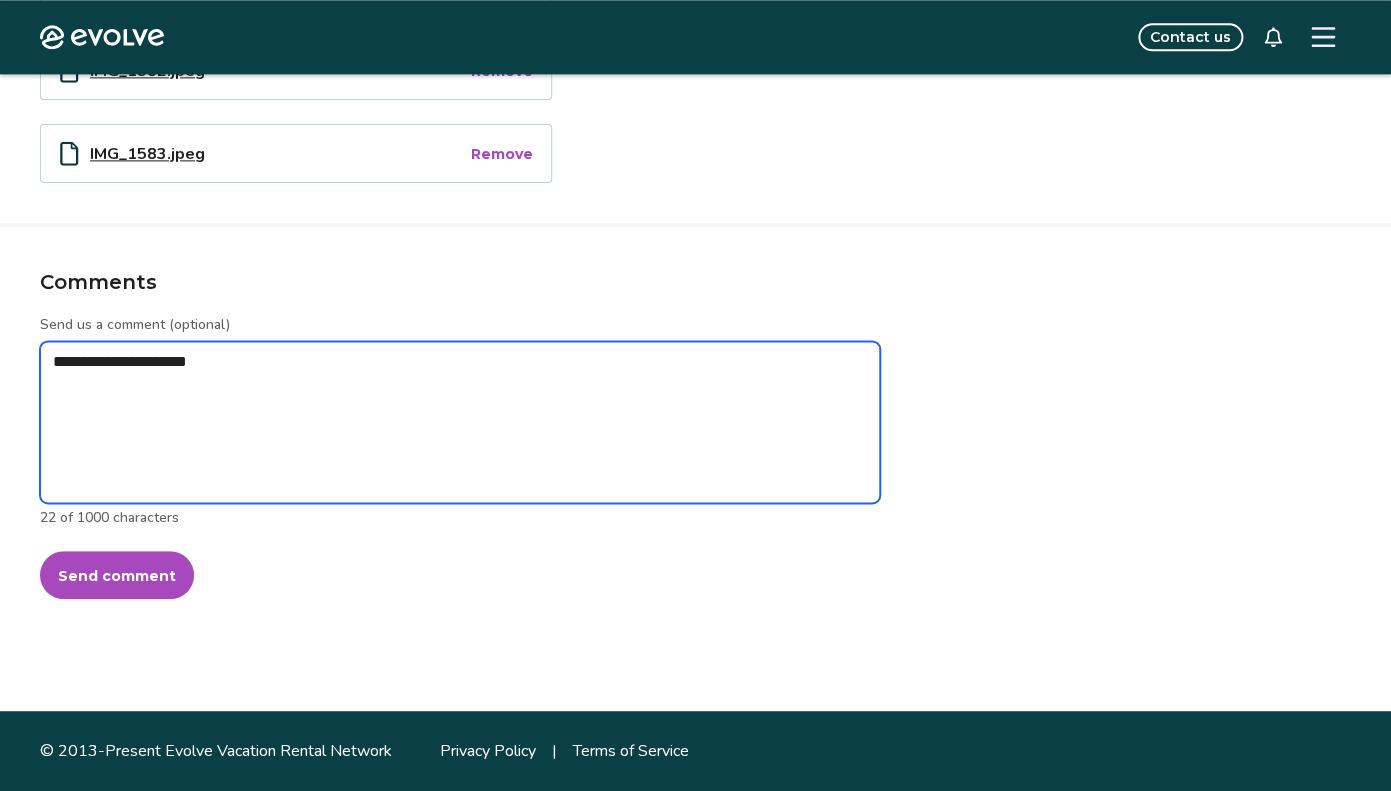 type on "*" 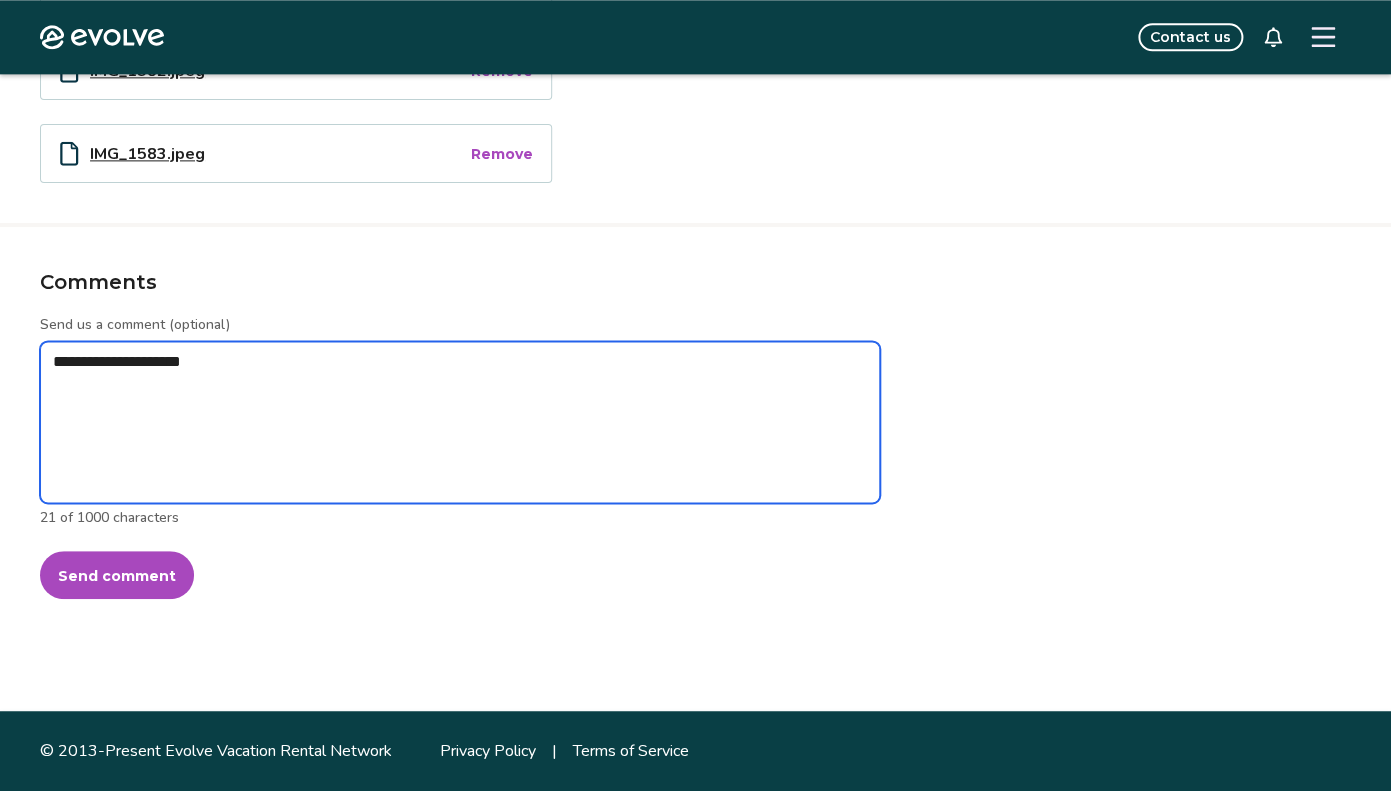 type on "*" 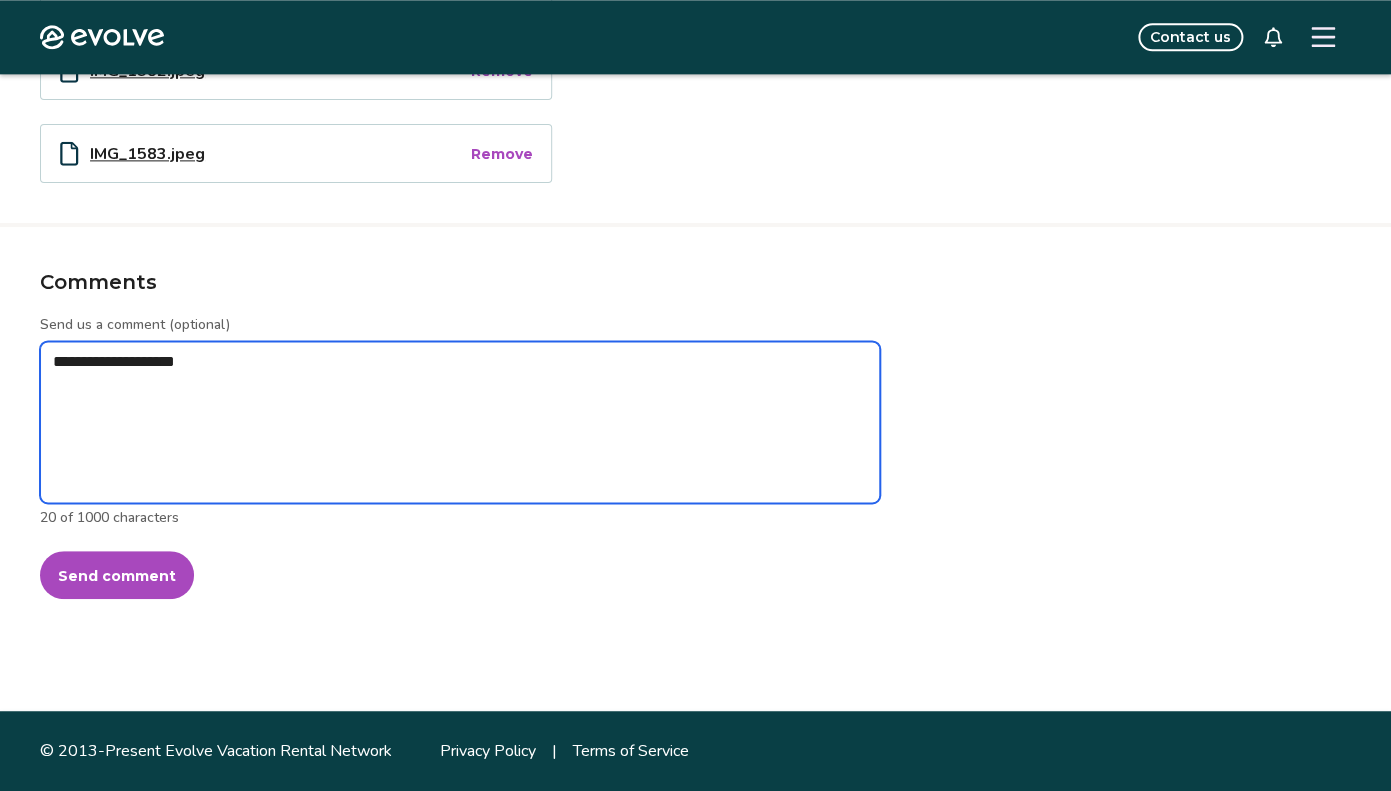 type on "*" 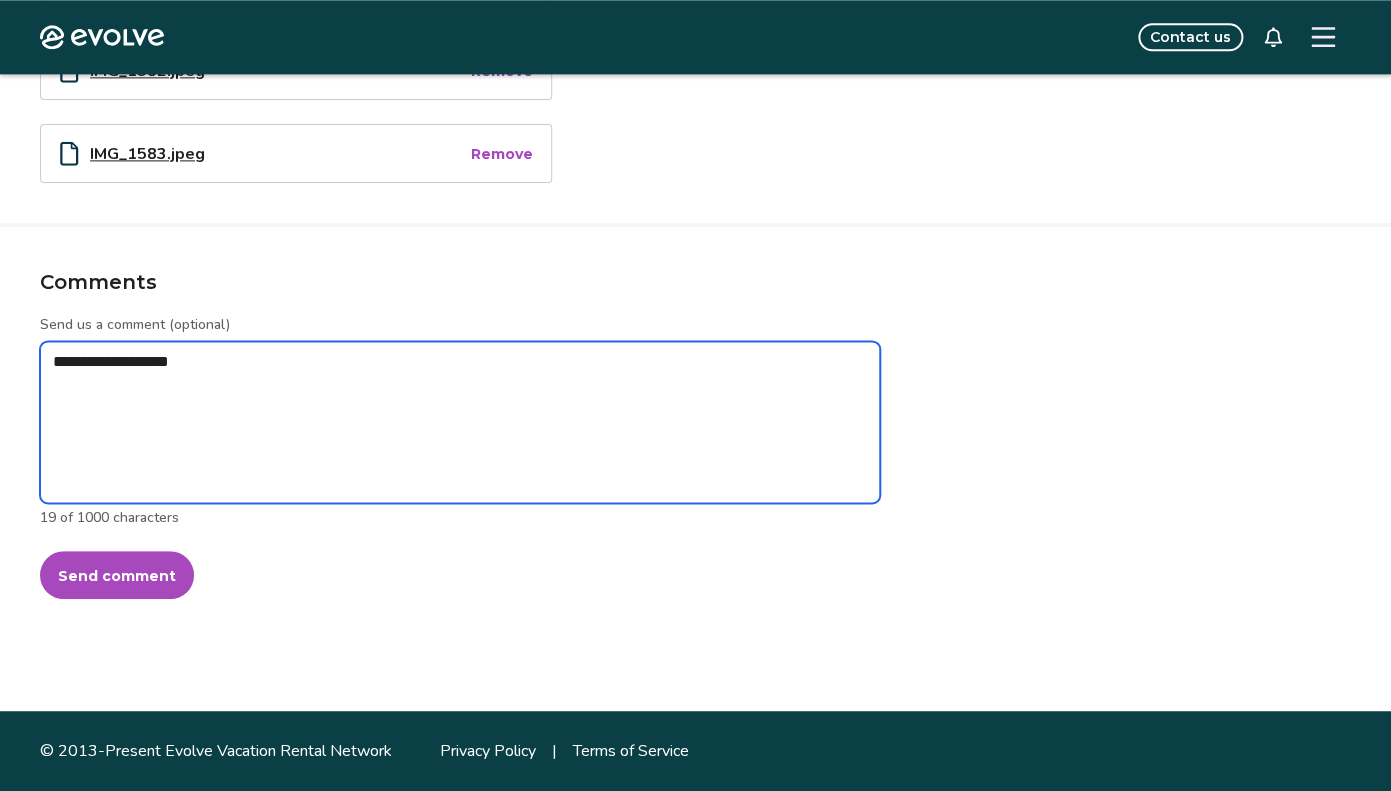 type on "*" 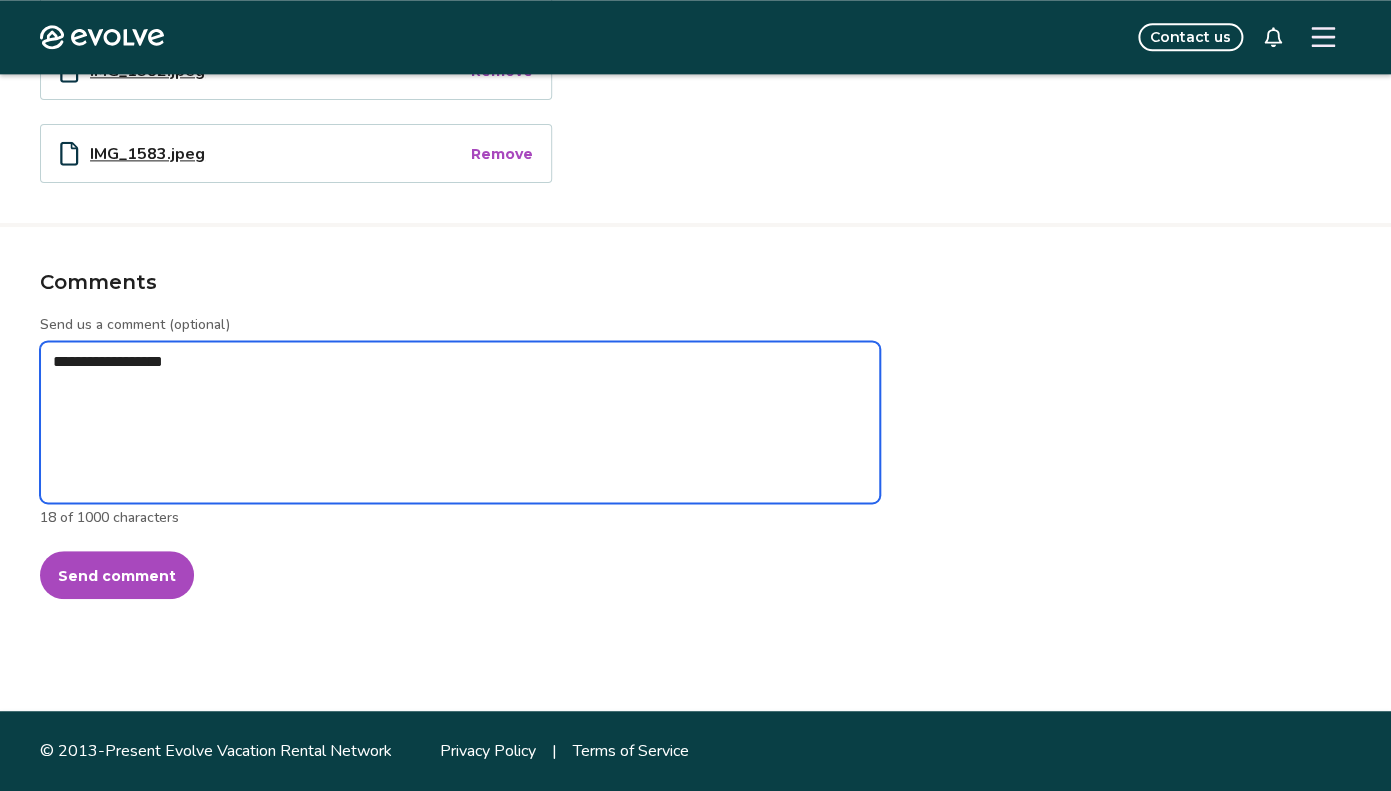type on "*" 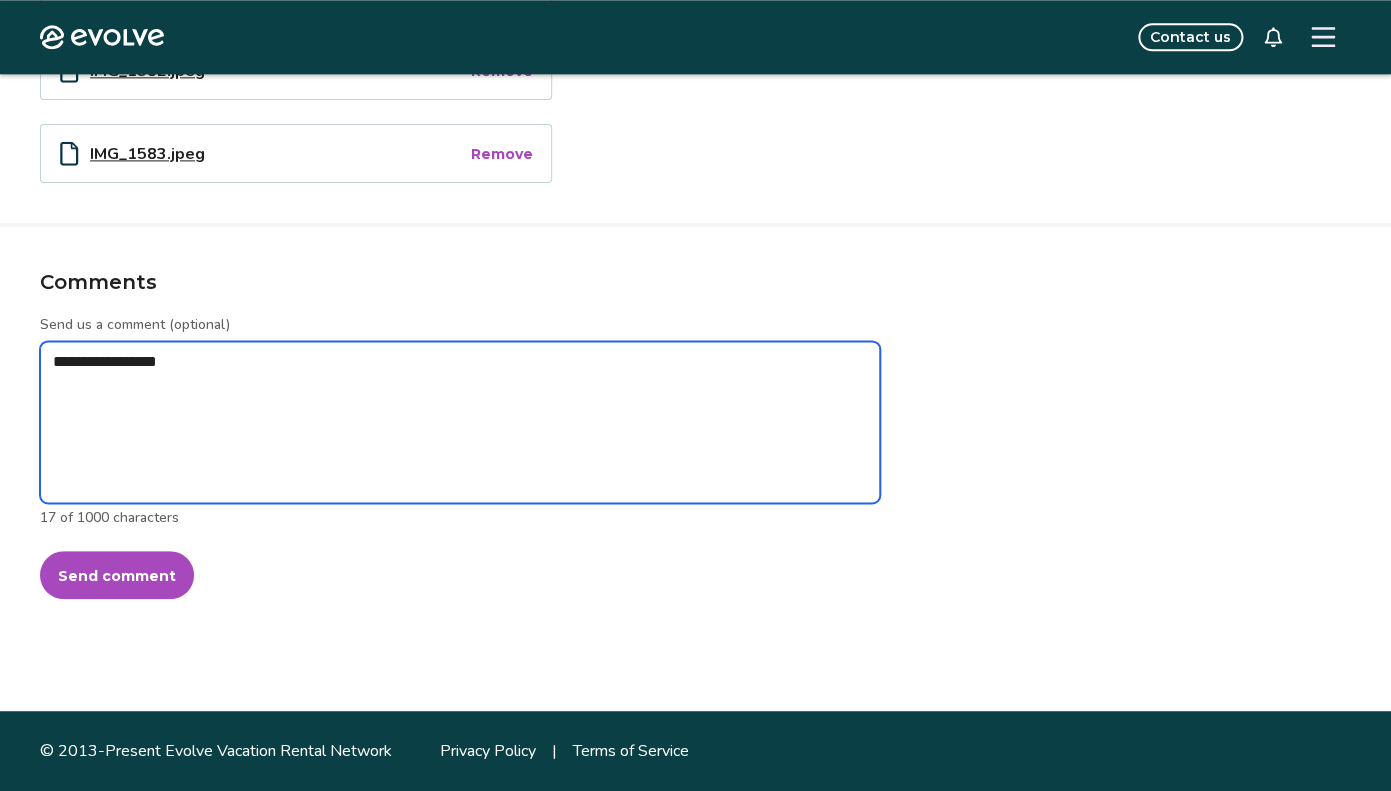 type on "*" 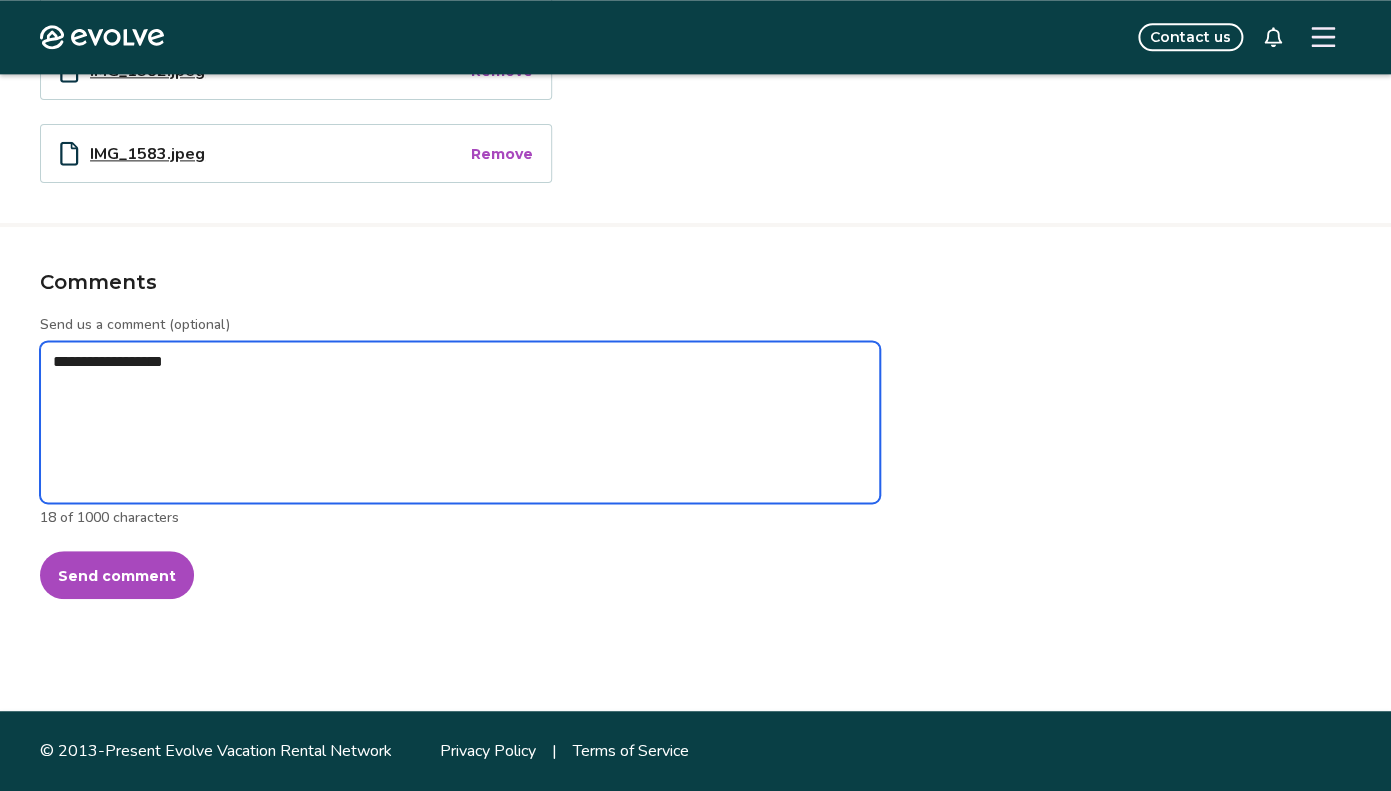 type on "*" 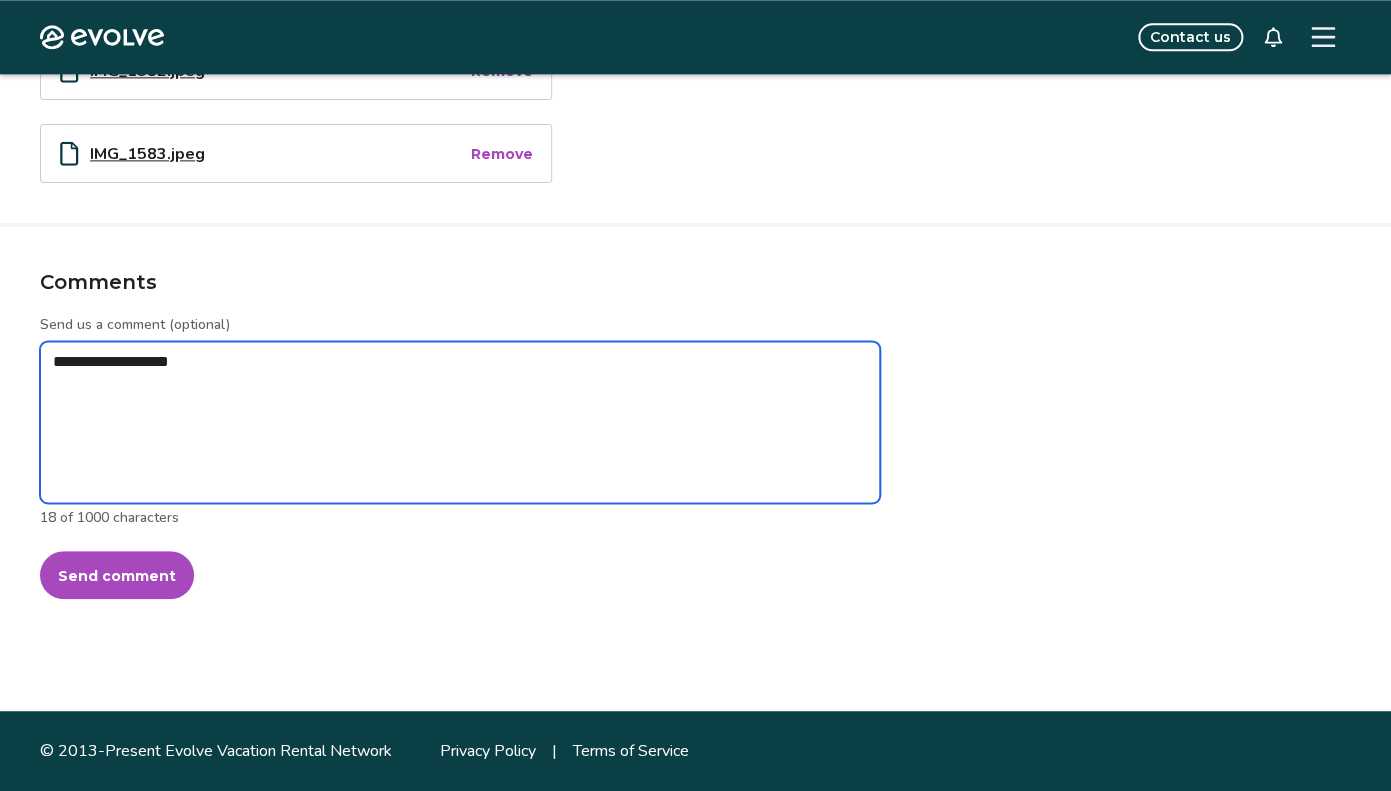 type on "*" 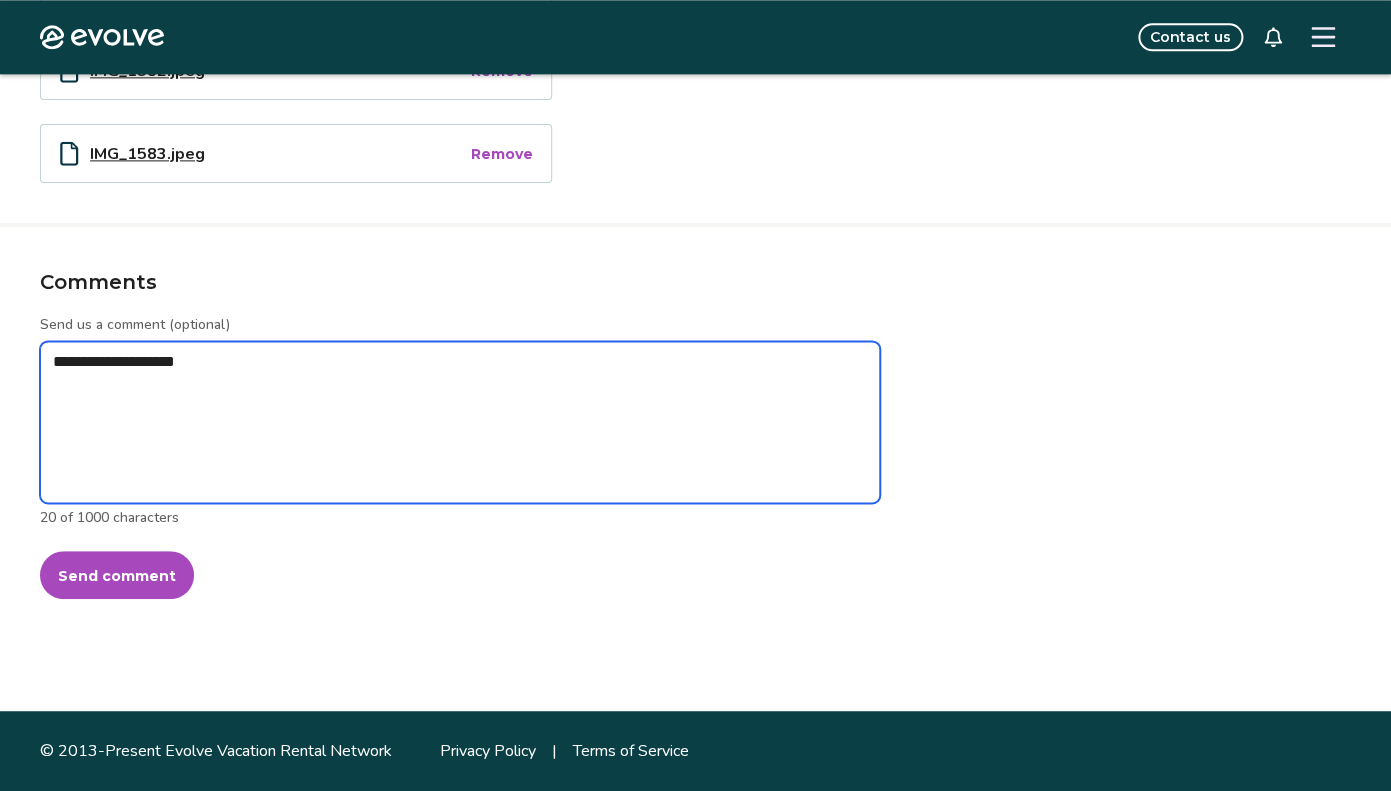type on "*" 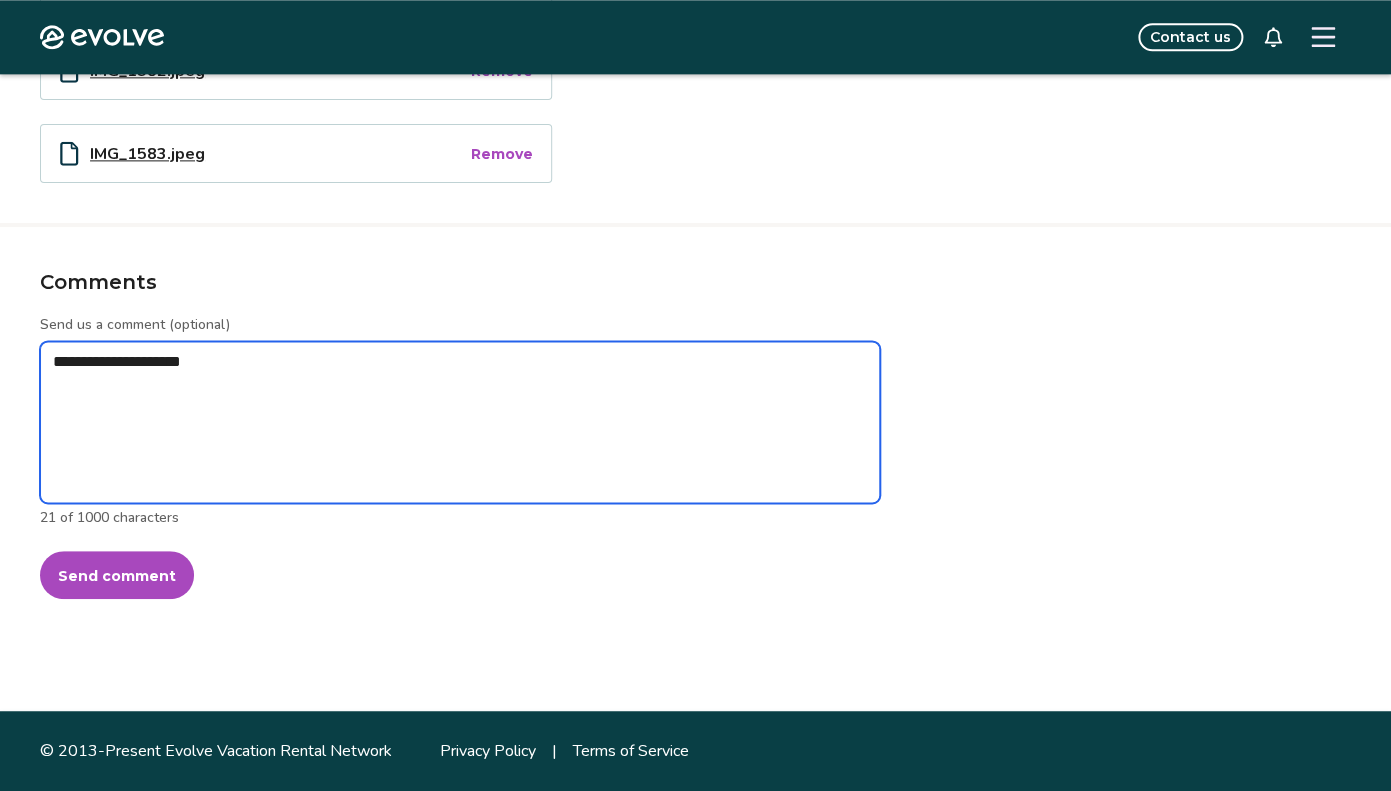 type on "*" 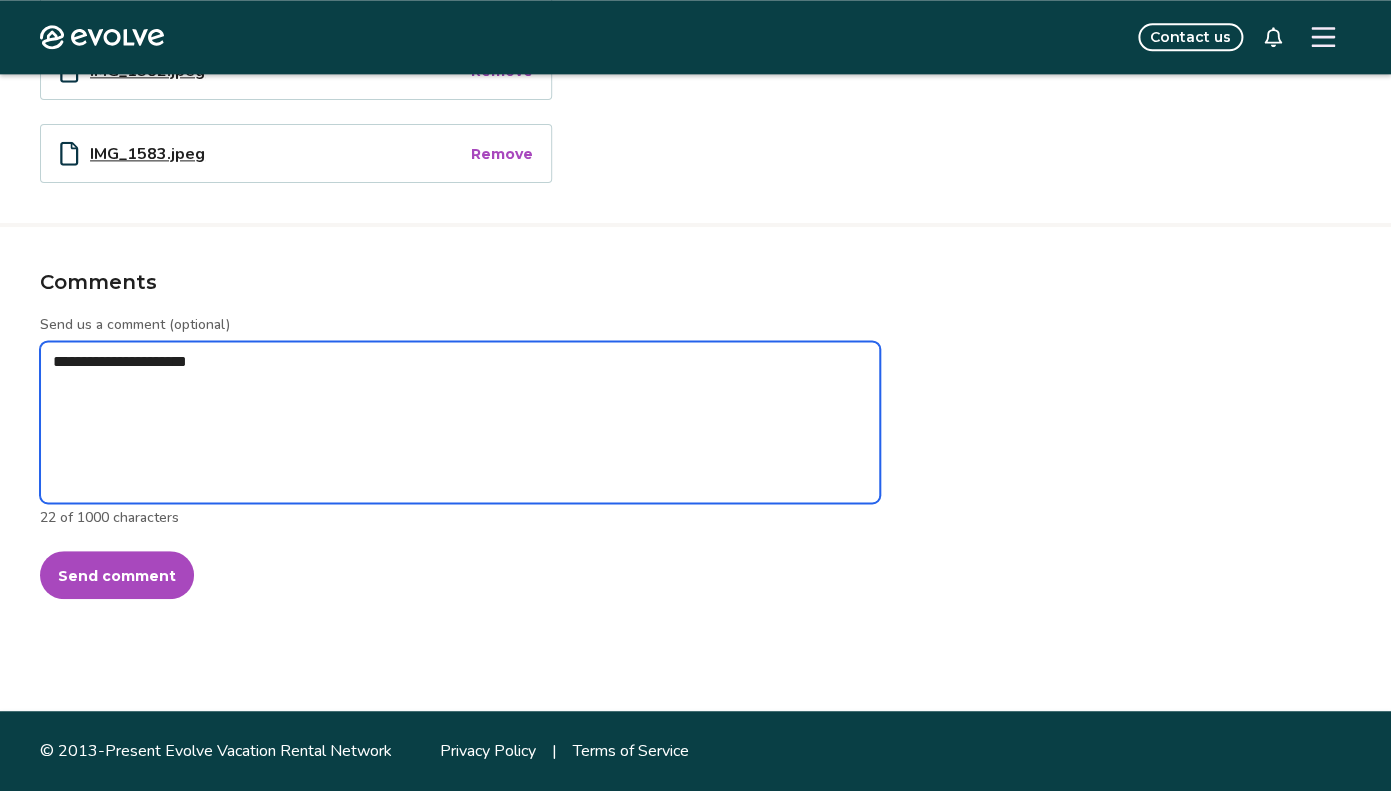 type on "*" 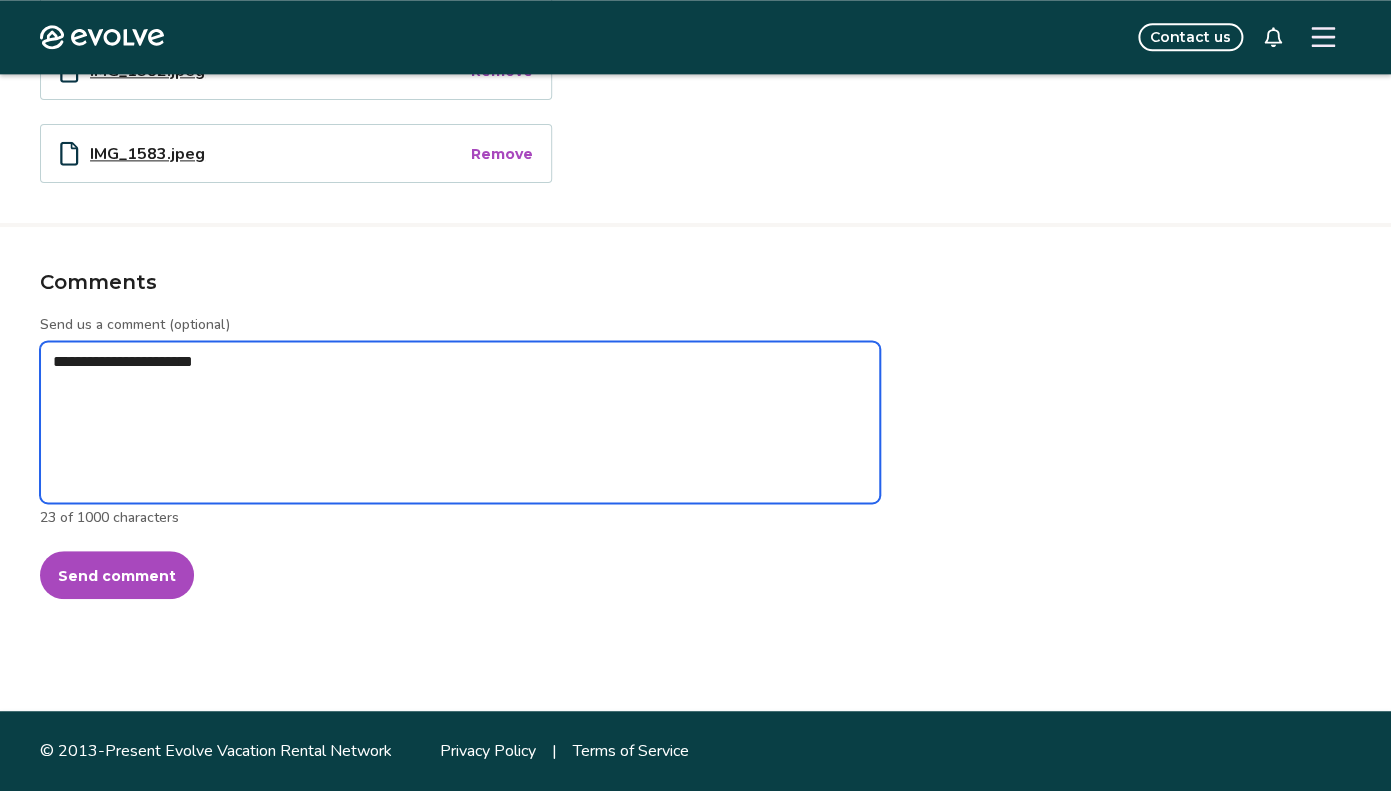 type on "*" 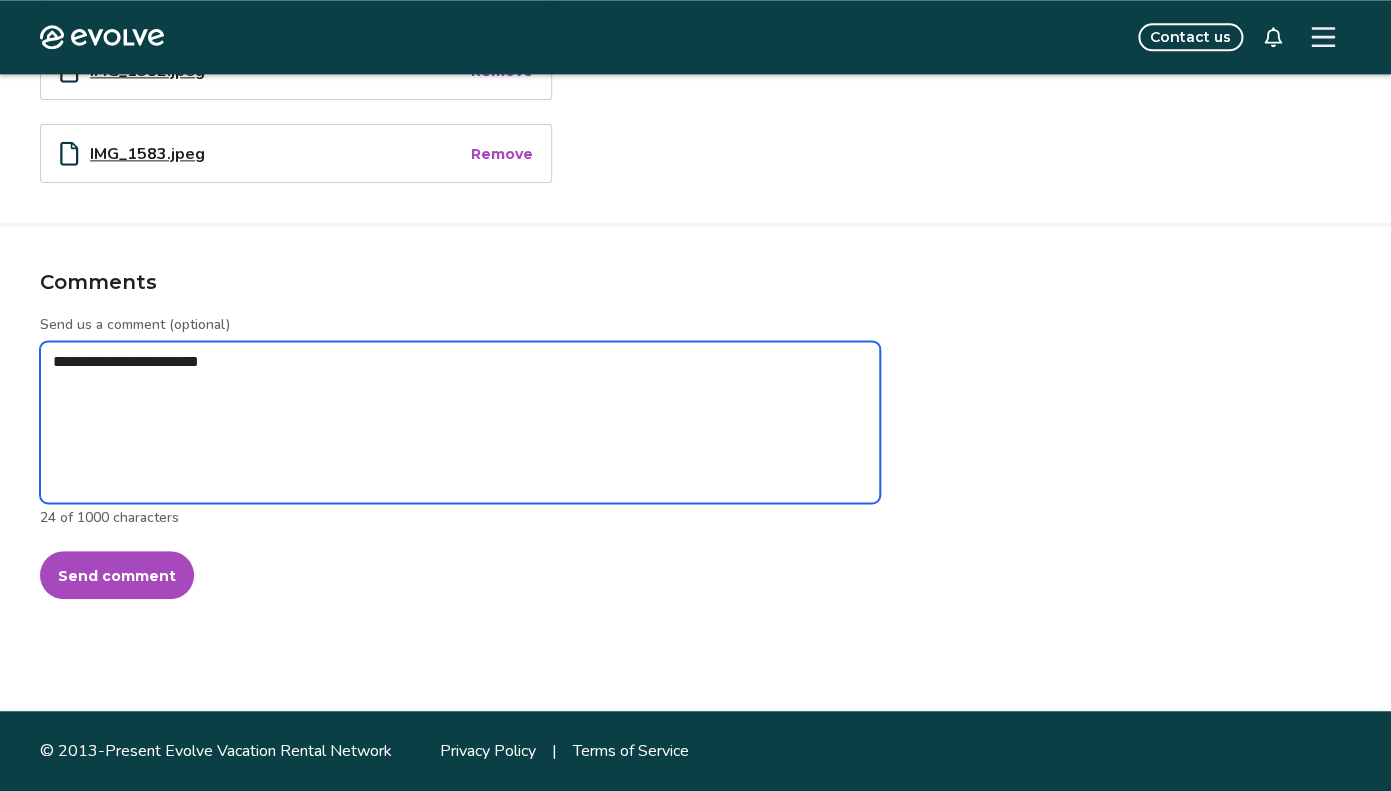 type on "*" 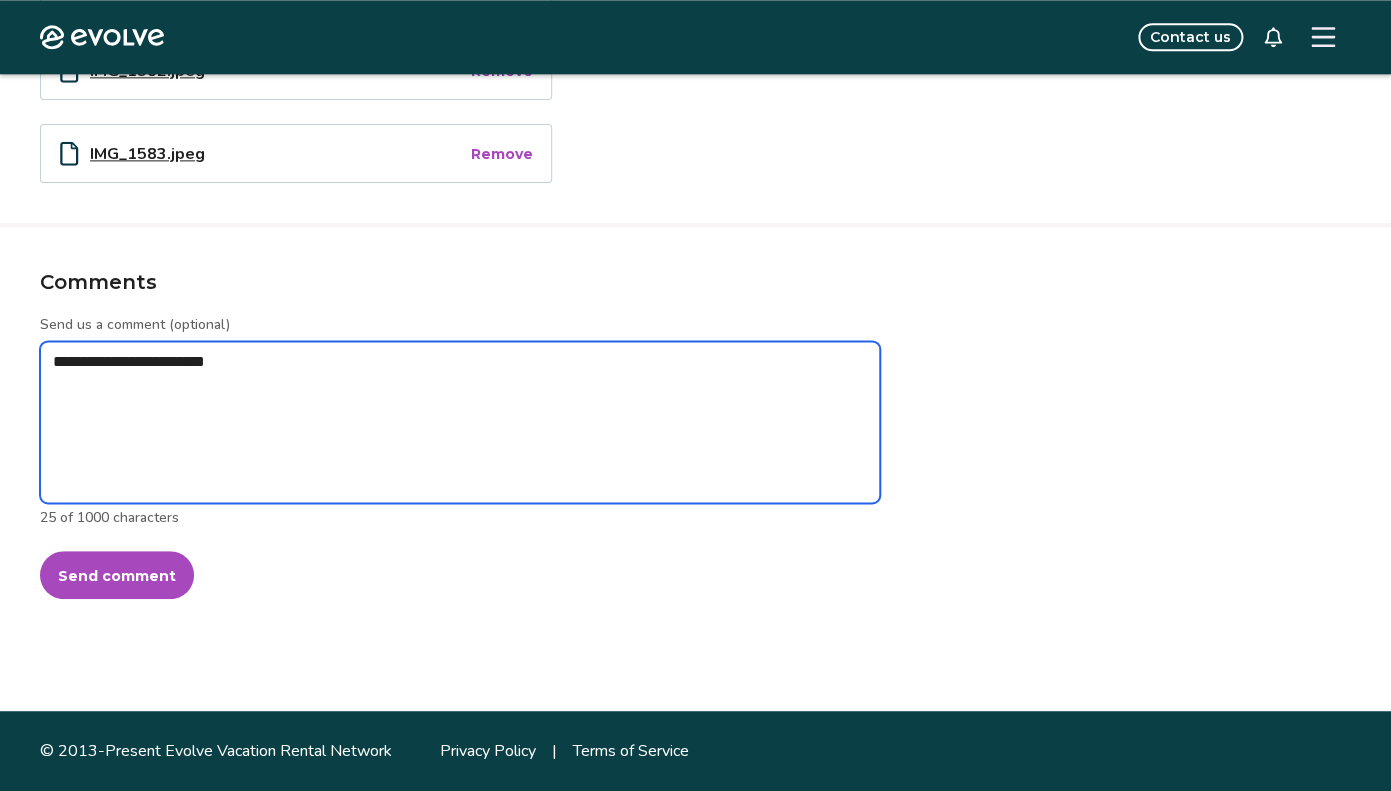 type on "*" 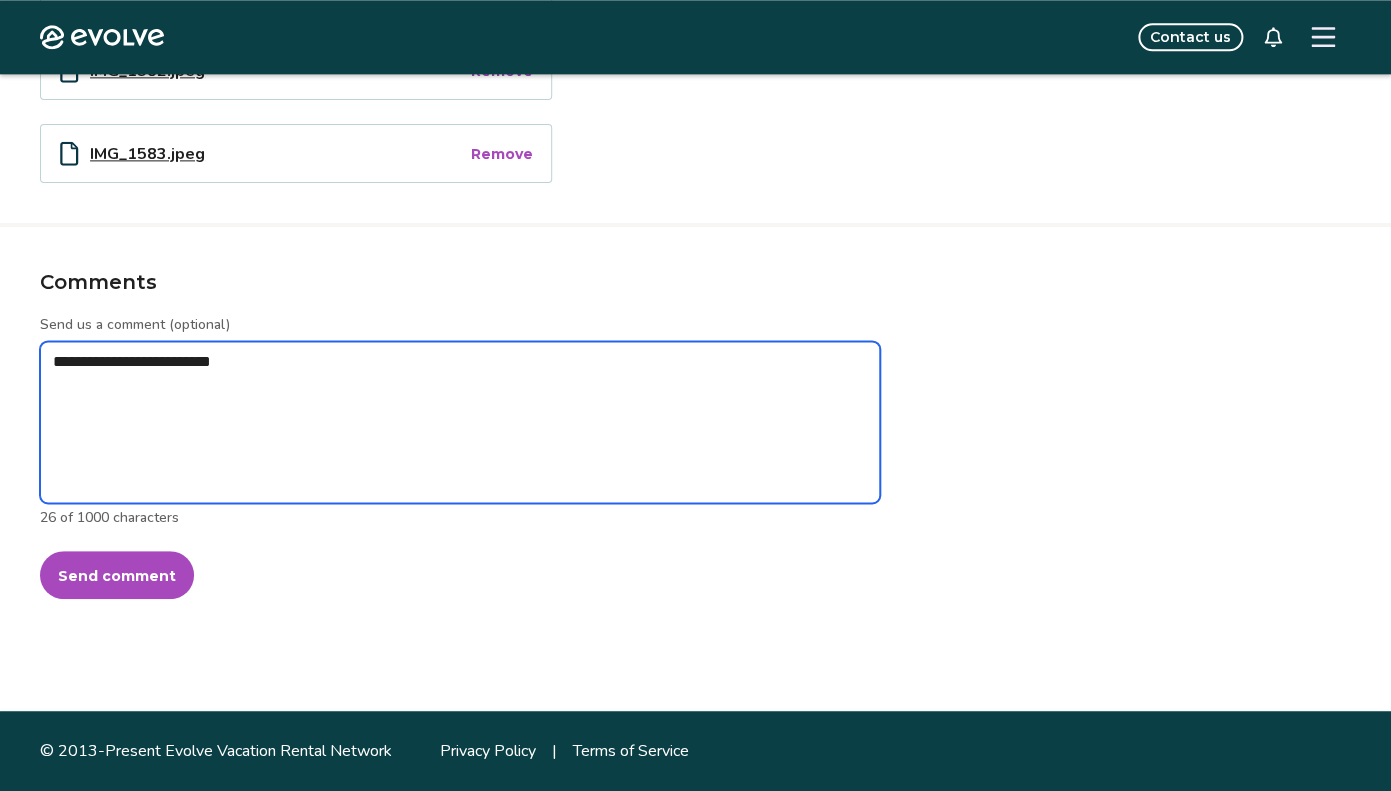 type on "*" 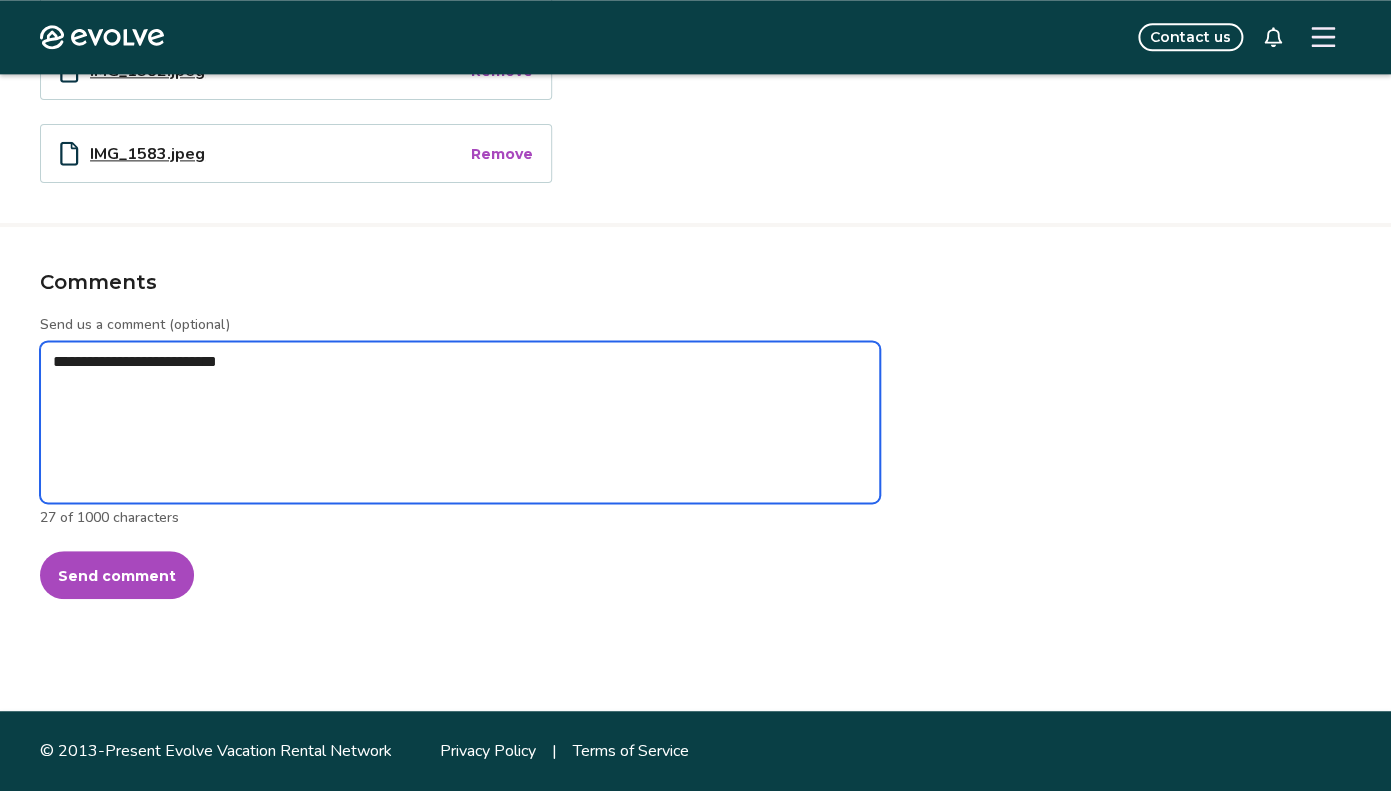 type on "*" 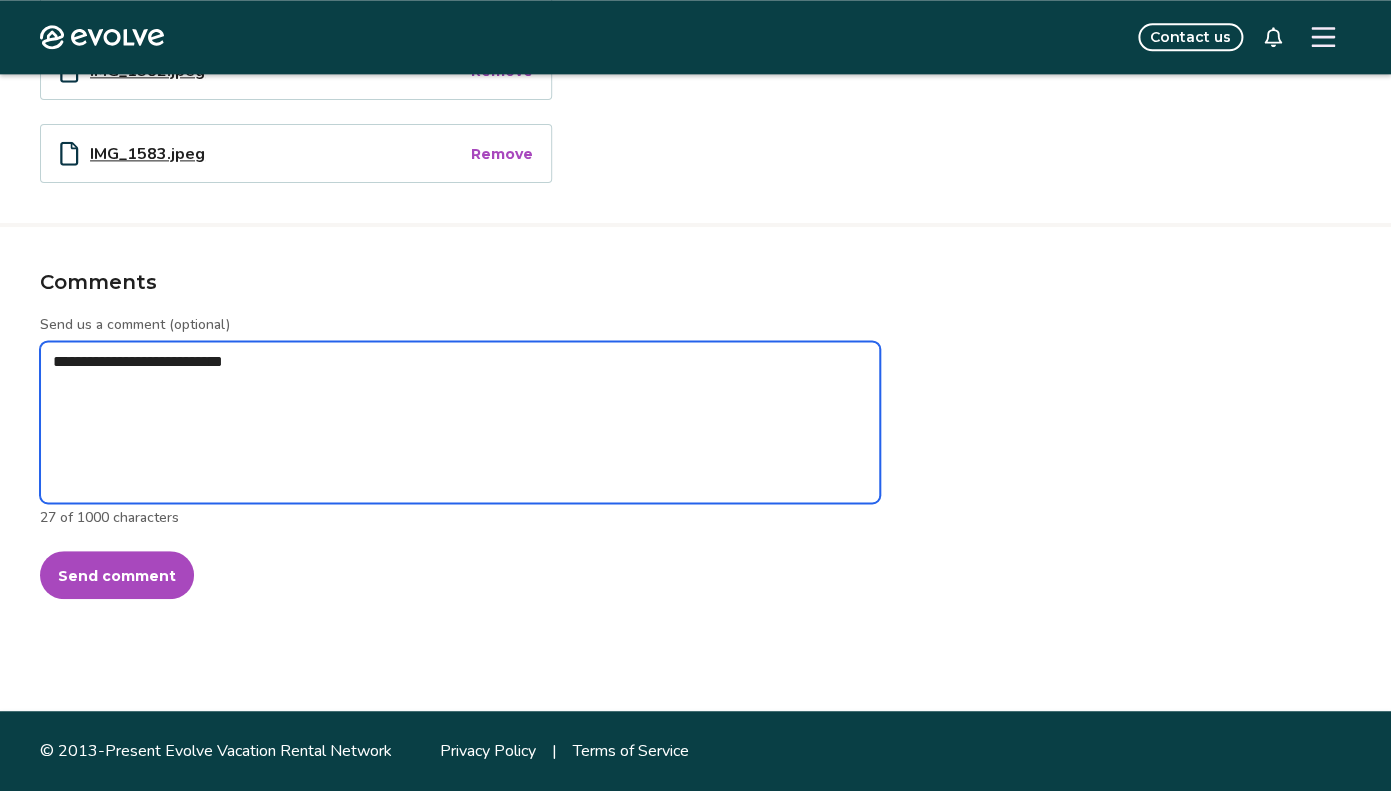 type on "*" 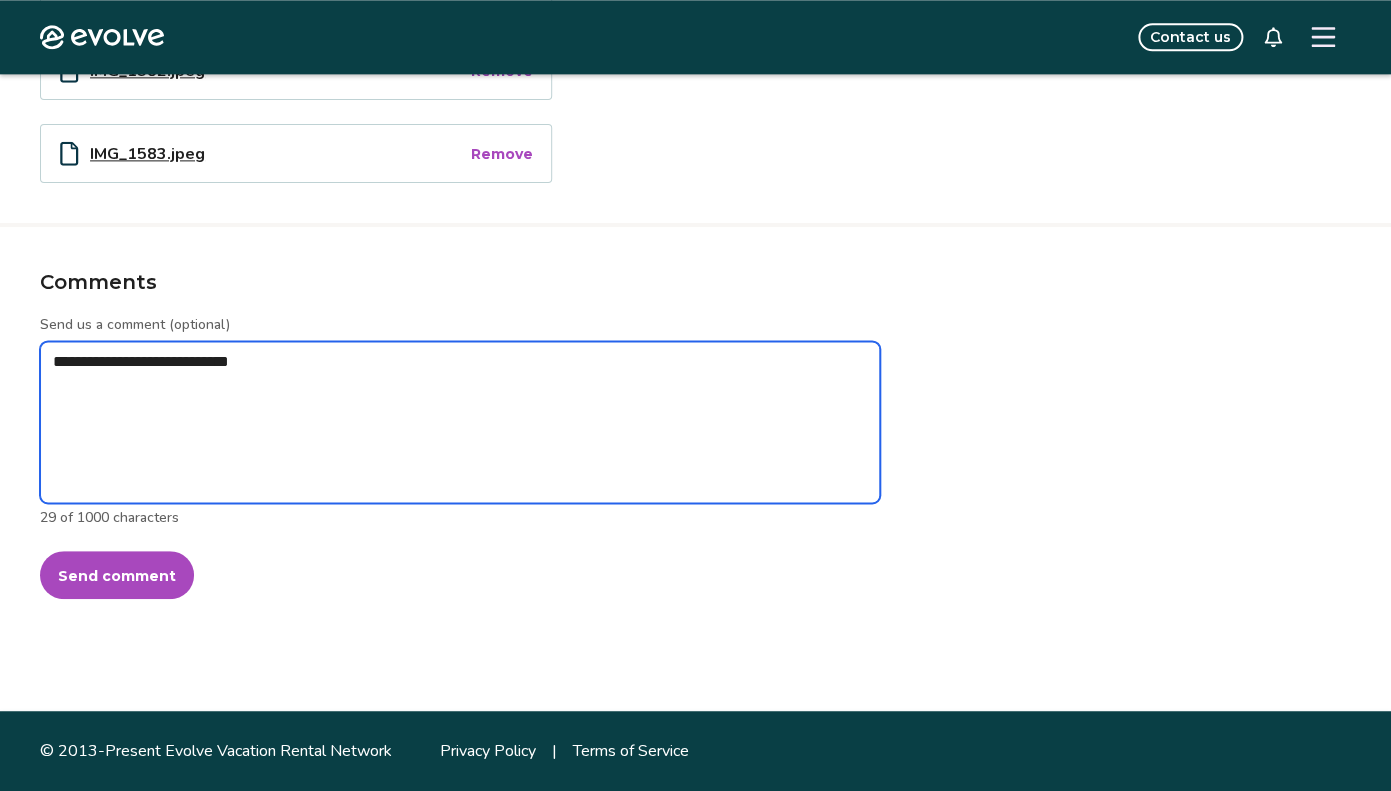 type on "*" 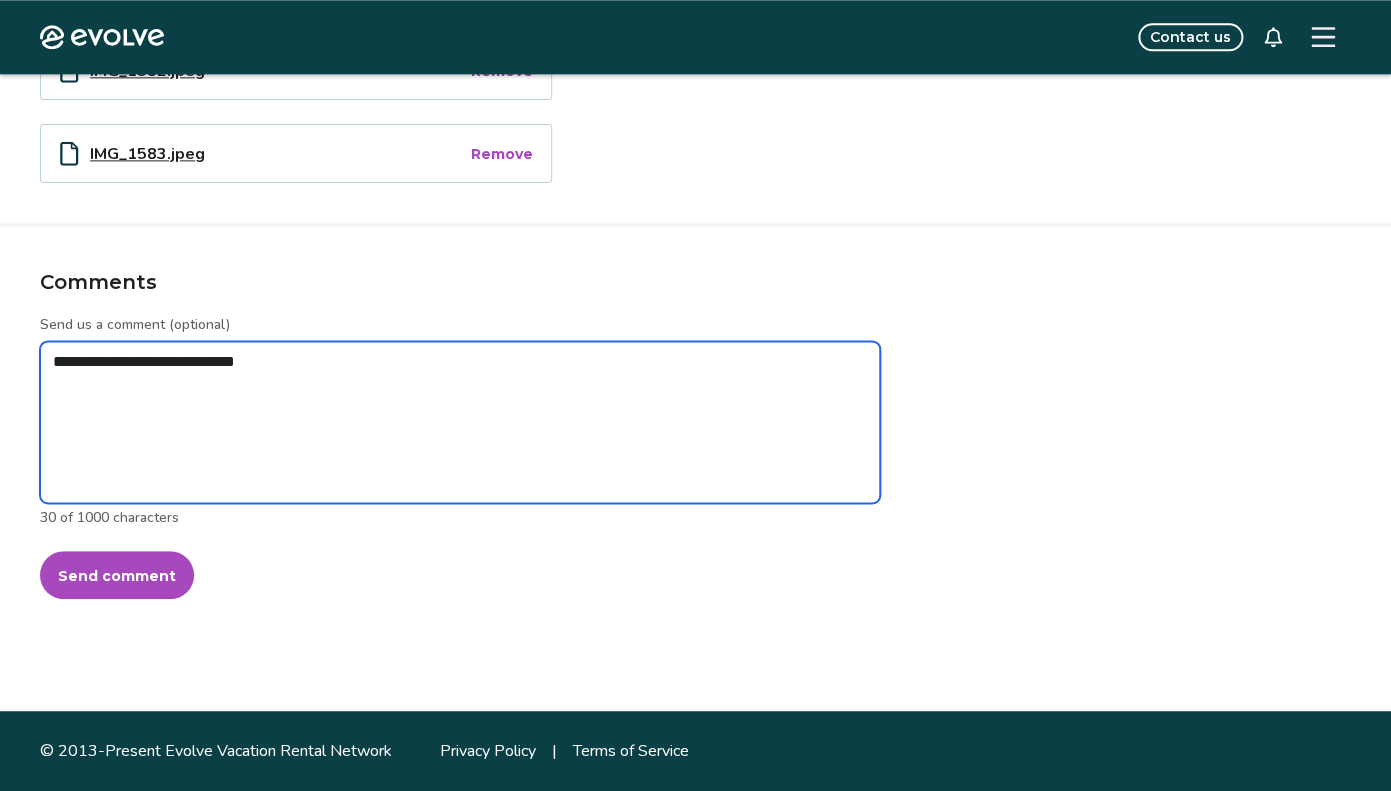 type on "*" 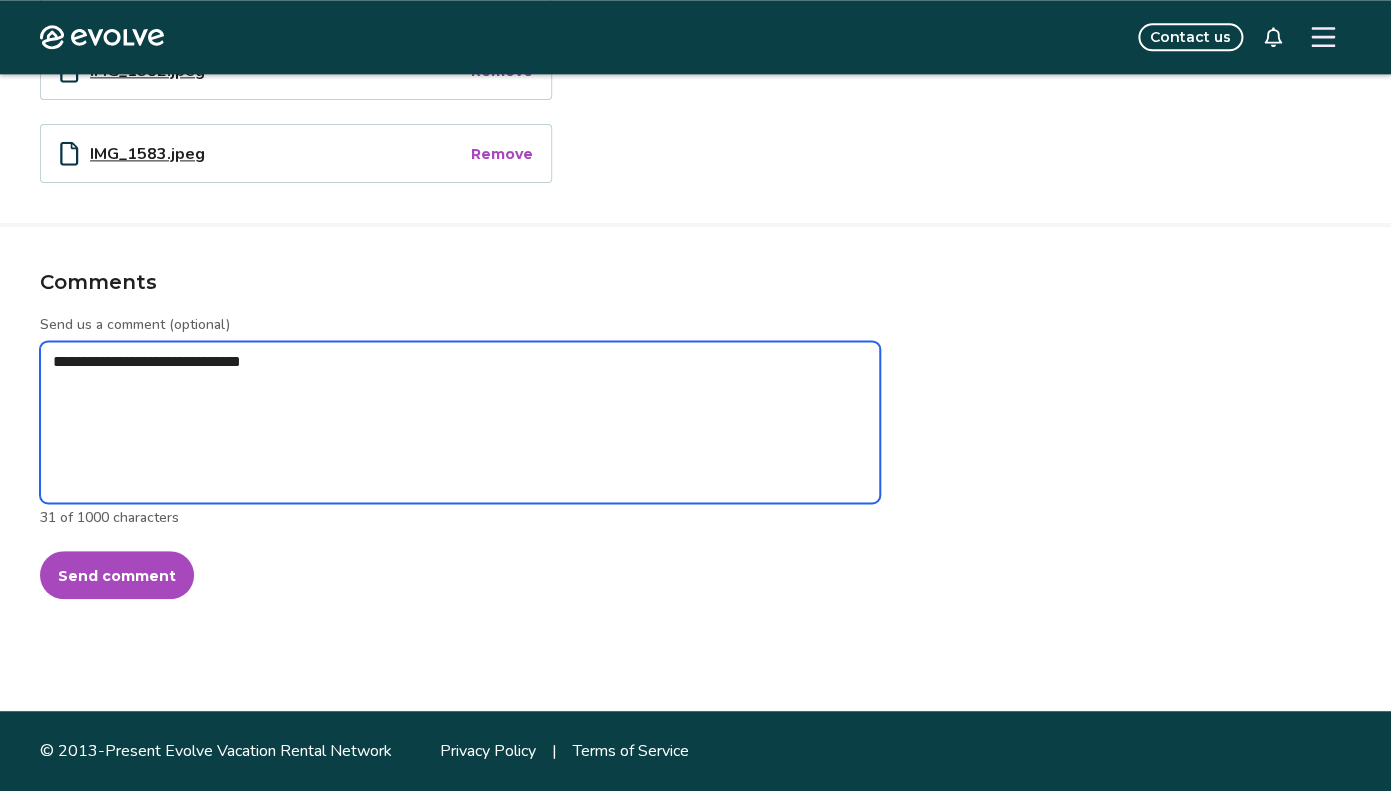 type on "*" 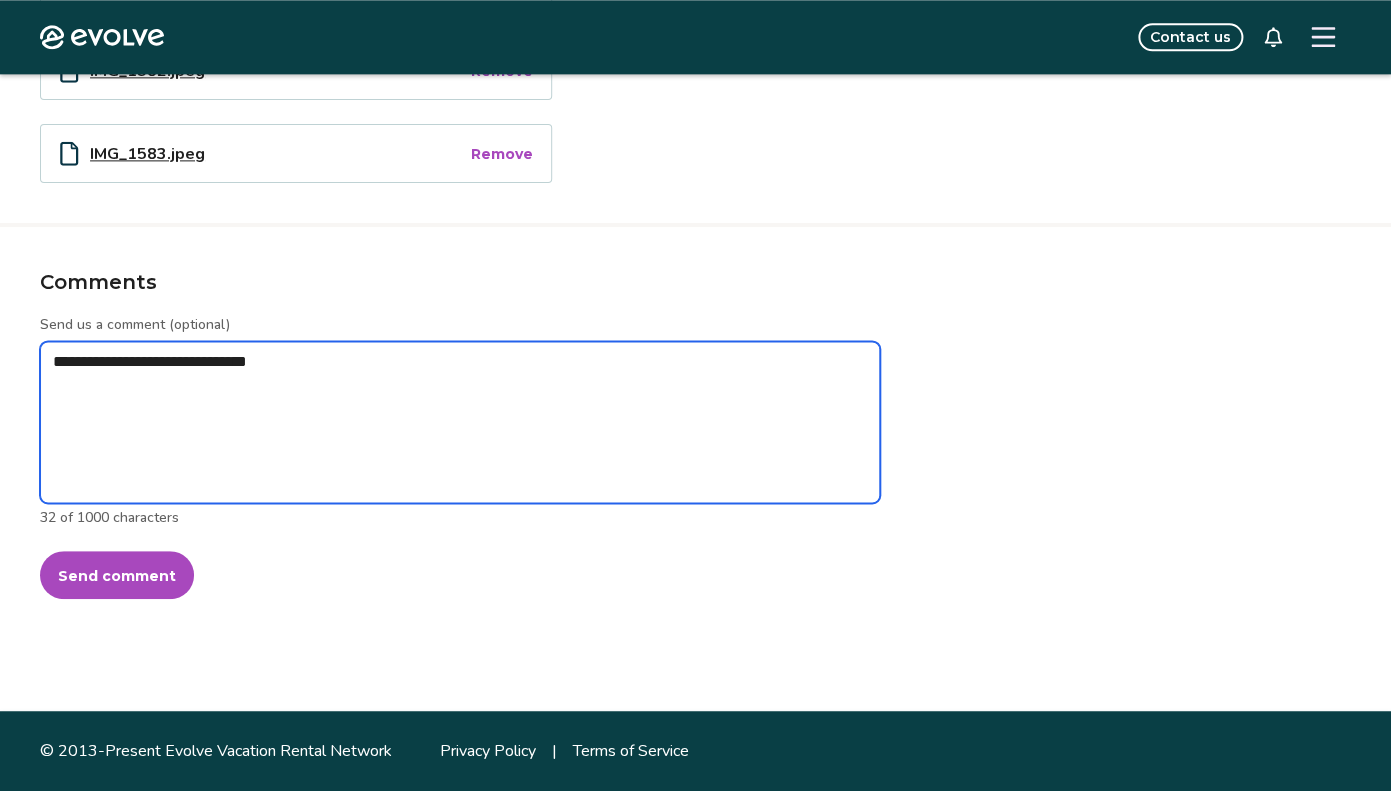 type on "*" 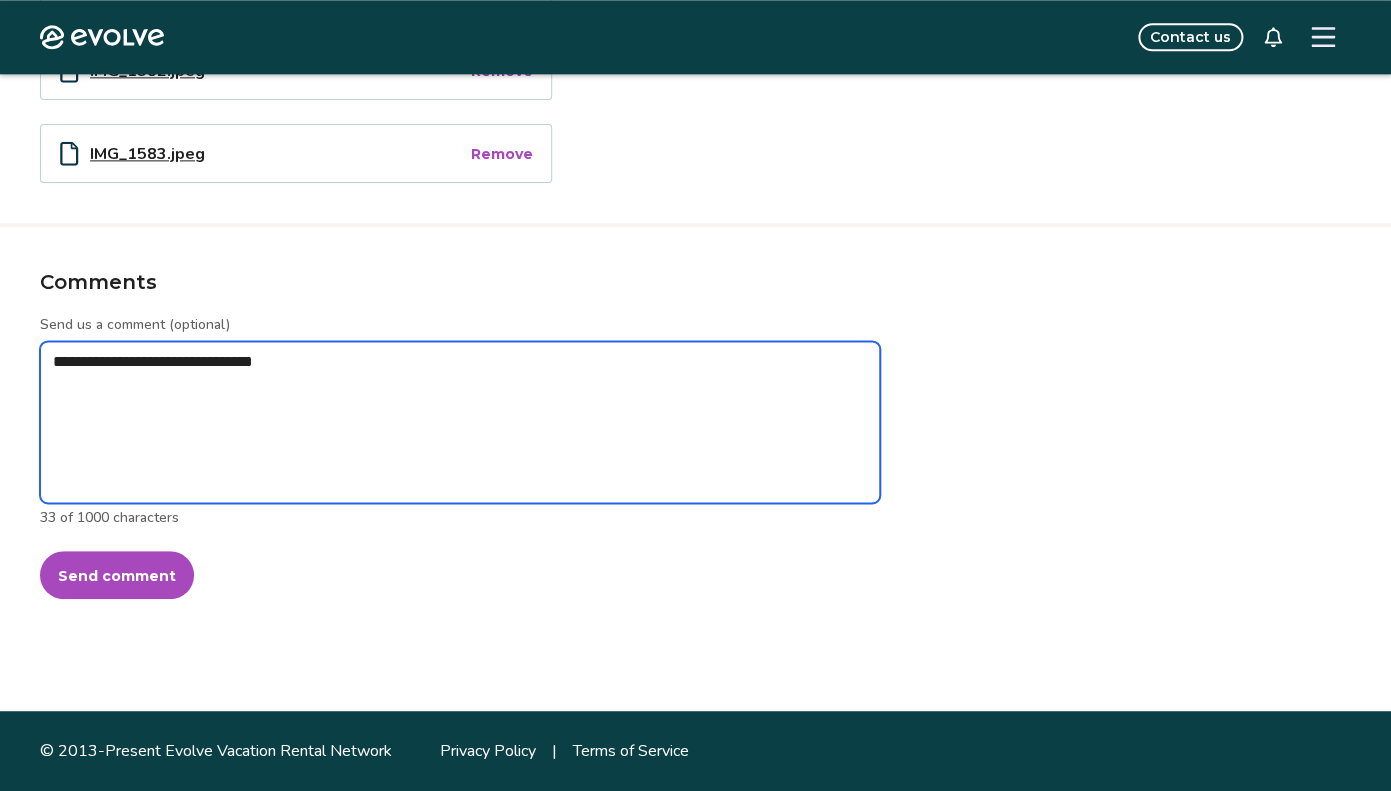 type on "*" 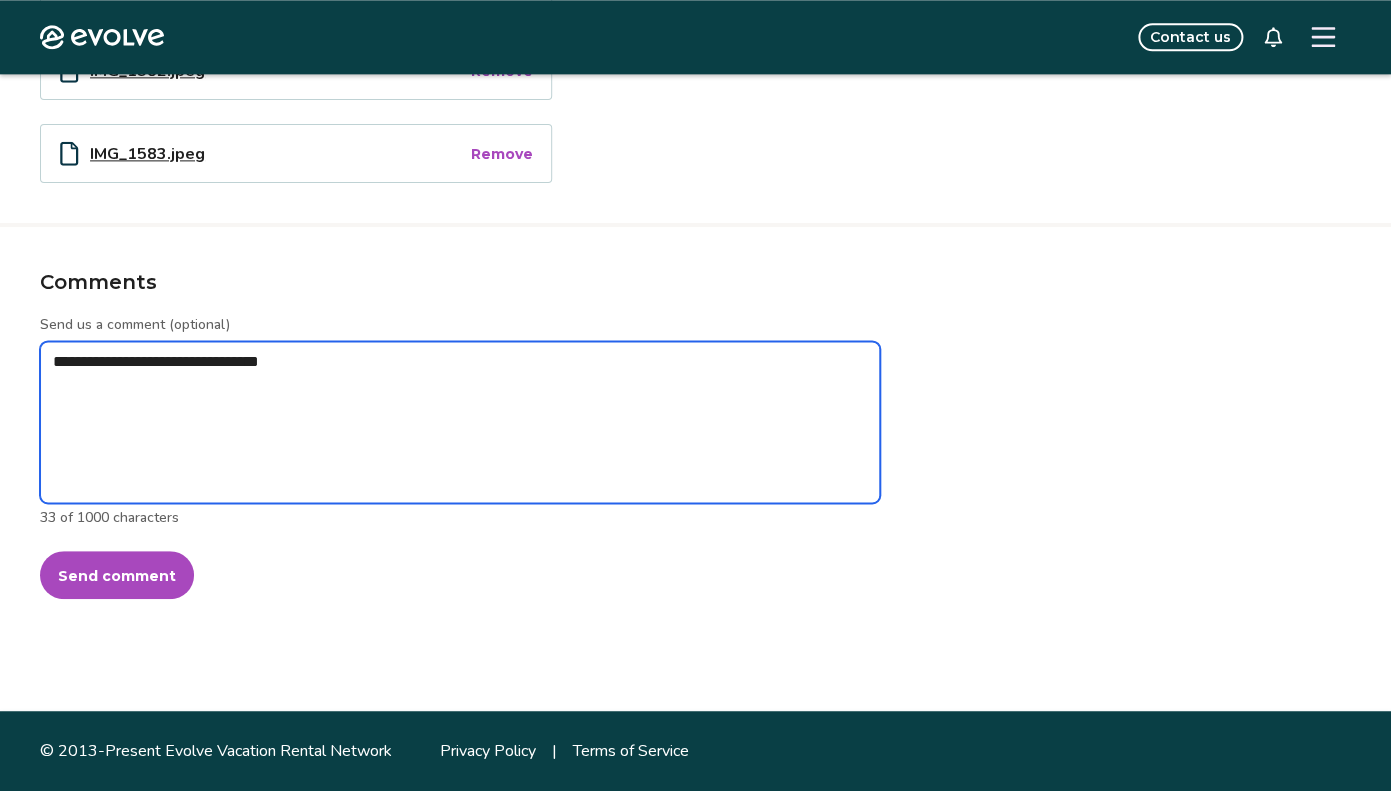 type on "*" 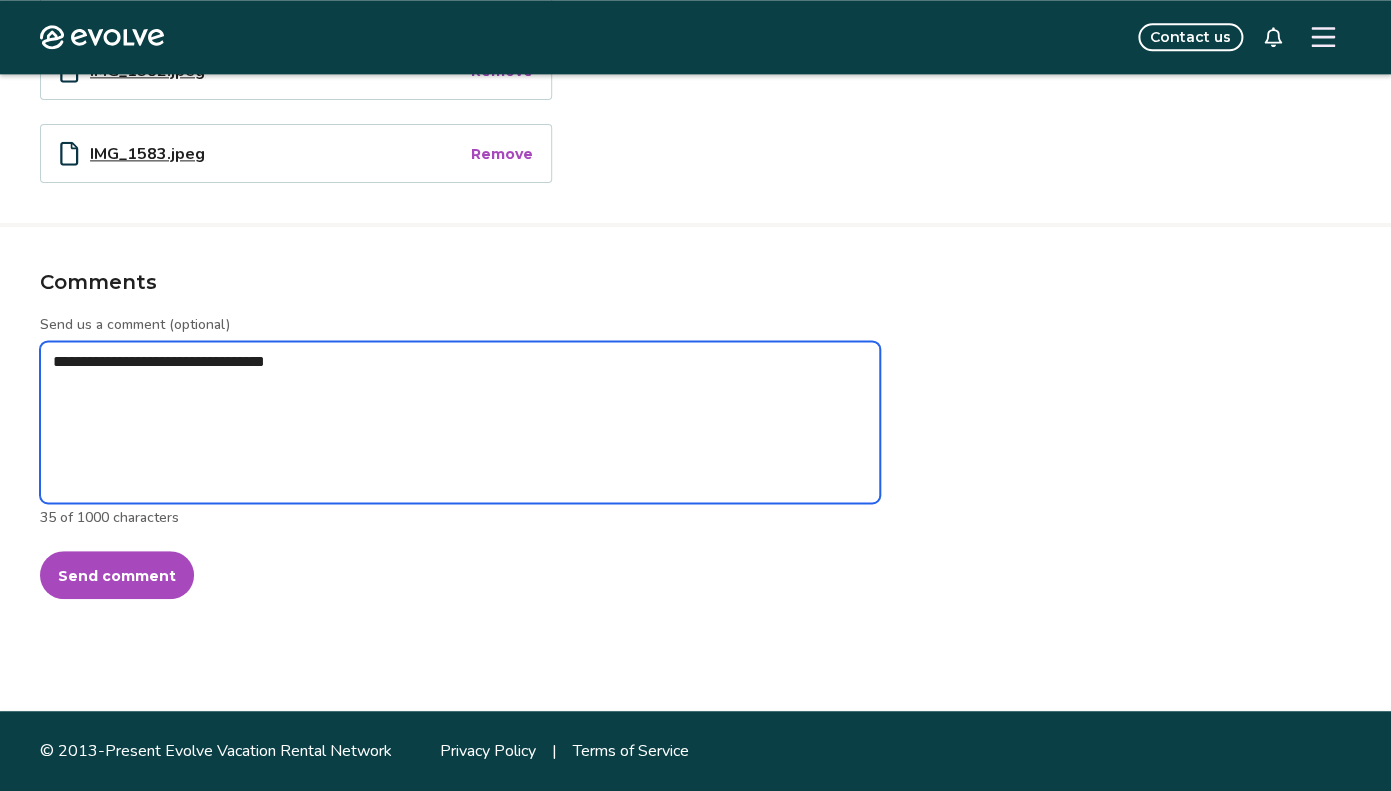 type on "*" 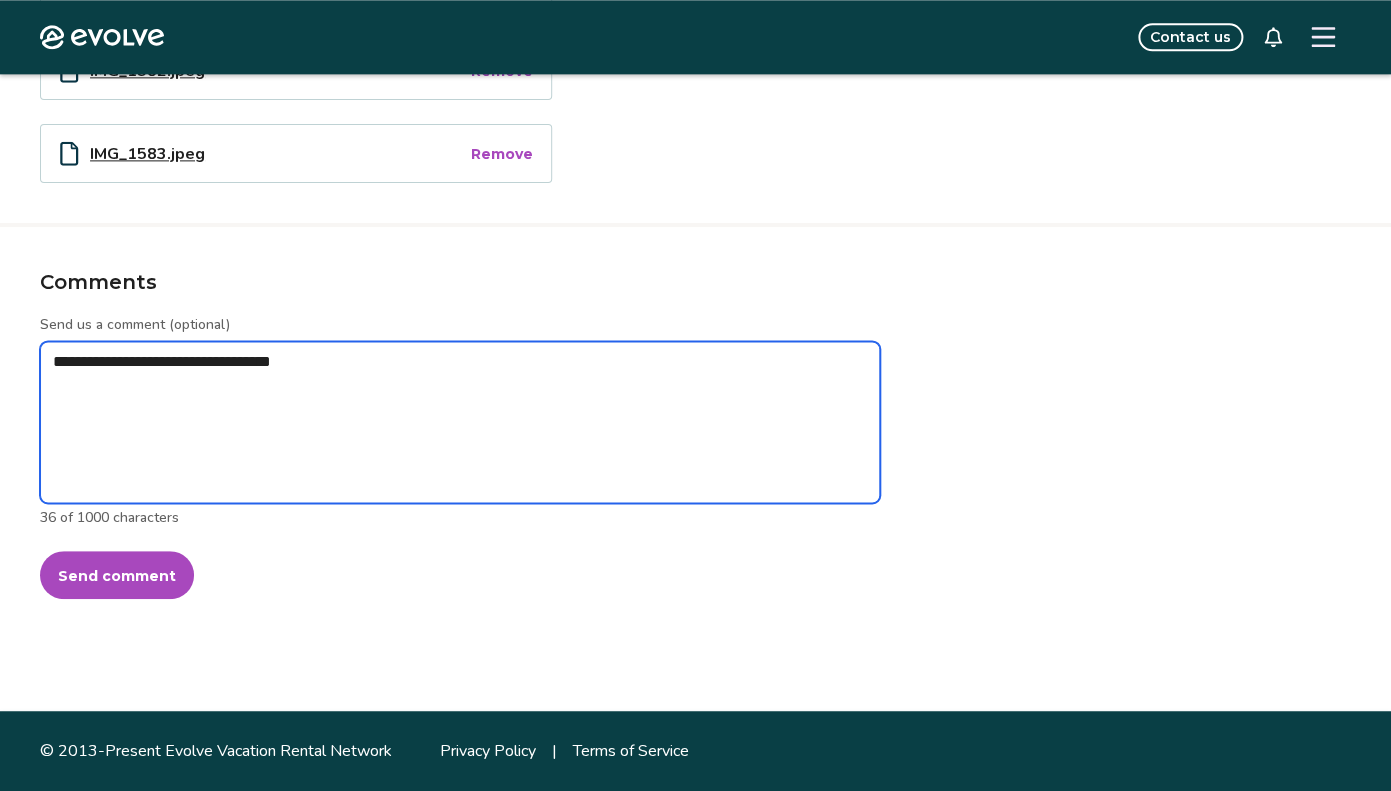 type on "*" 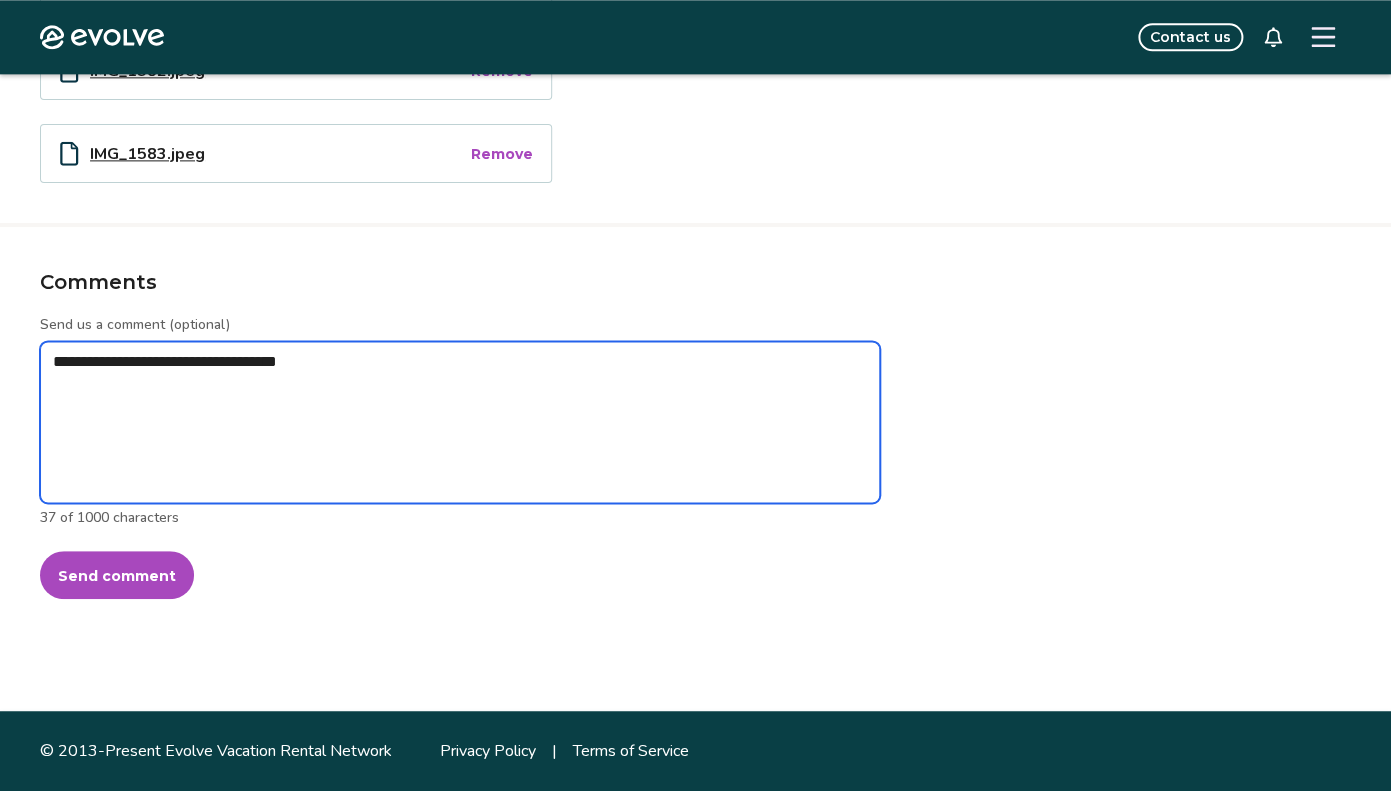 type on "*" 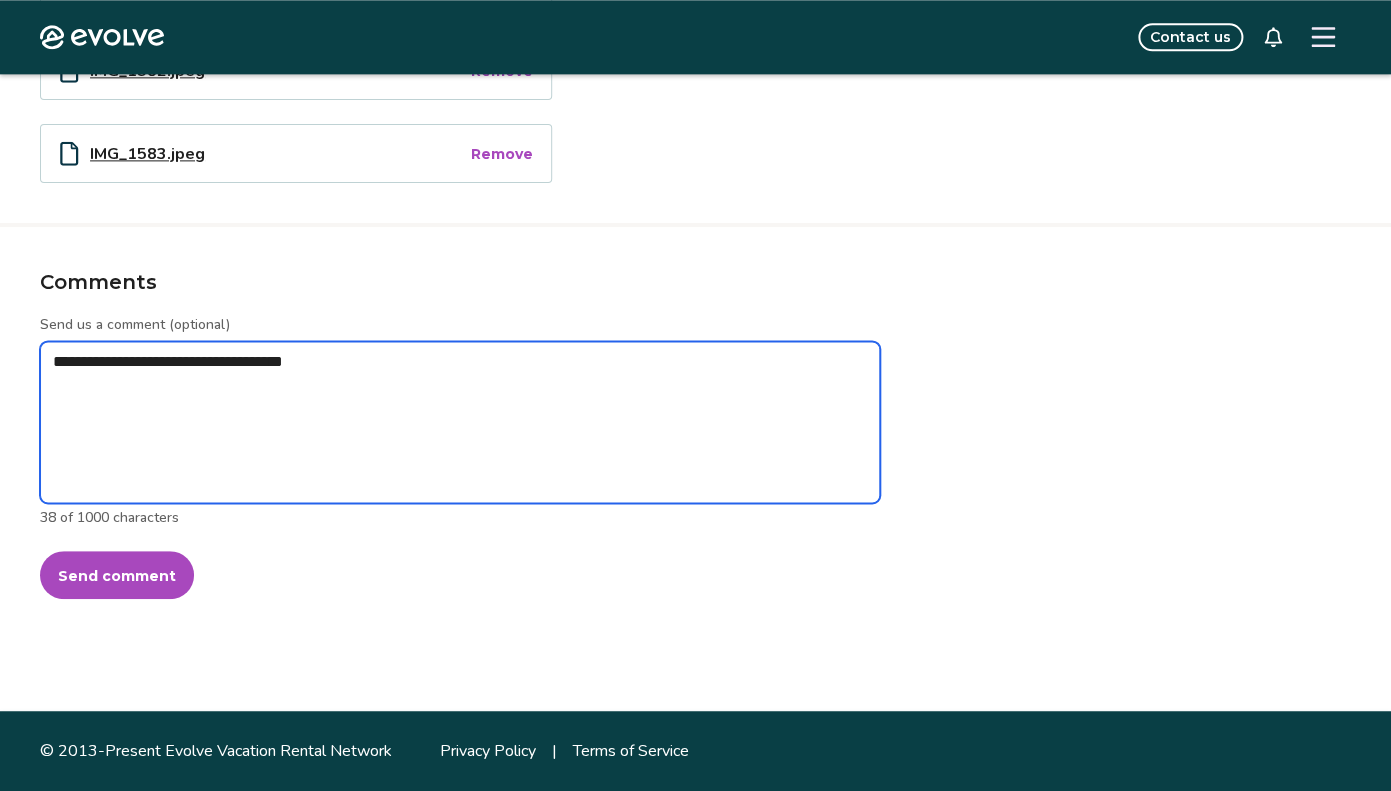 type on "*" 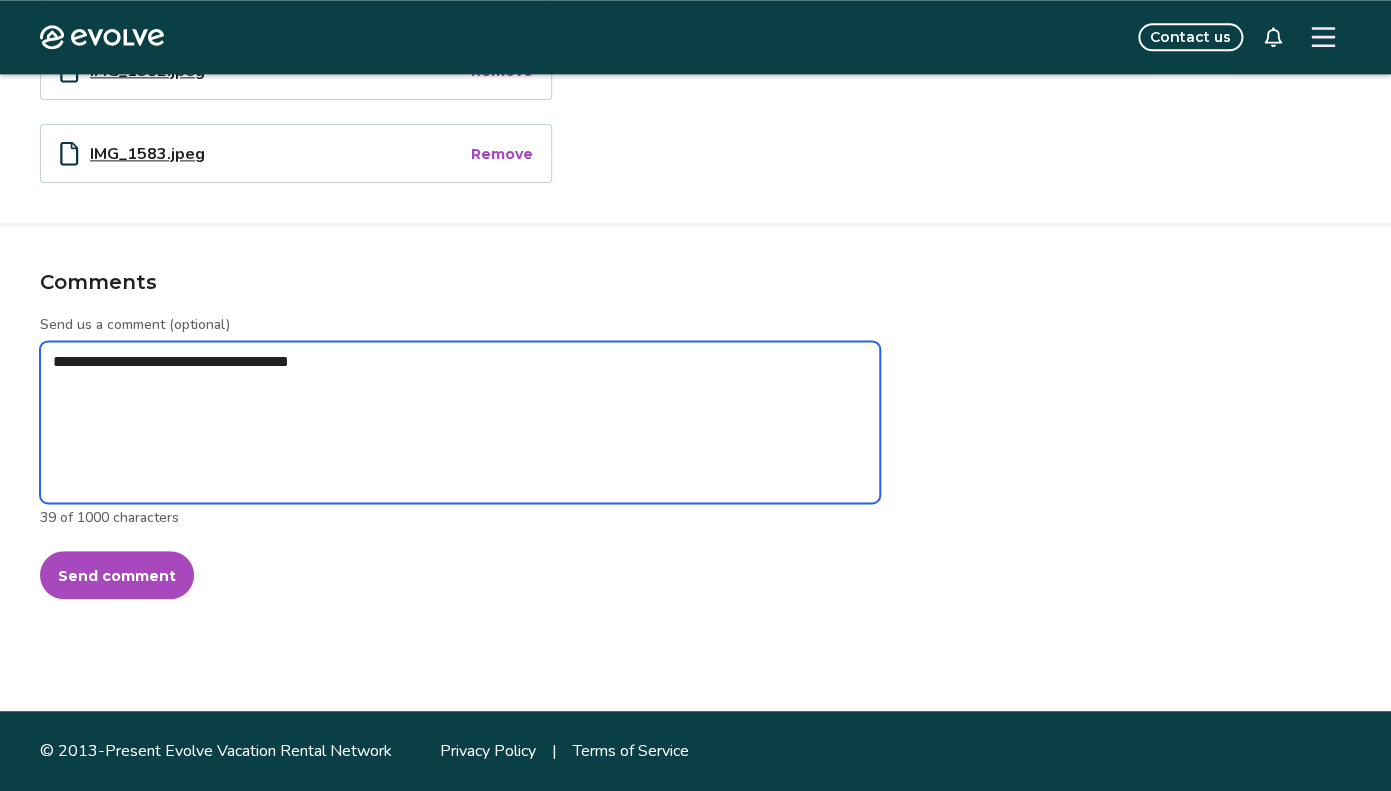 type on "*" 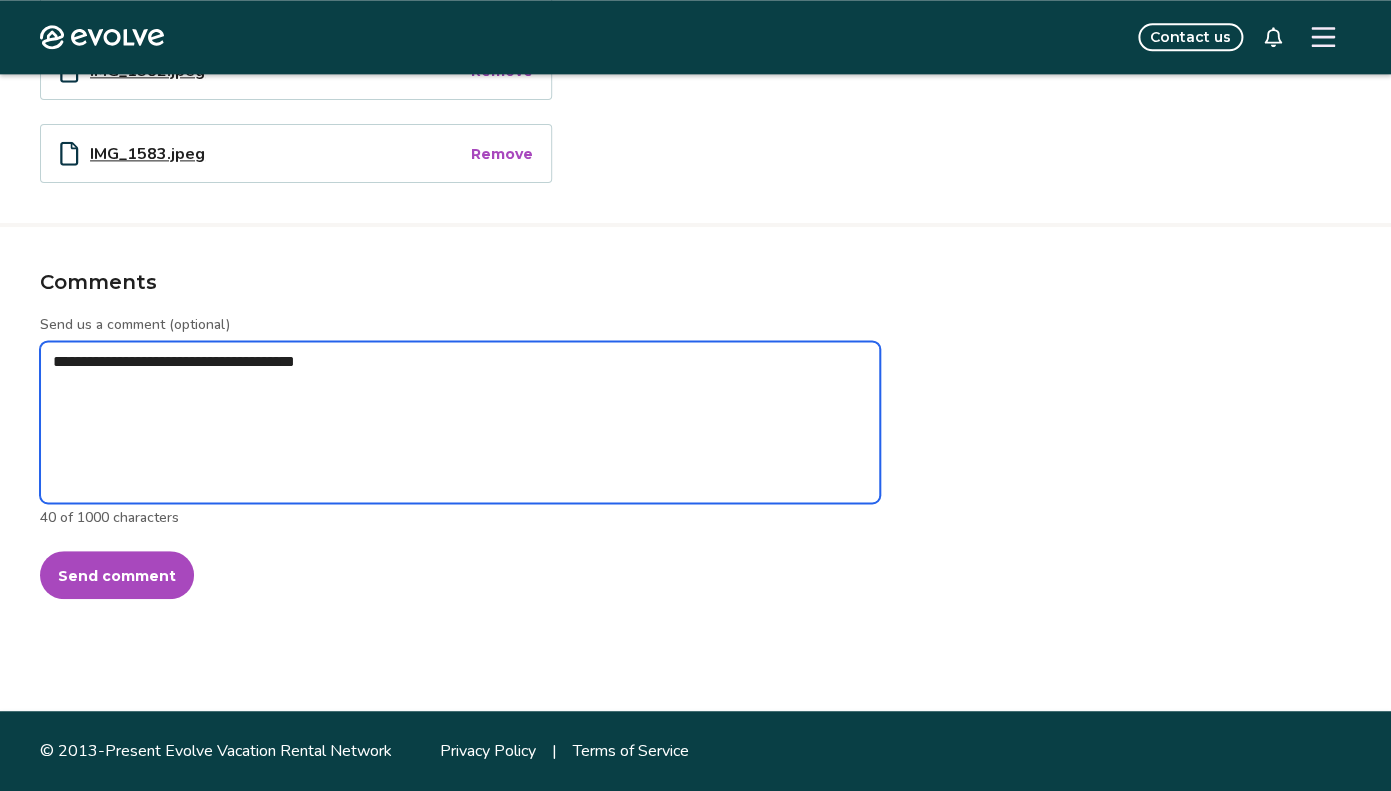 type on "*" 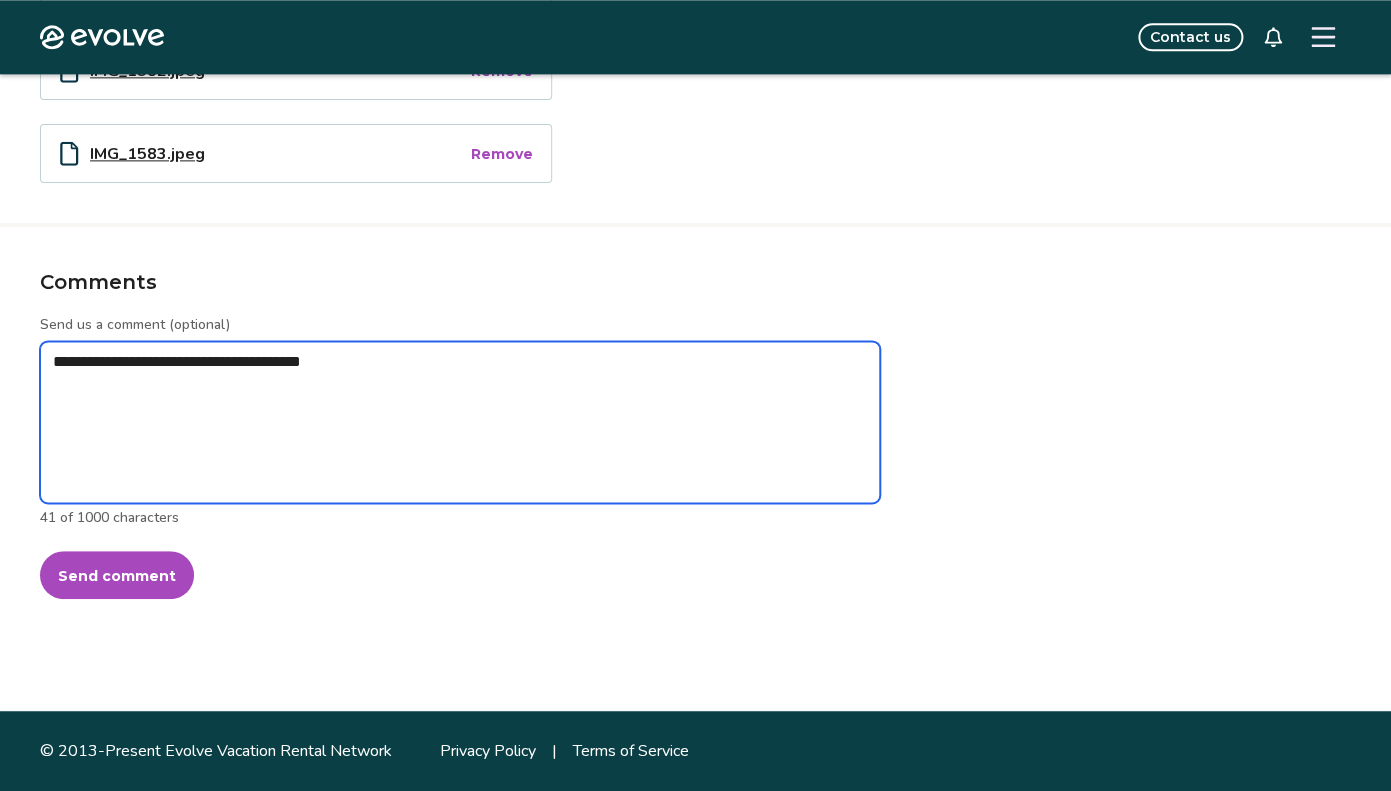 type on "*" 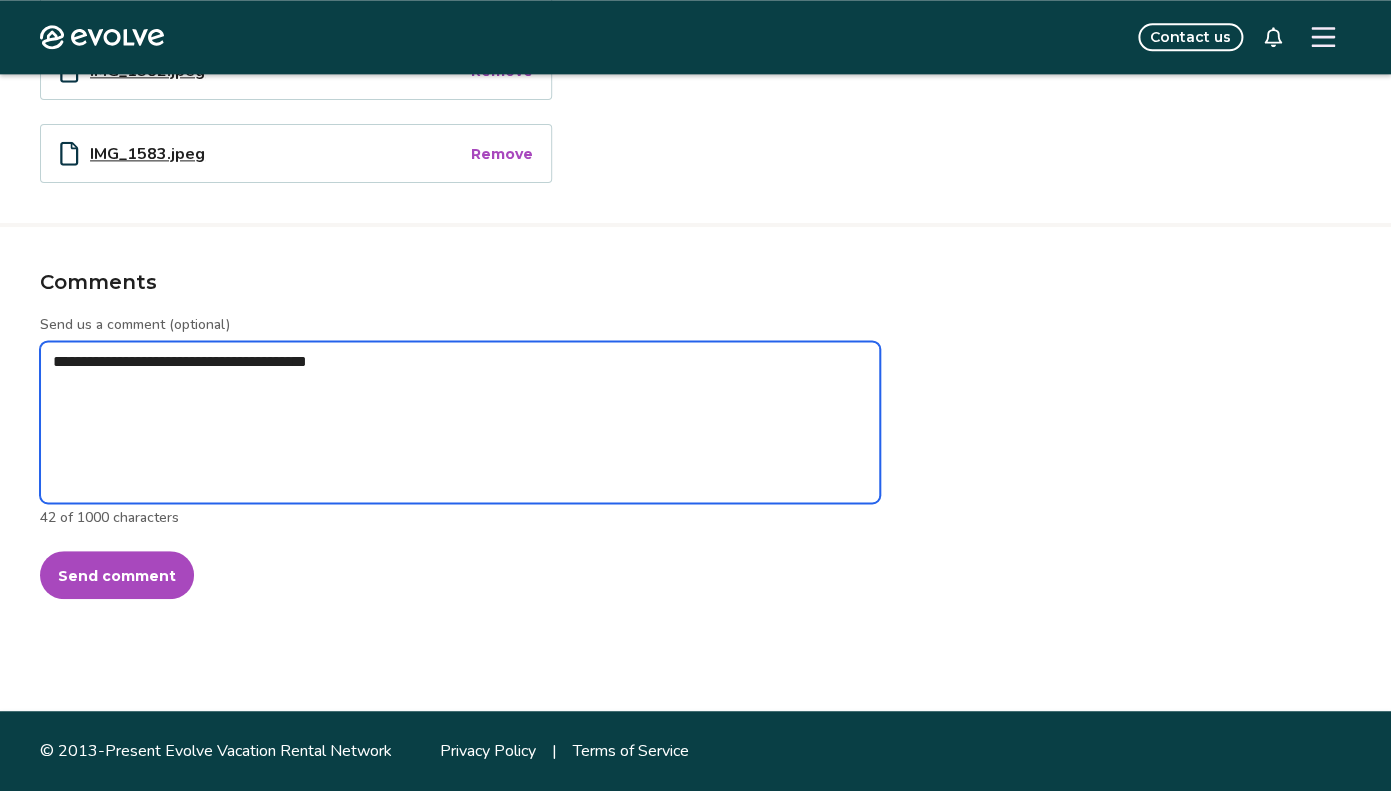 type on "*" 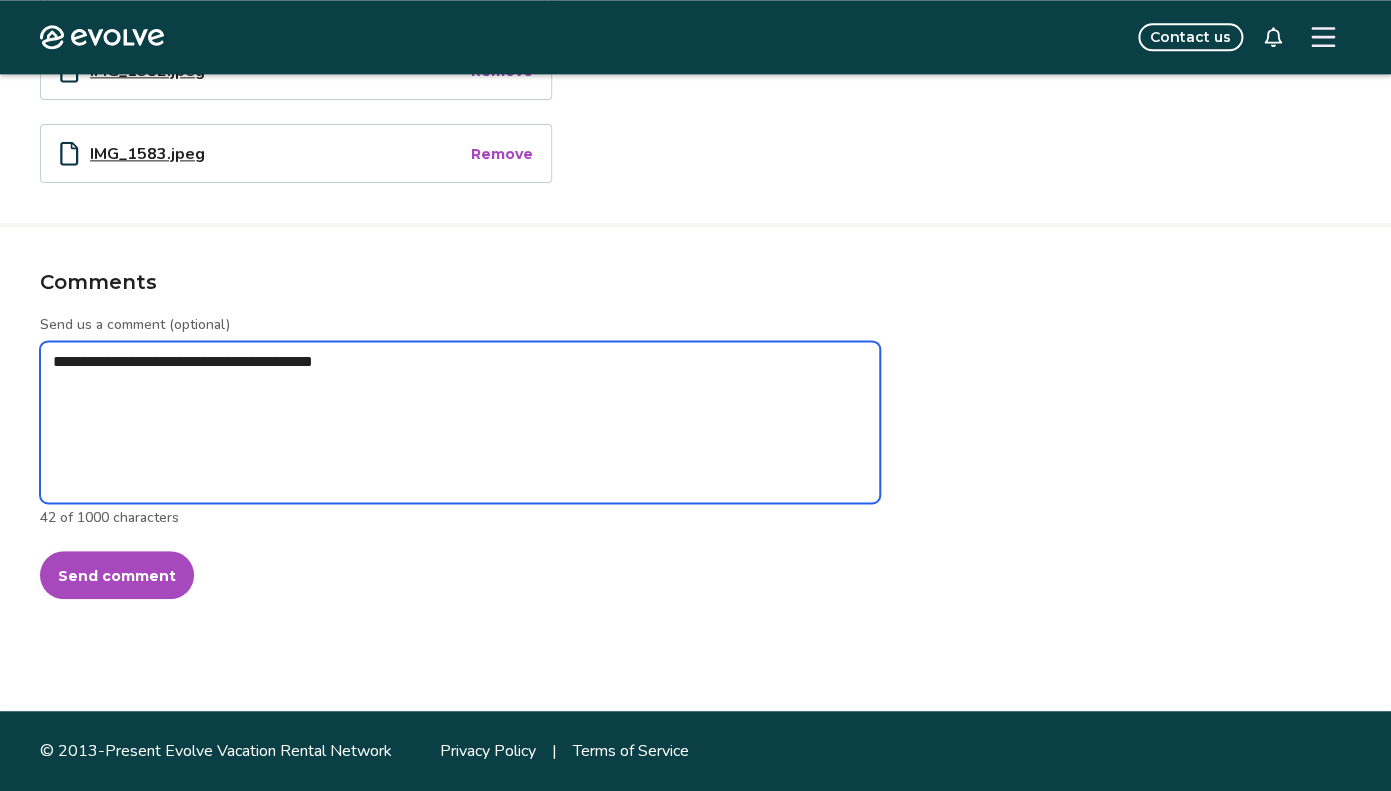 type on "*" 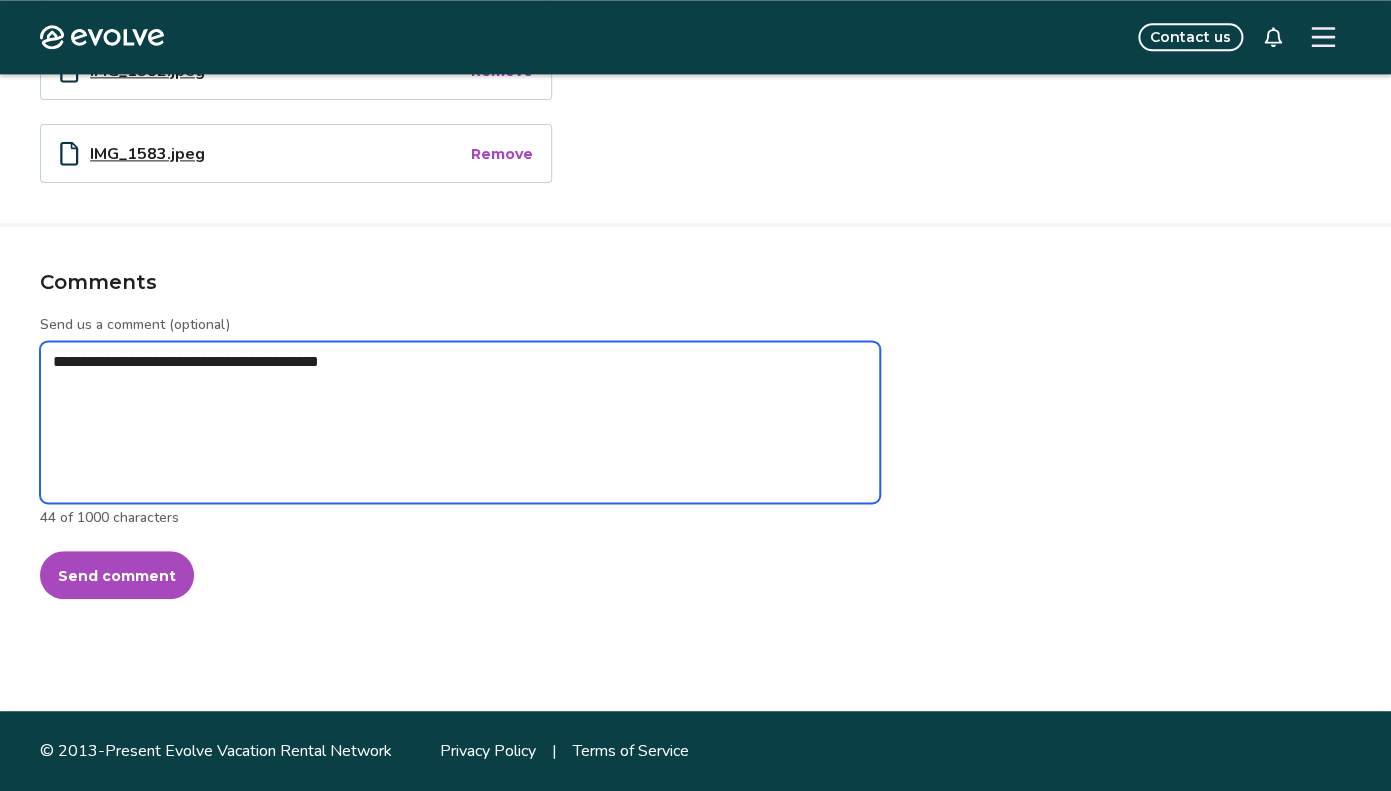 type on "*" 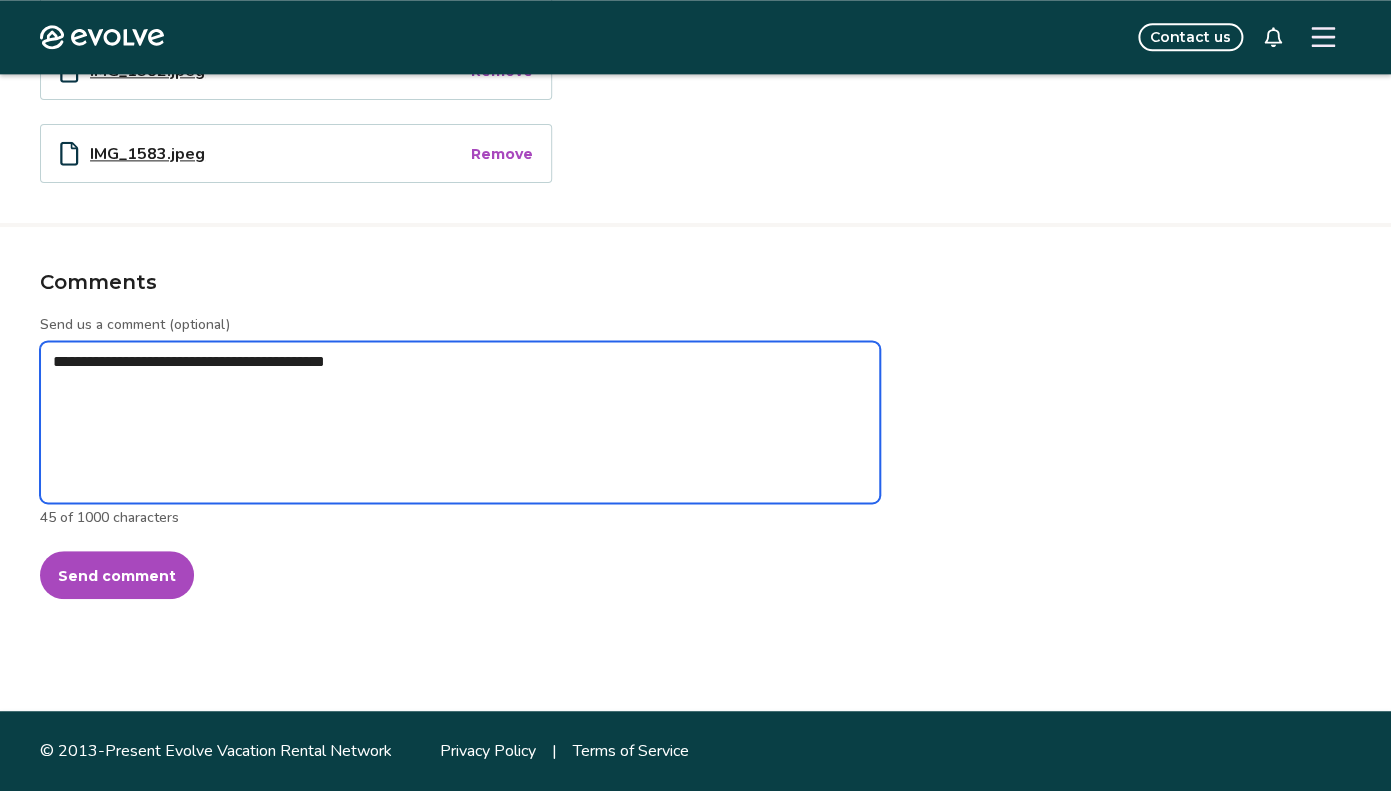 type on "*" 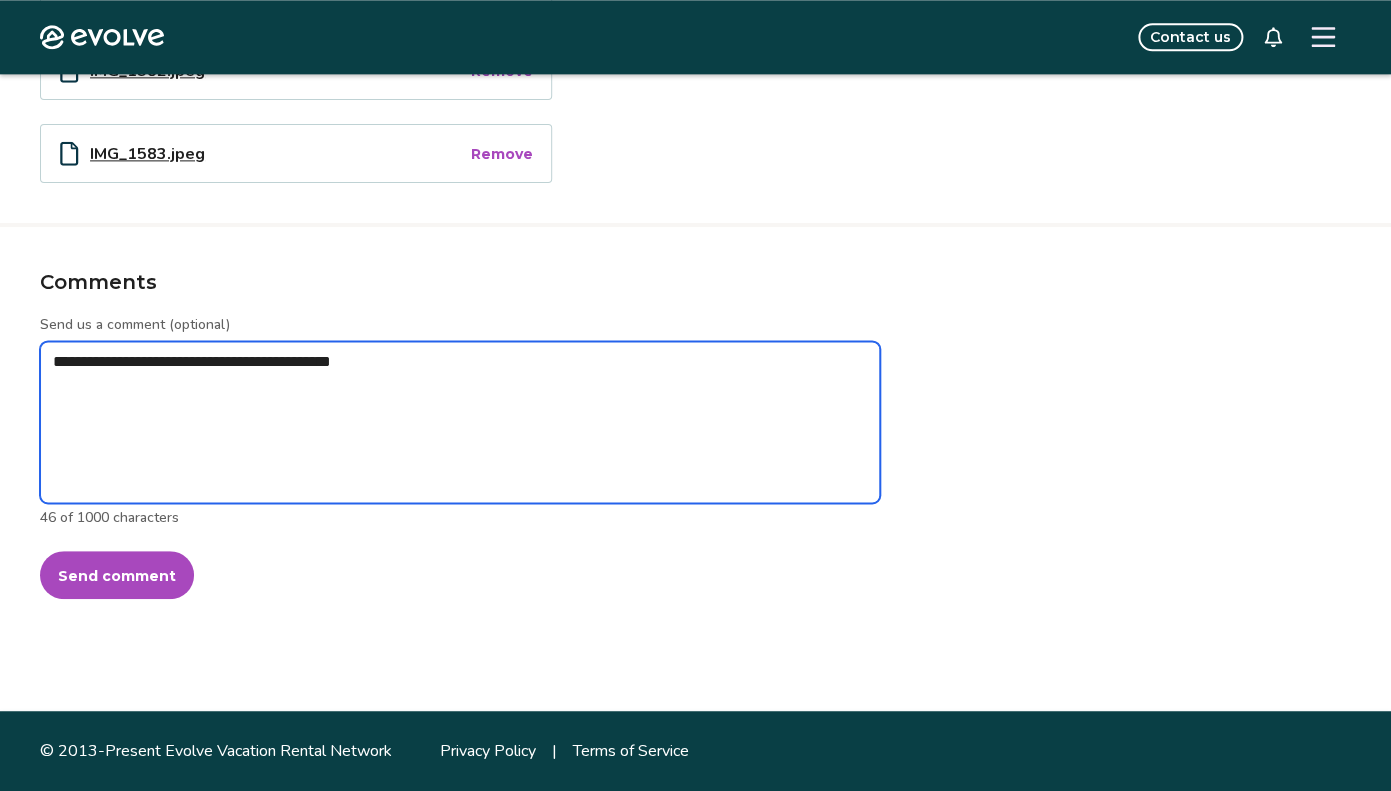 type on "*" 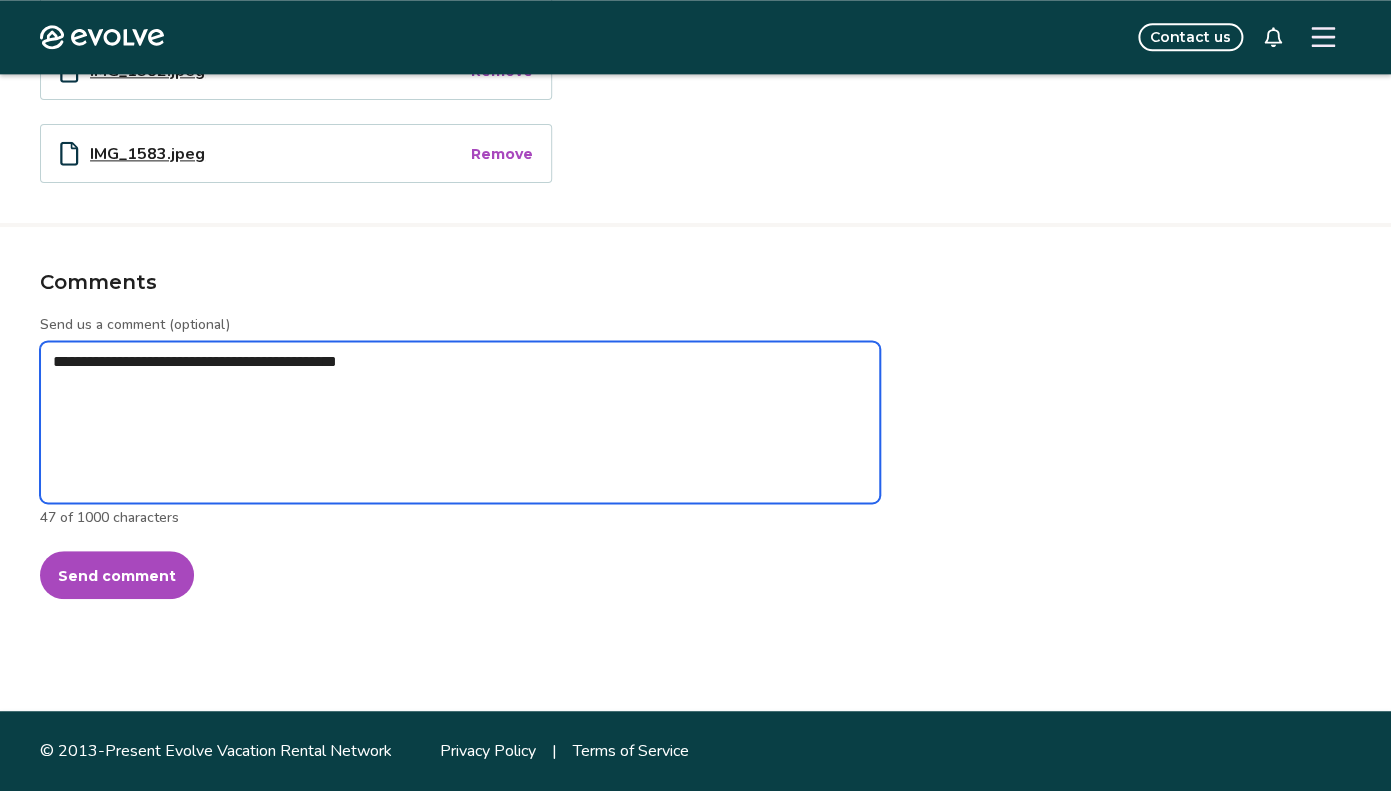 type on "*" 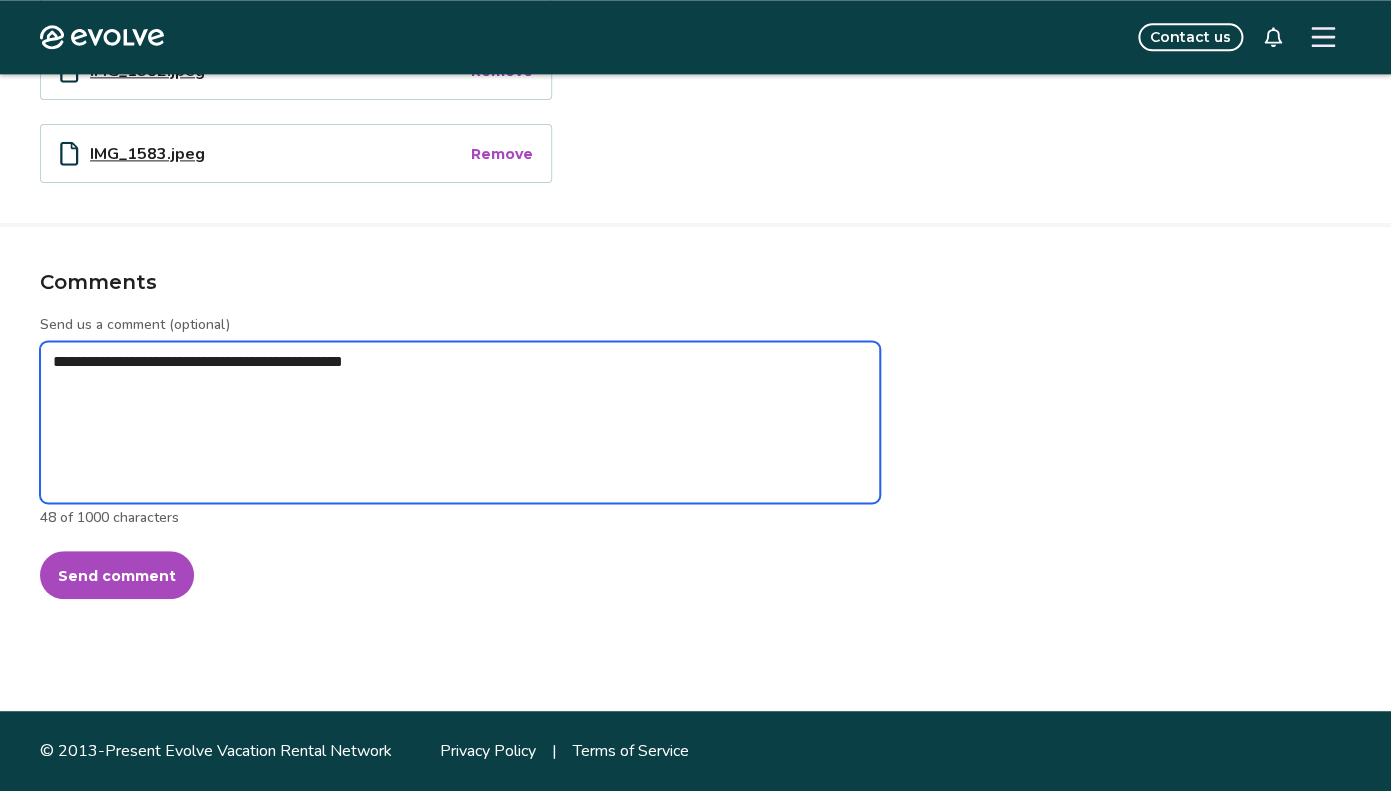type on "*" 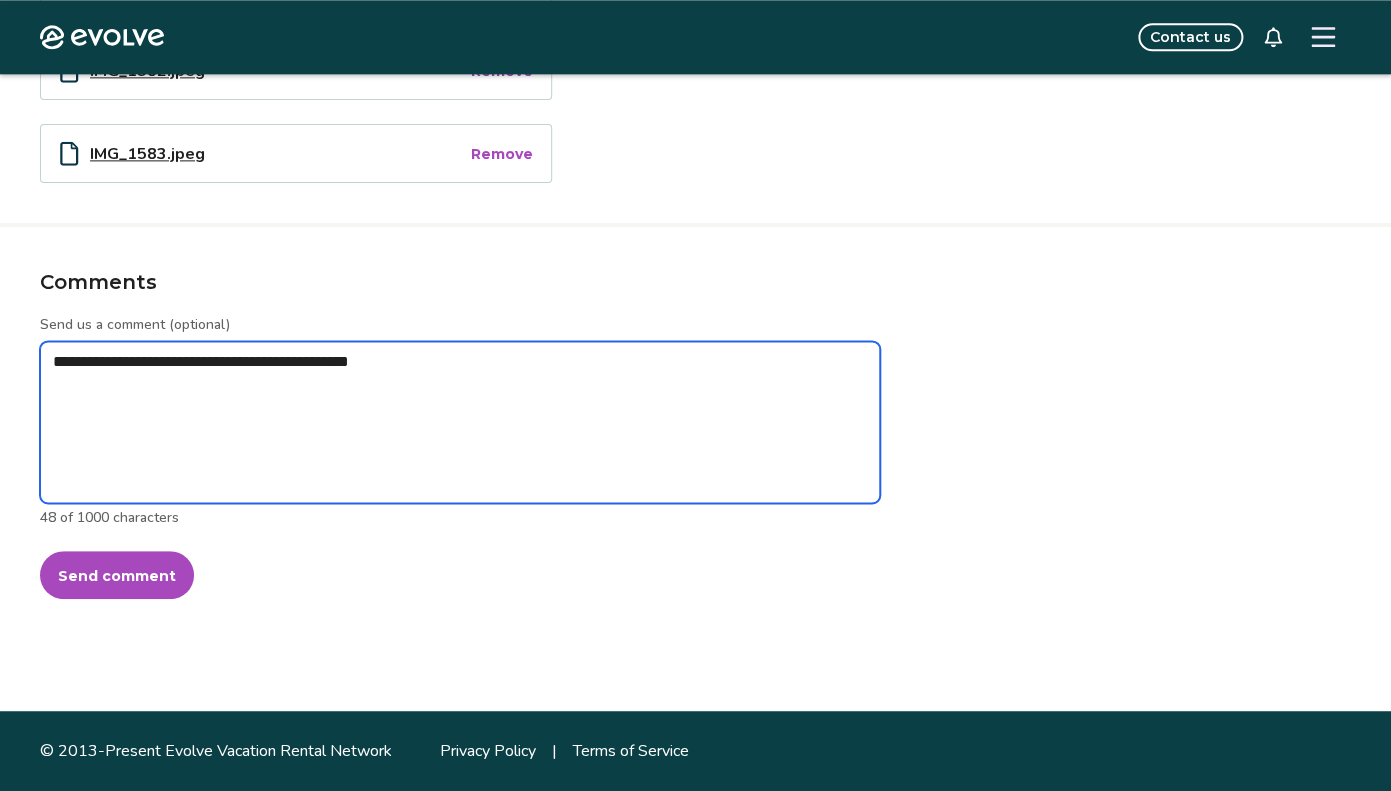 type on "*" 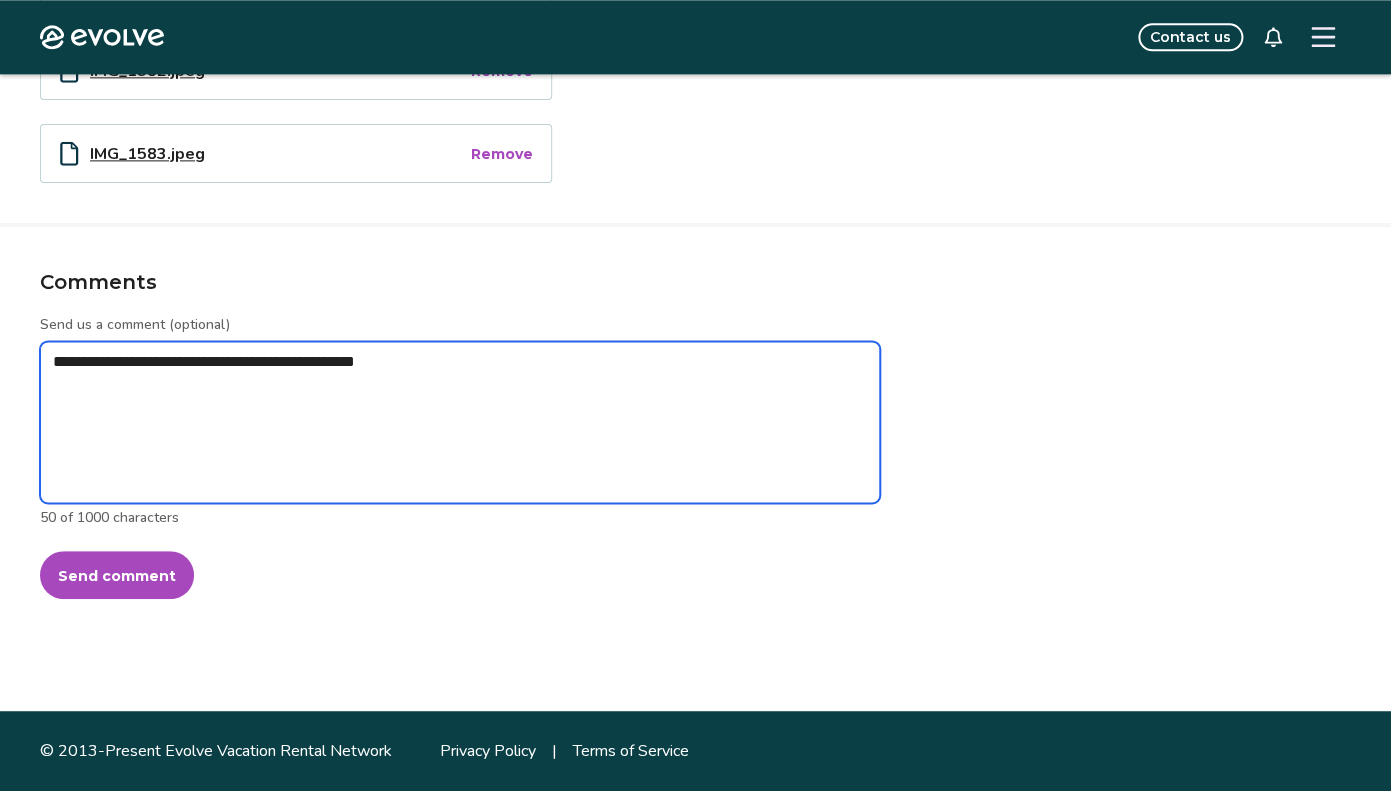 type on "*" 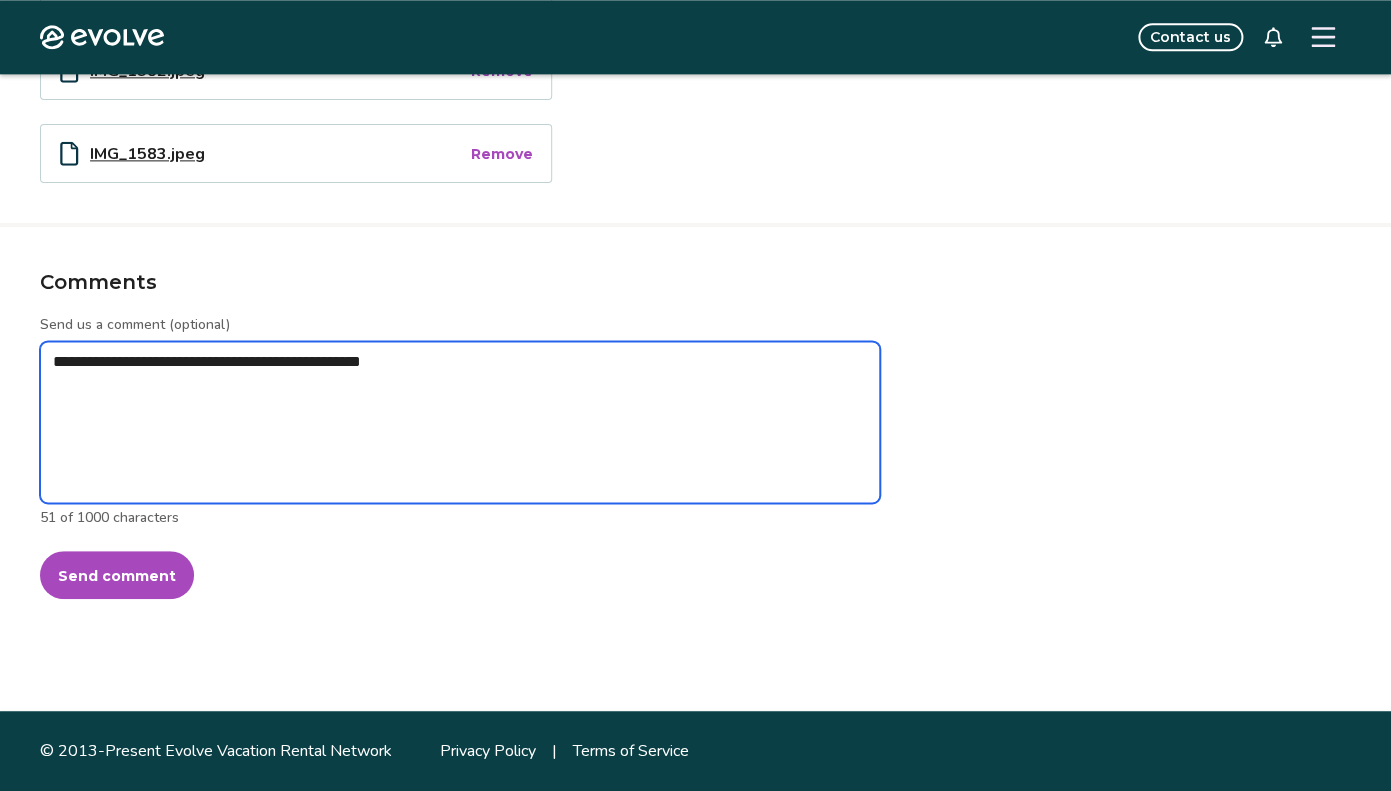 type on "*" 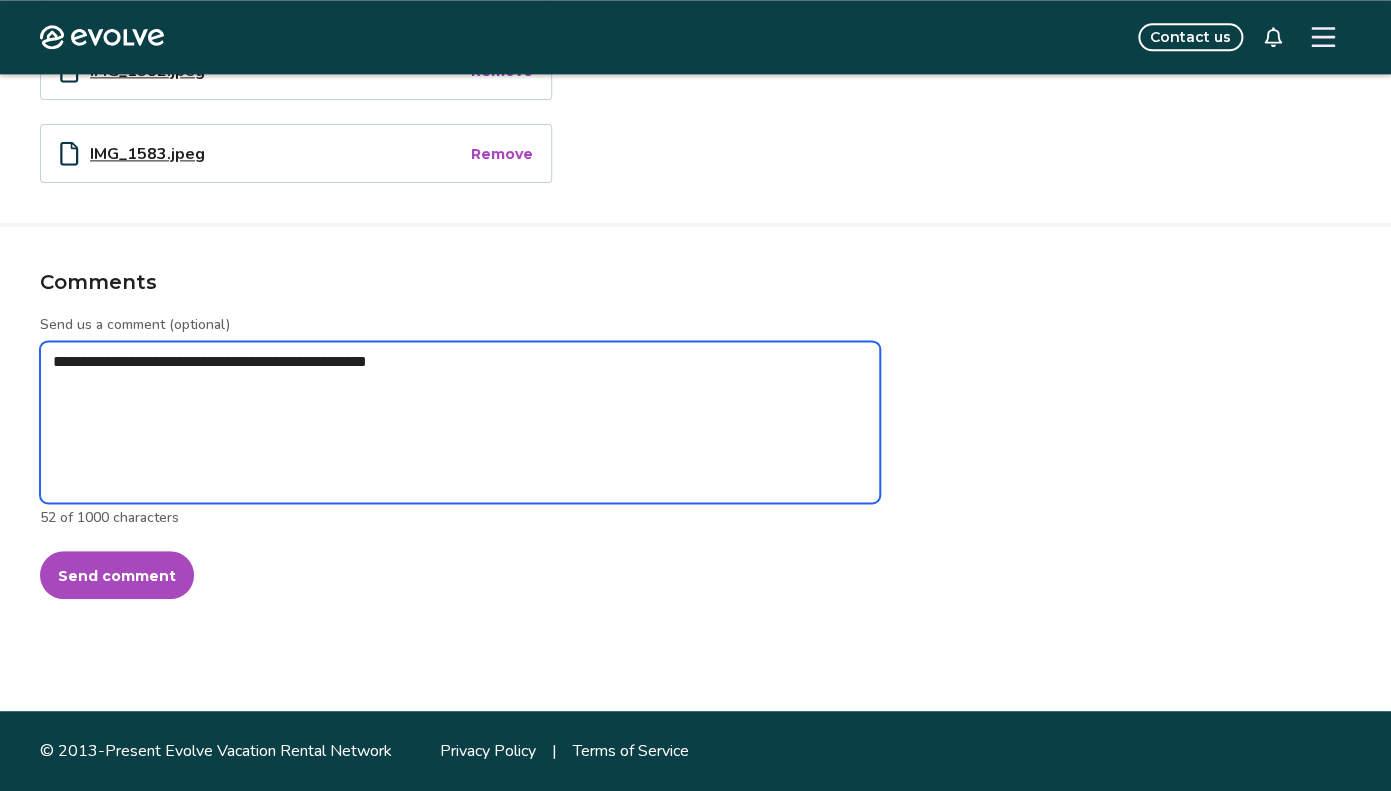 type on "*" 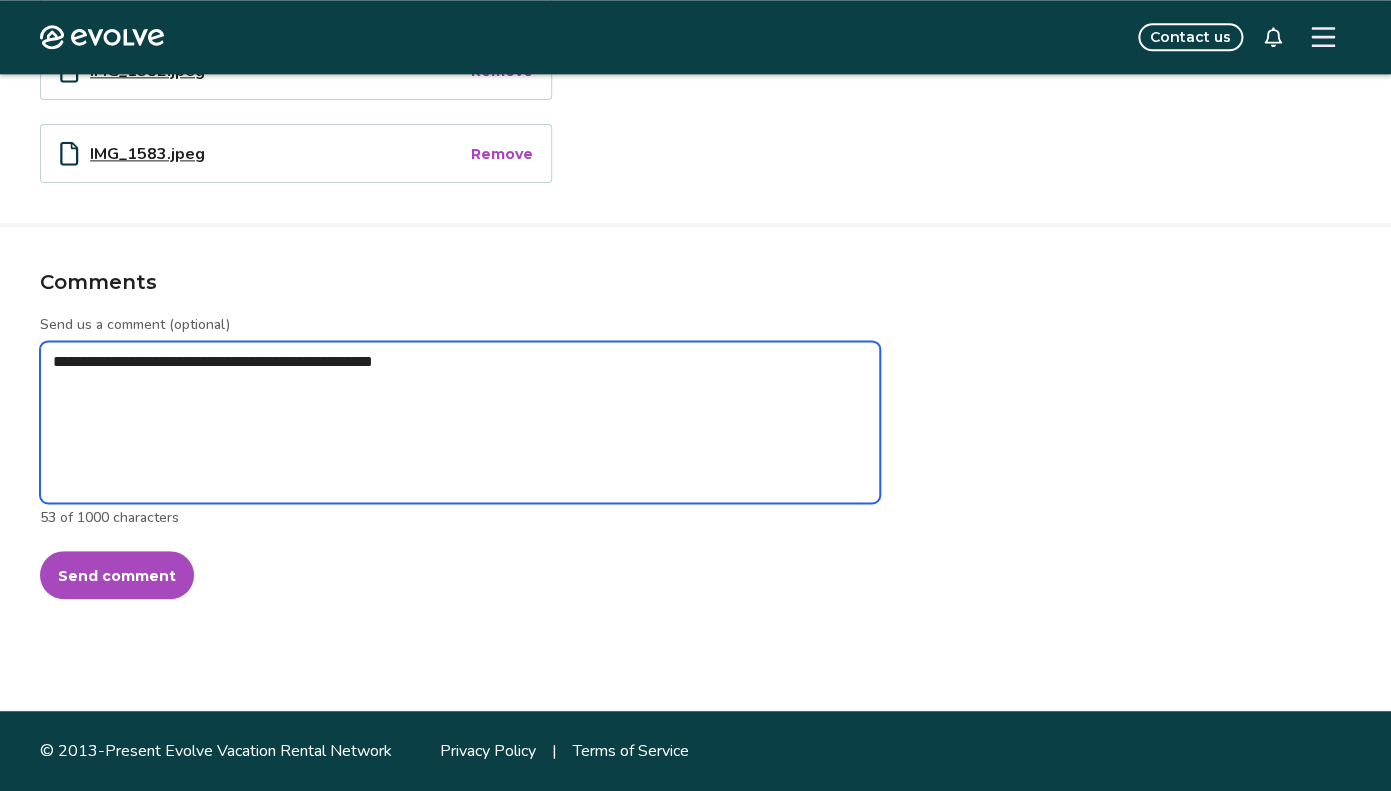 type on "*" 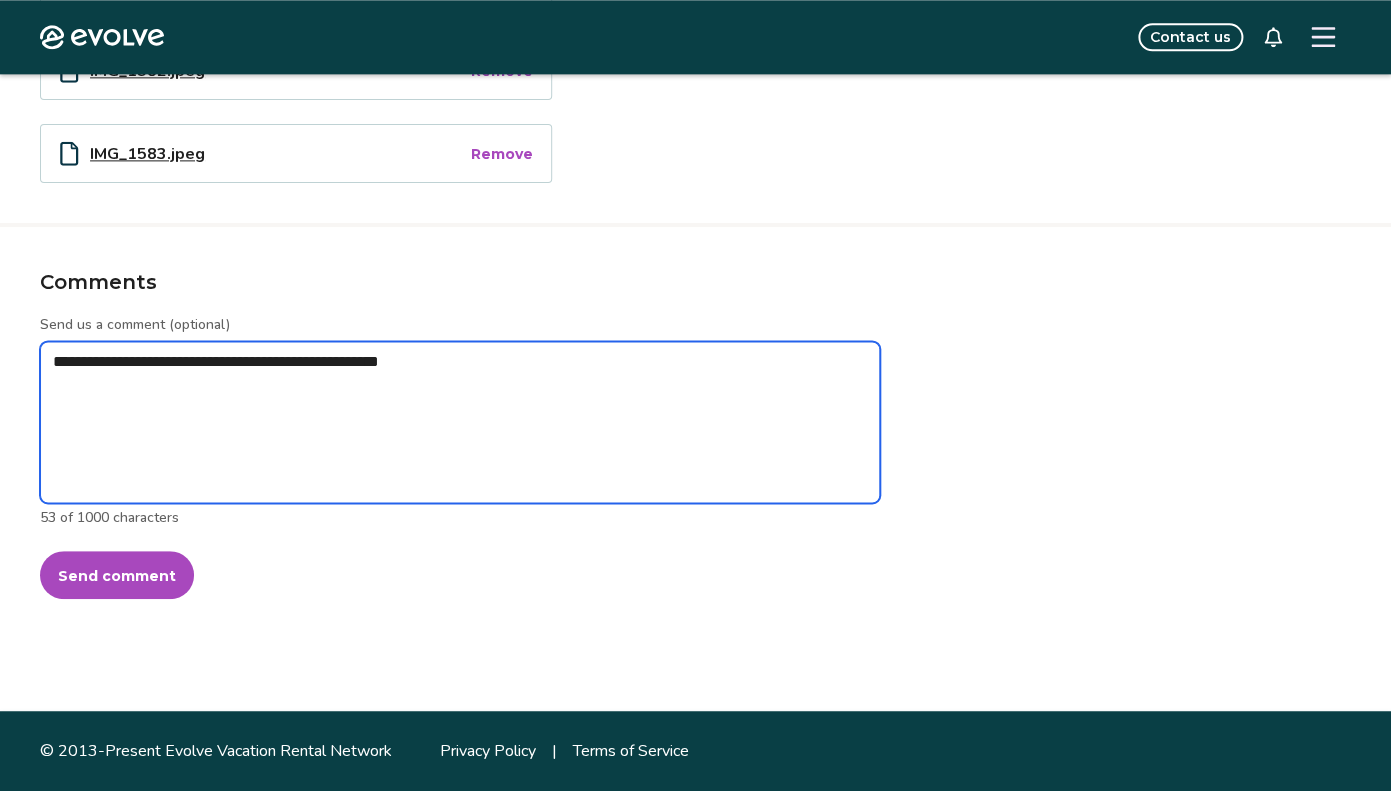 type on "*" 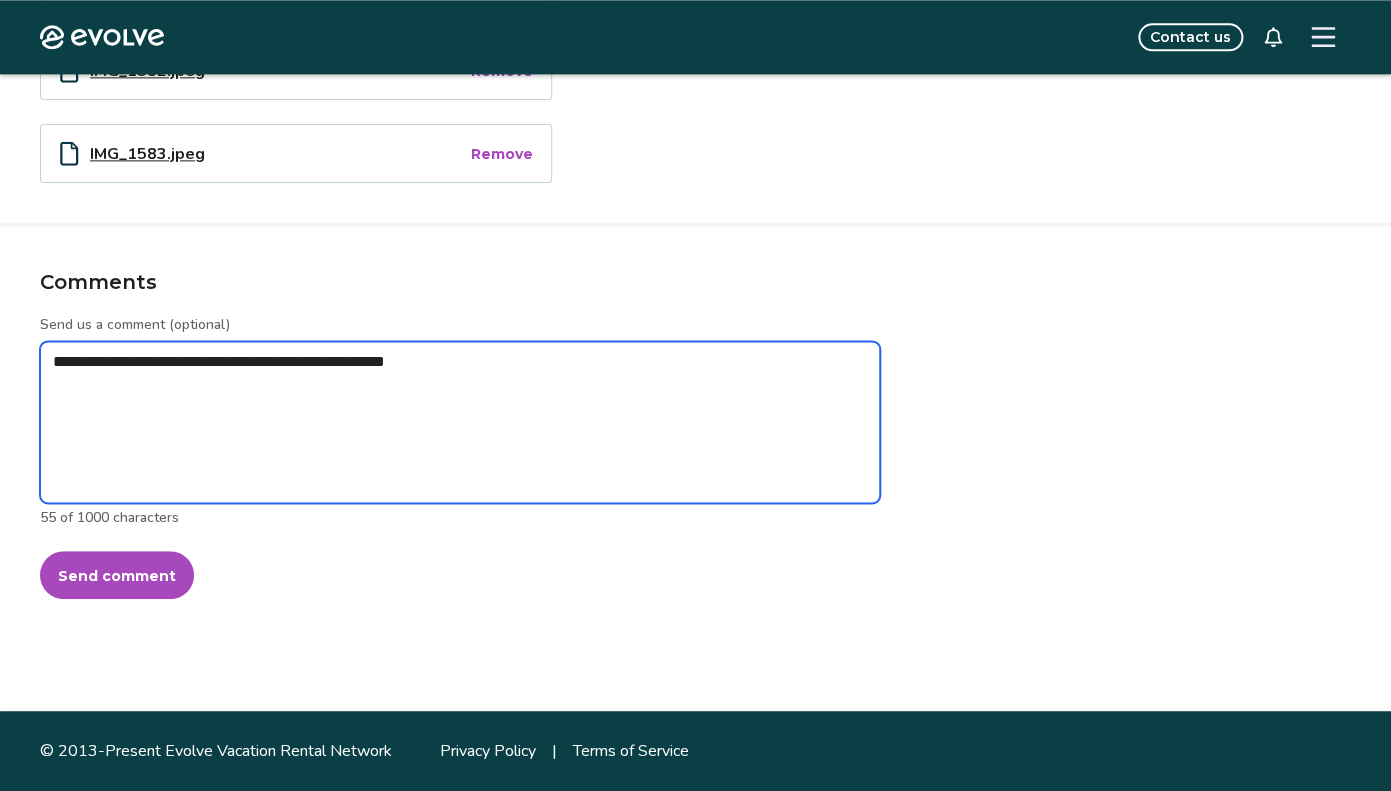 type on "*" 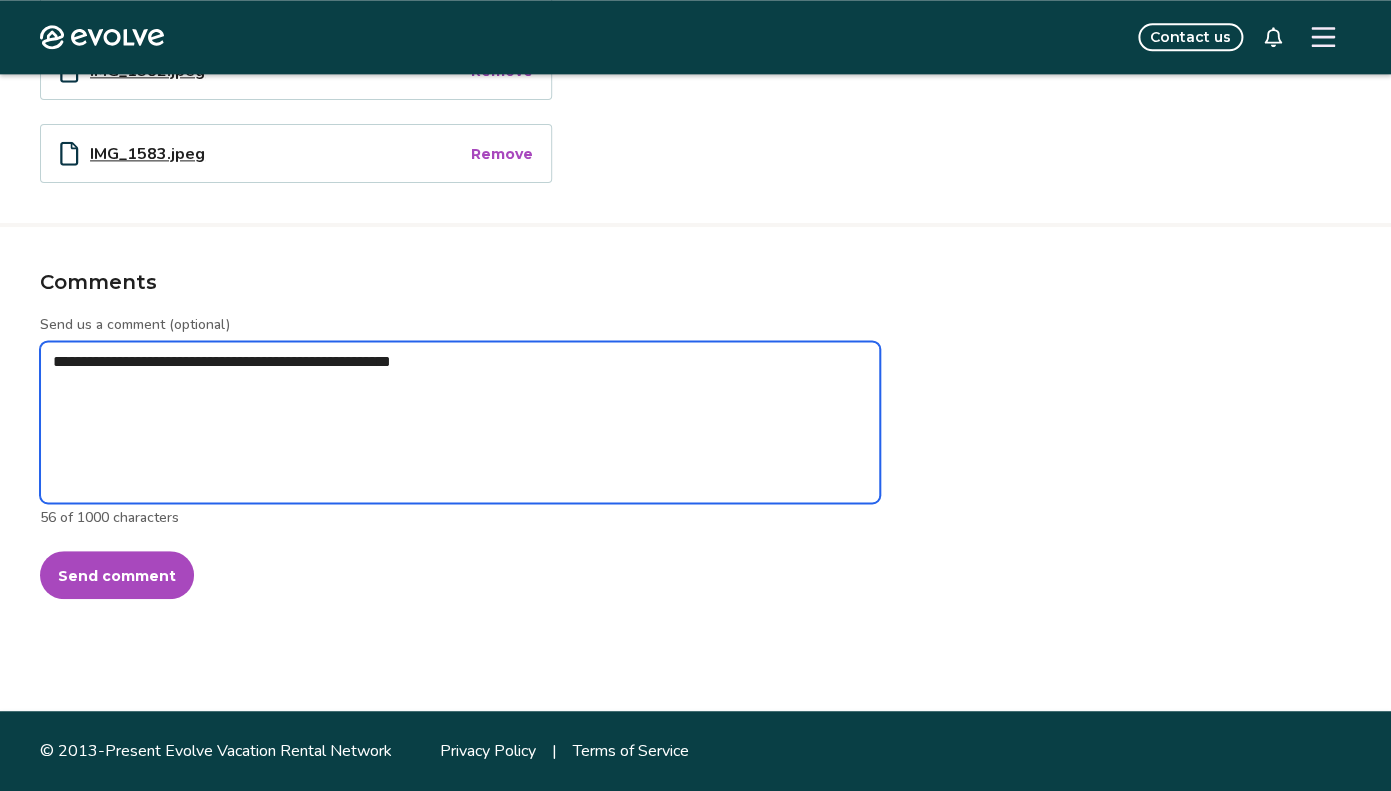 type on "*" 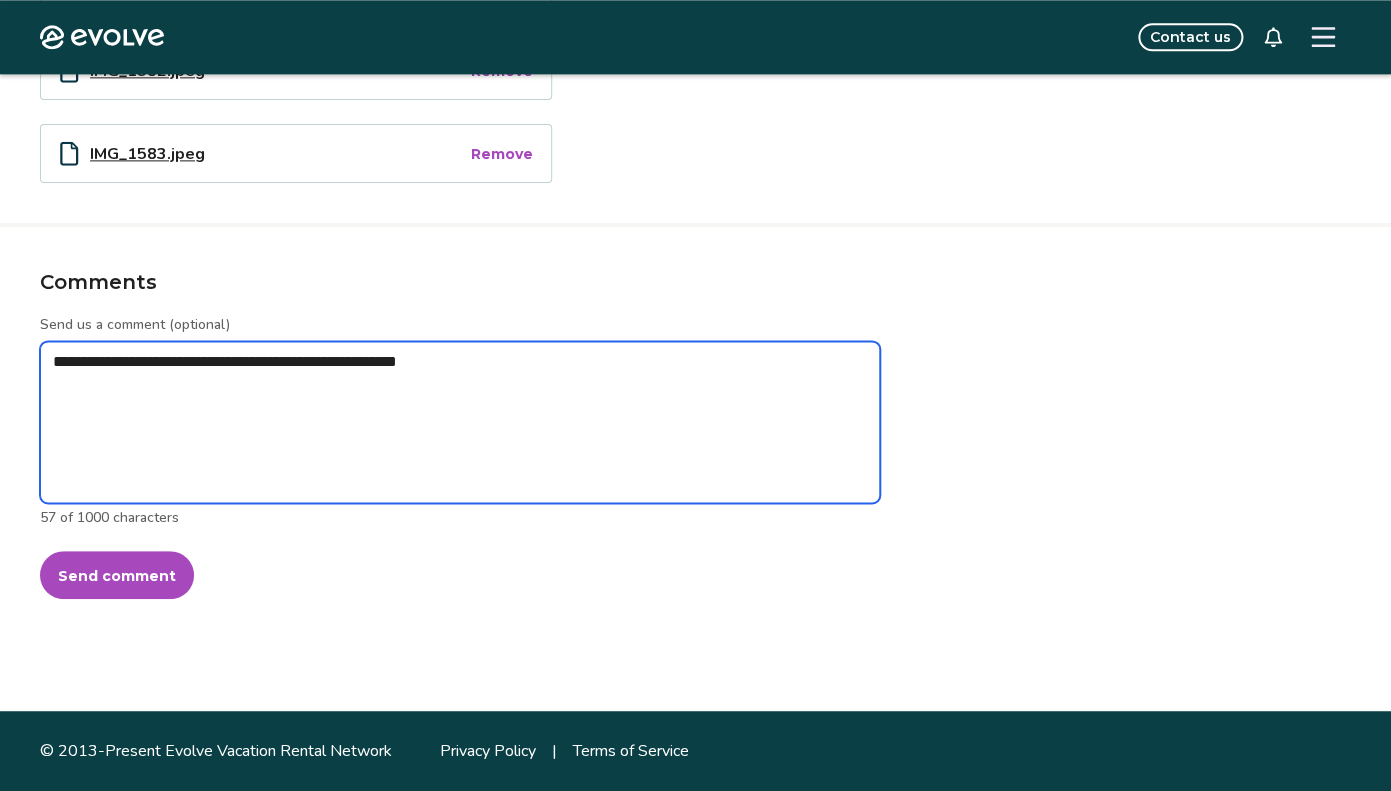 type on "*" 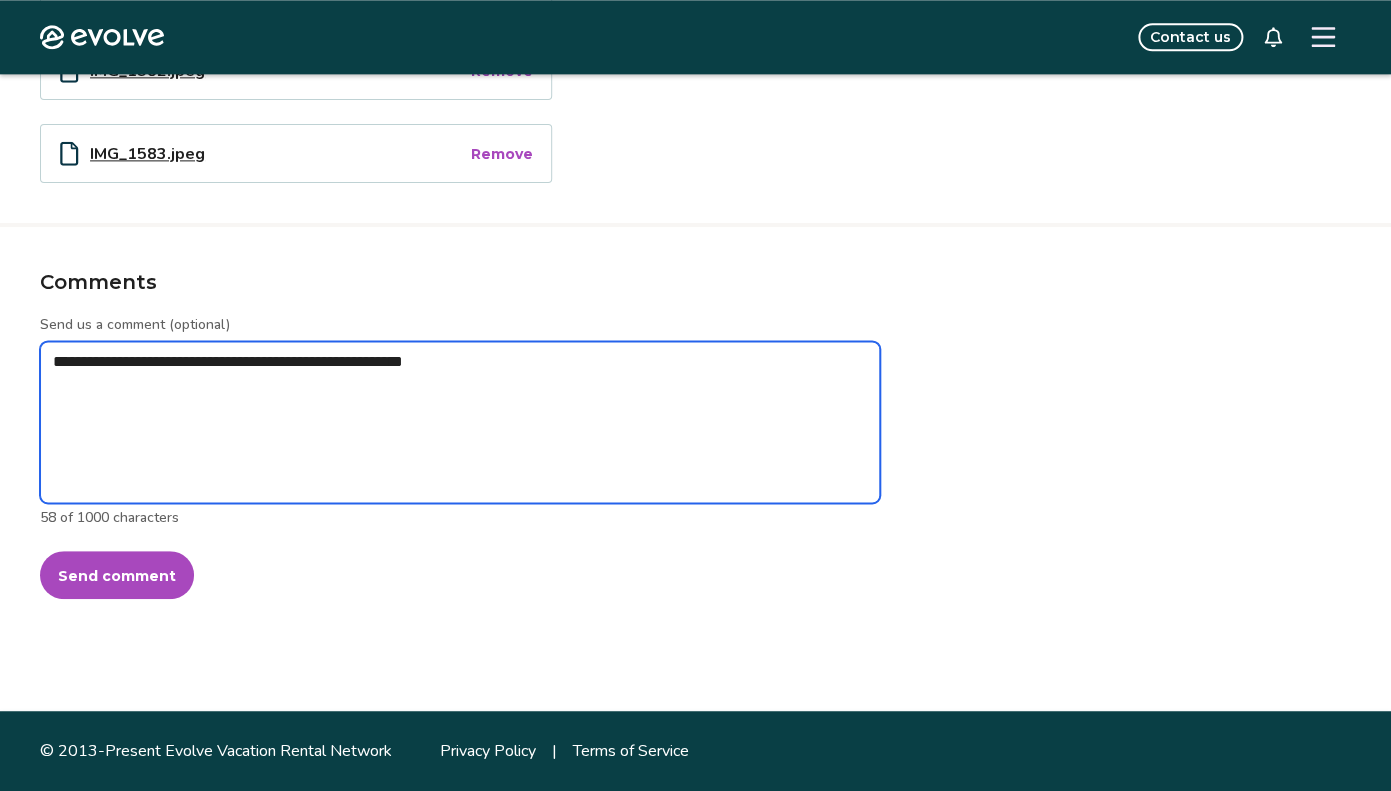 type on "*" 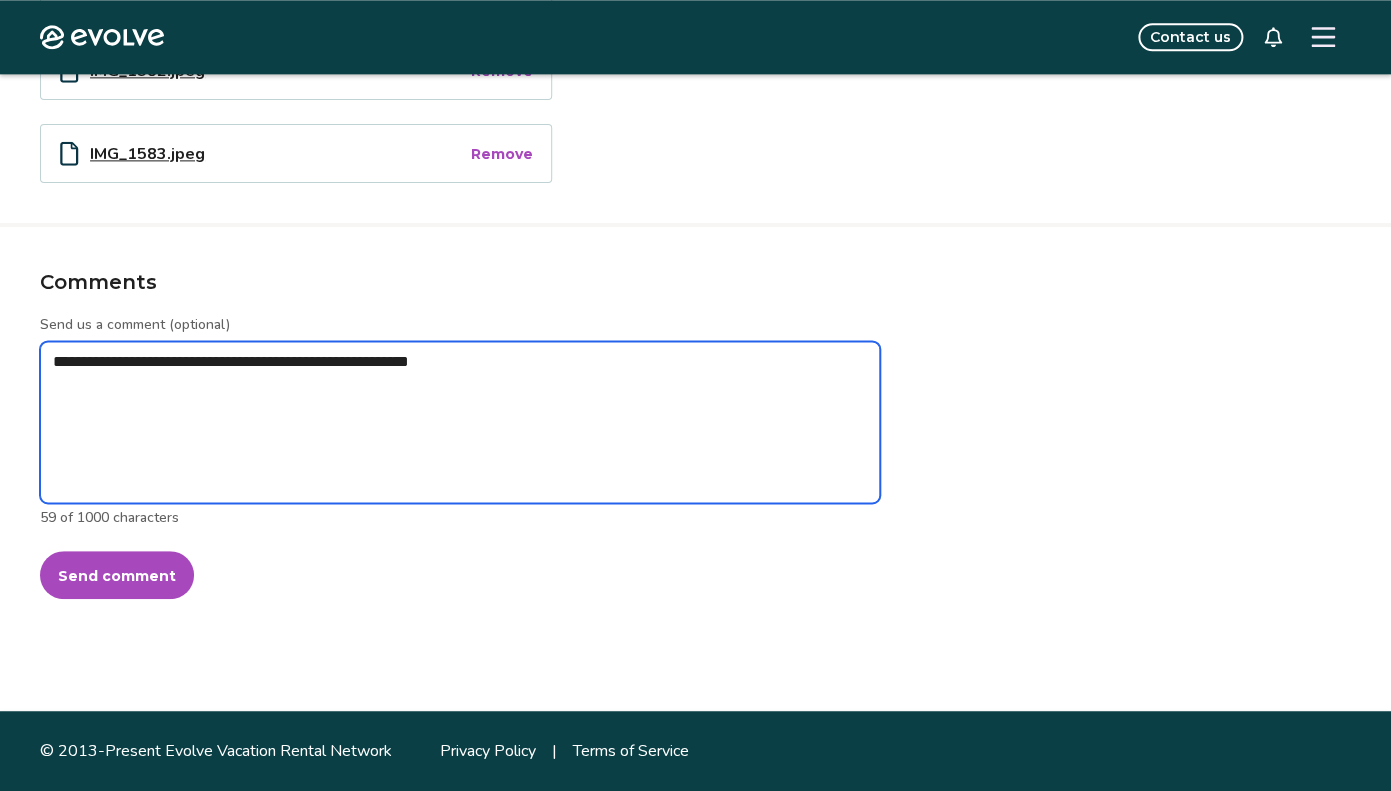 type on "*" 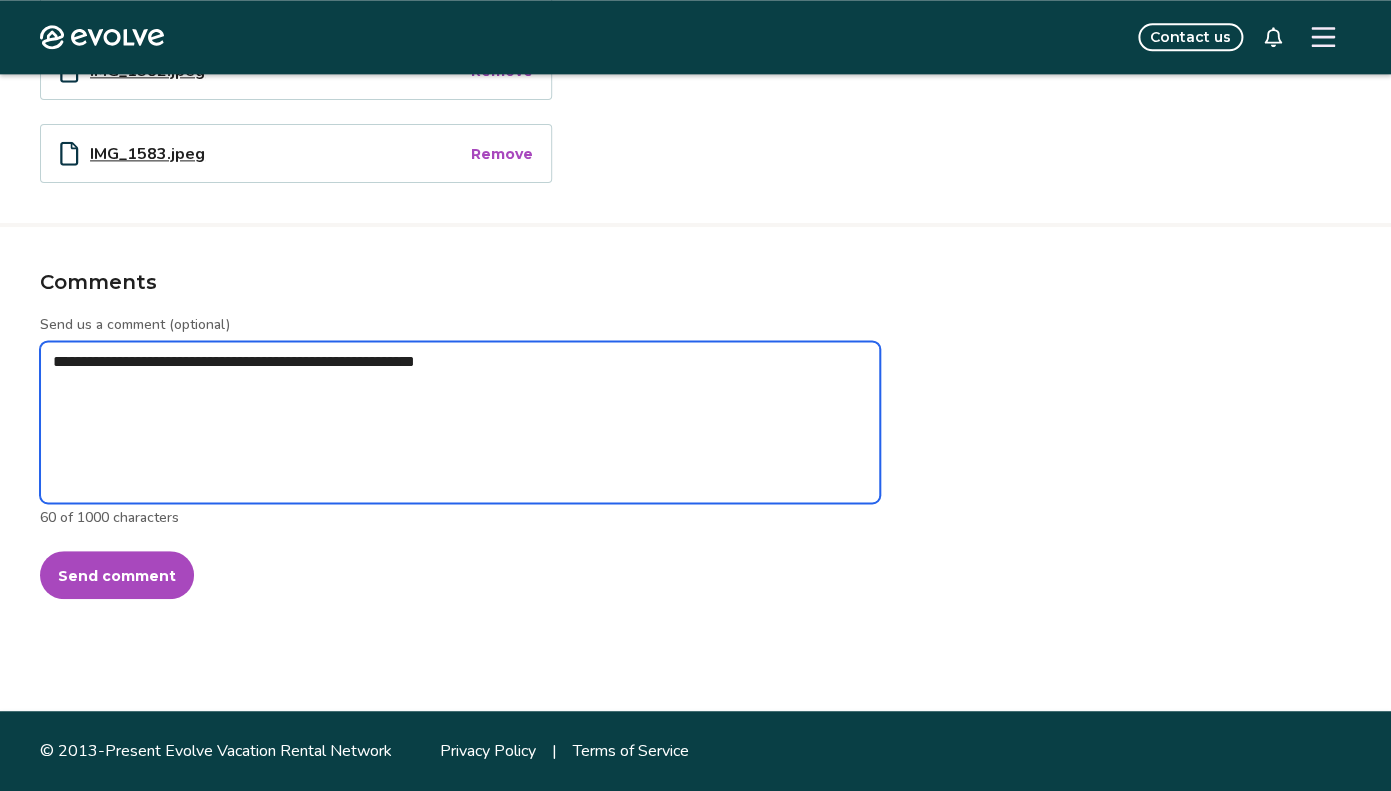 type on "*" 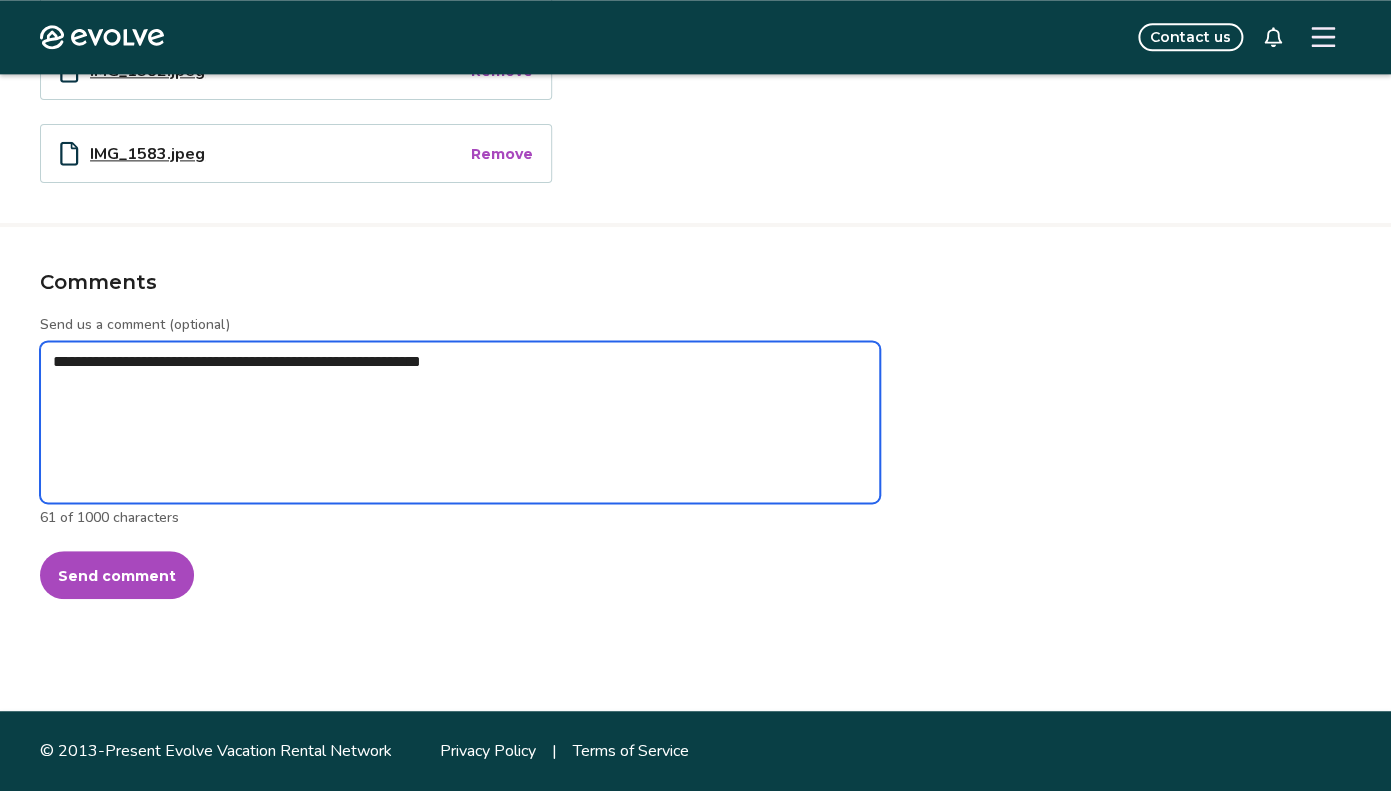 type on "*" 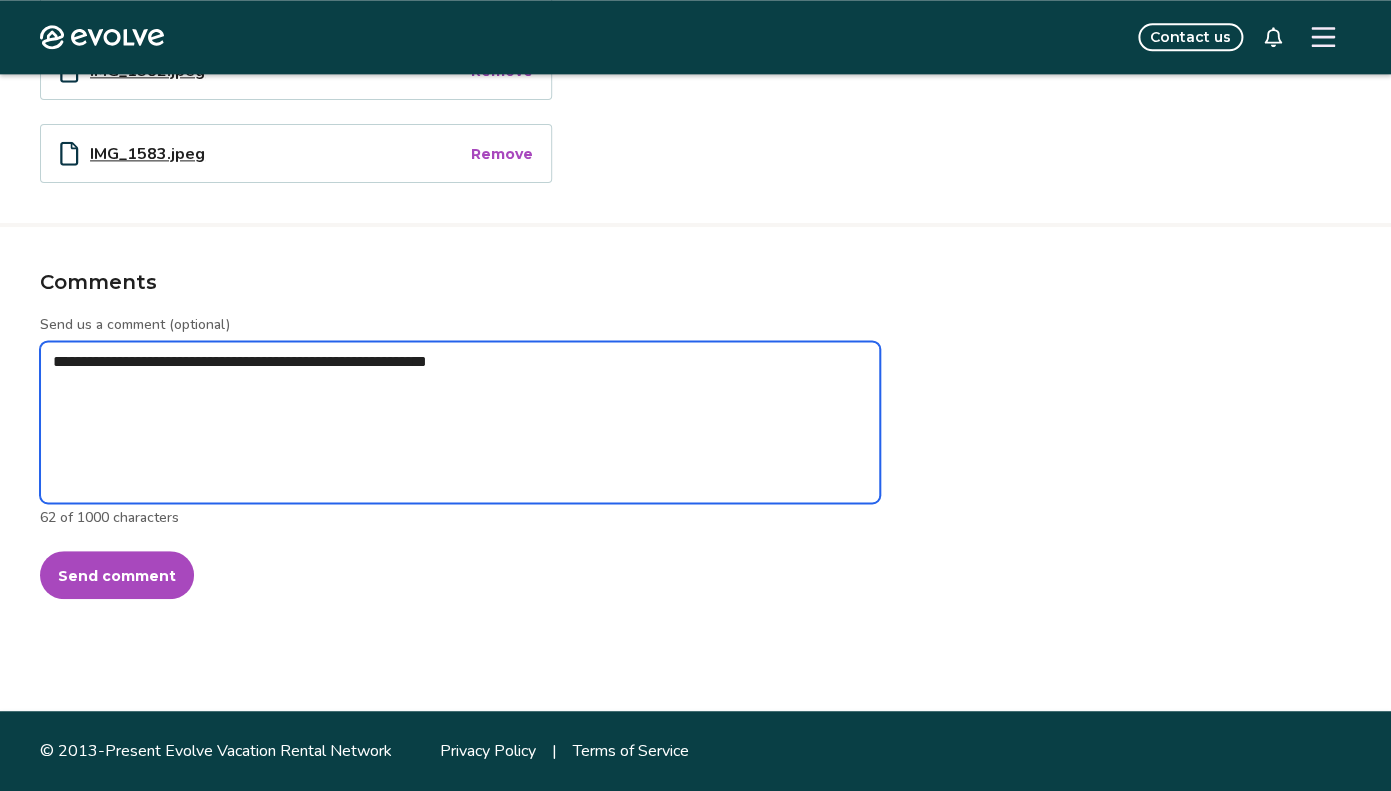 type on "*" 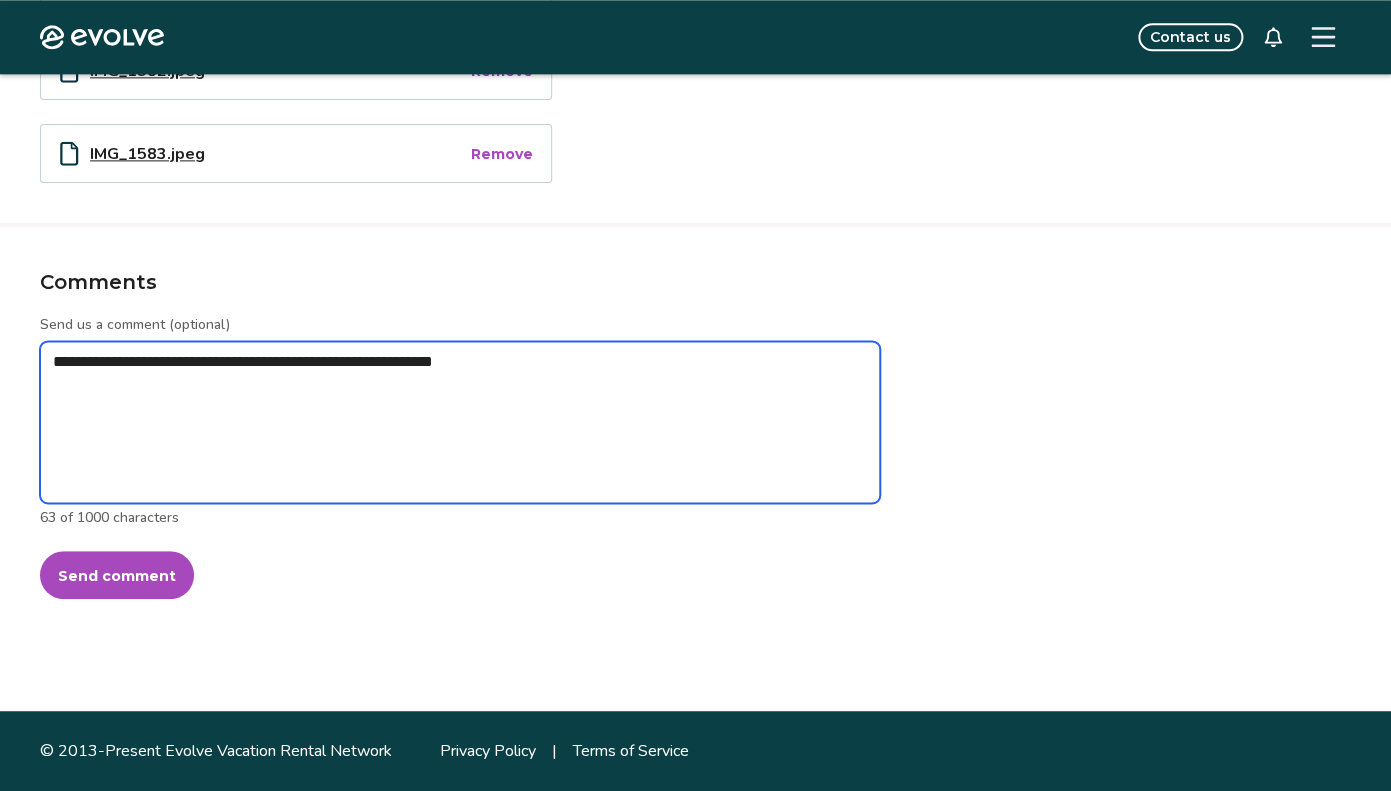 type on "*" 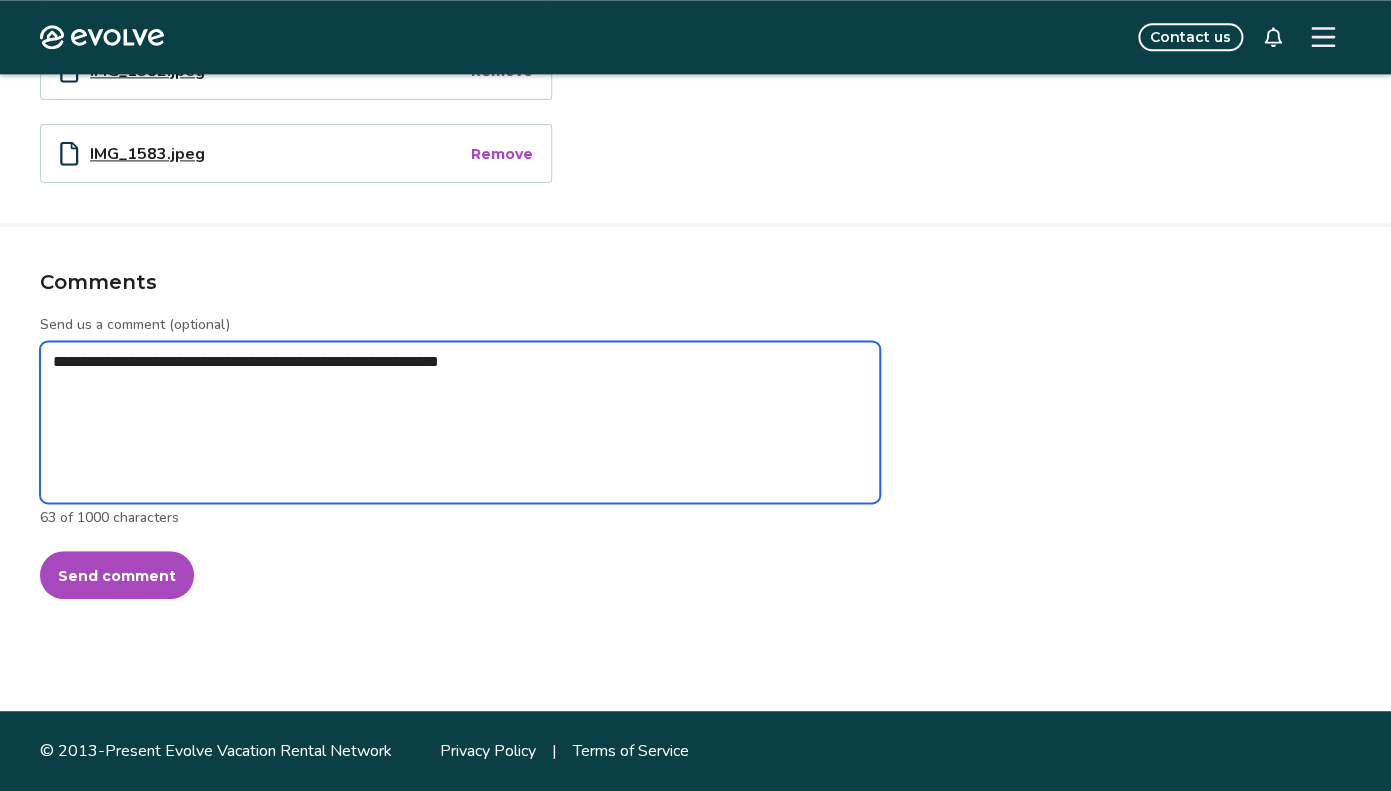 type on "*" 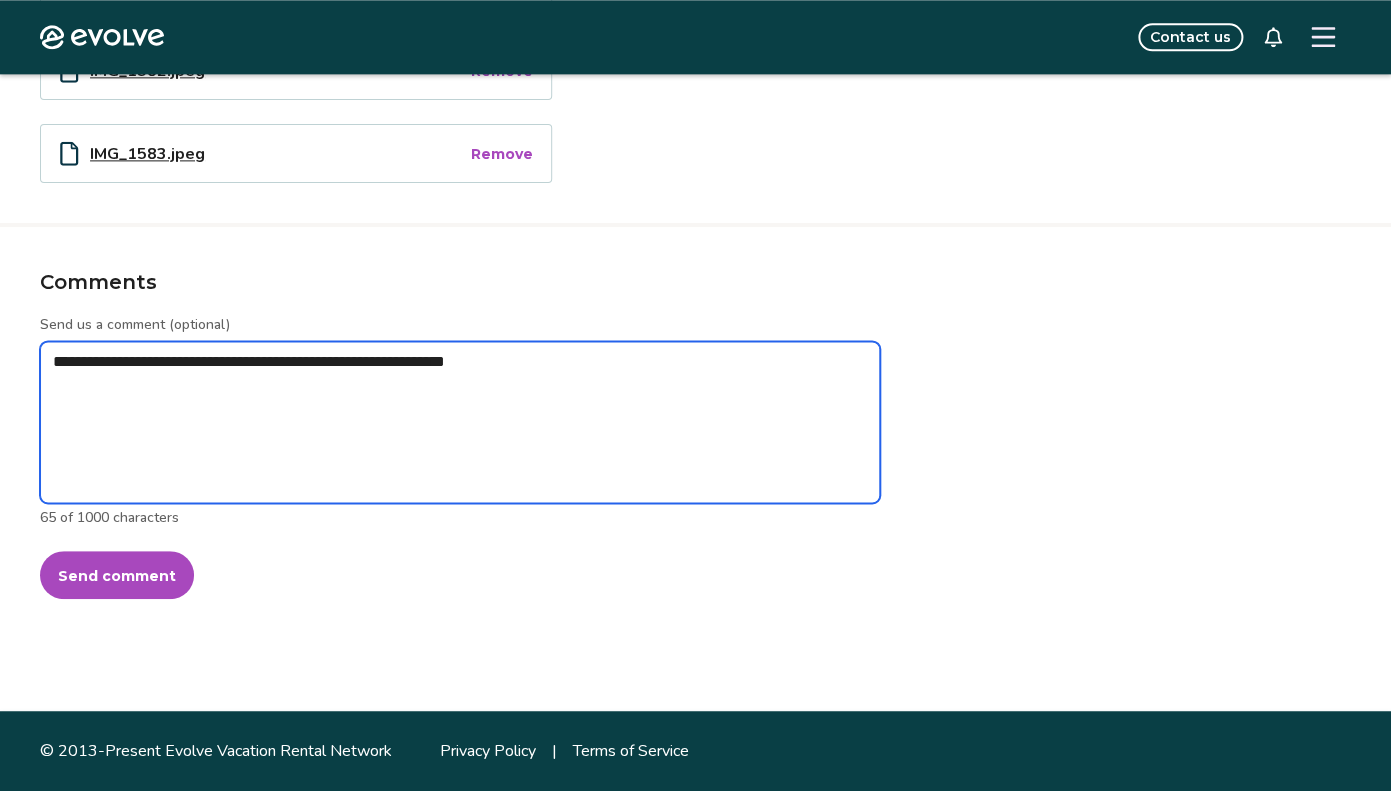 type on "*" 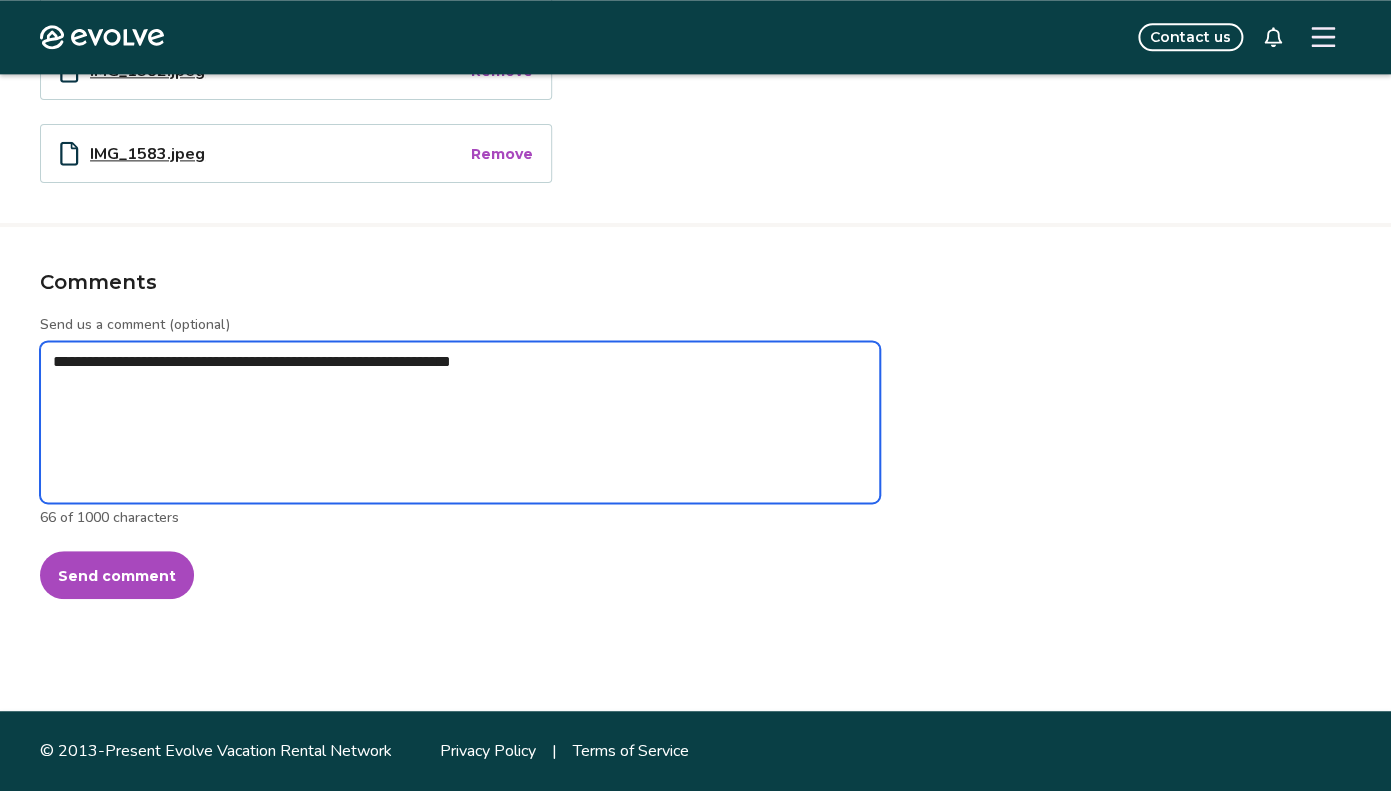 type on "*" 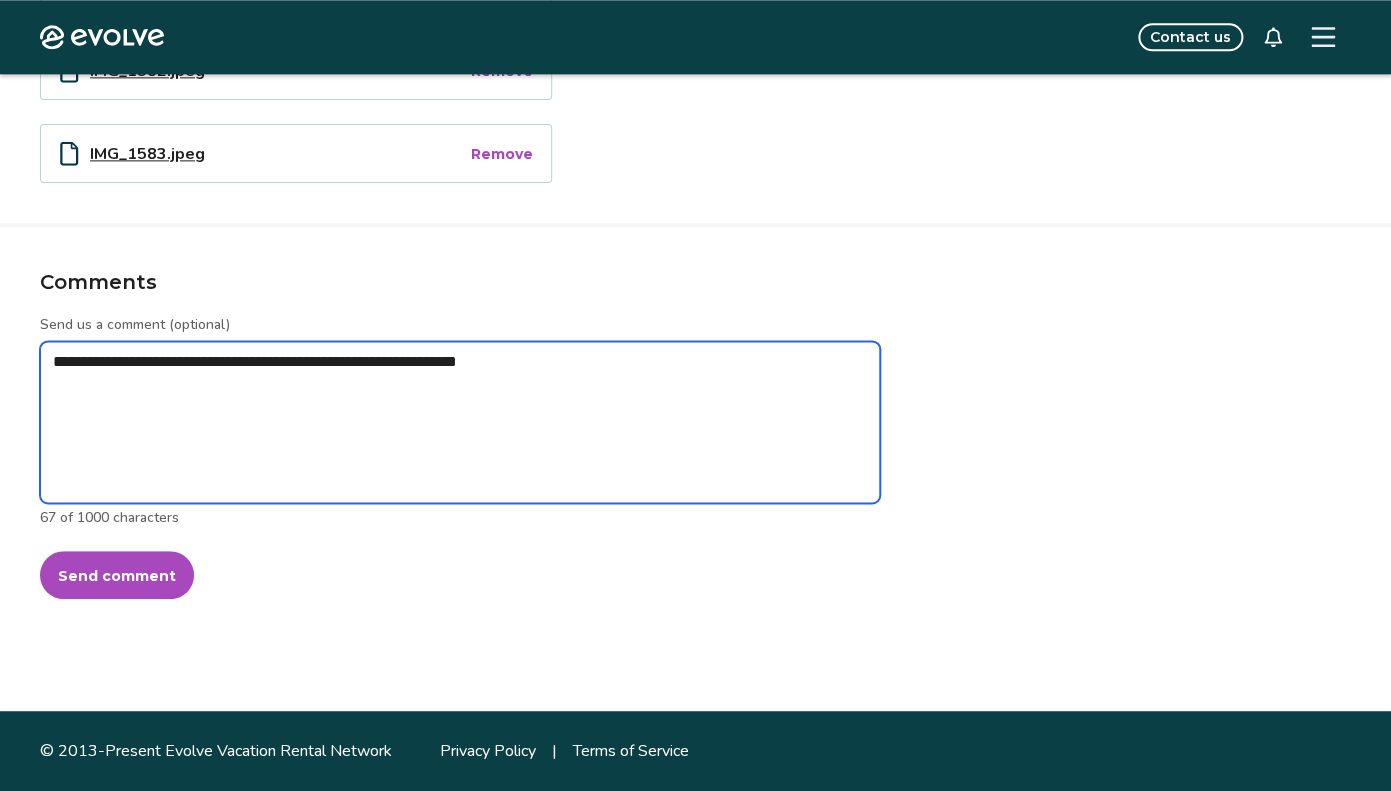 type on "*" 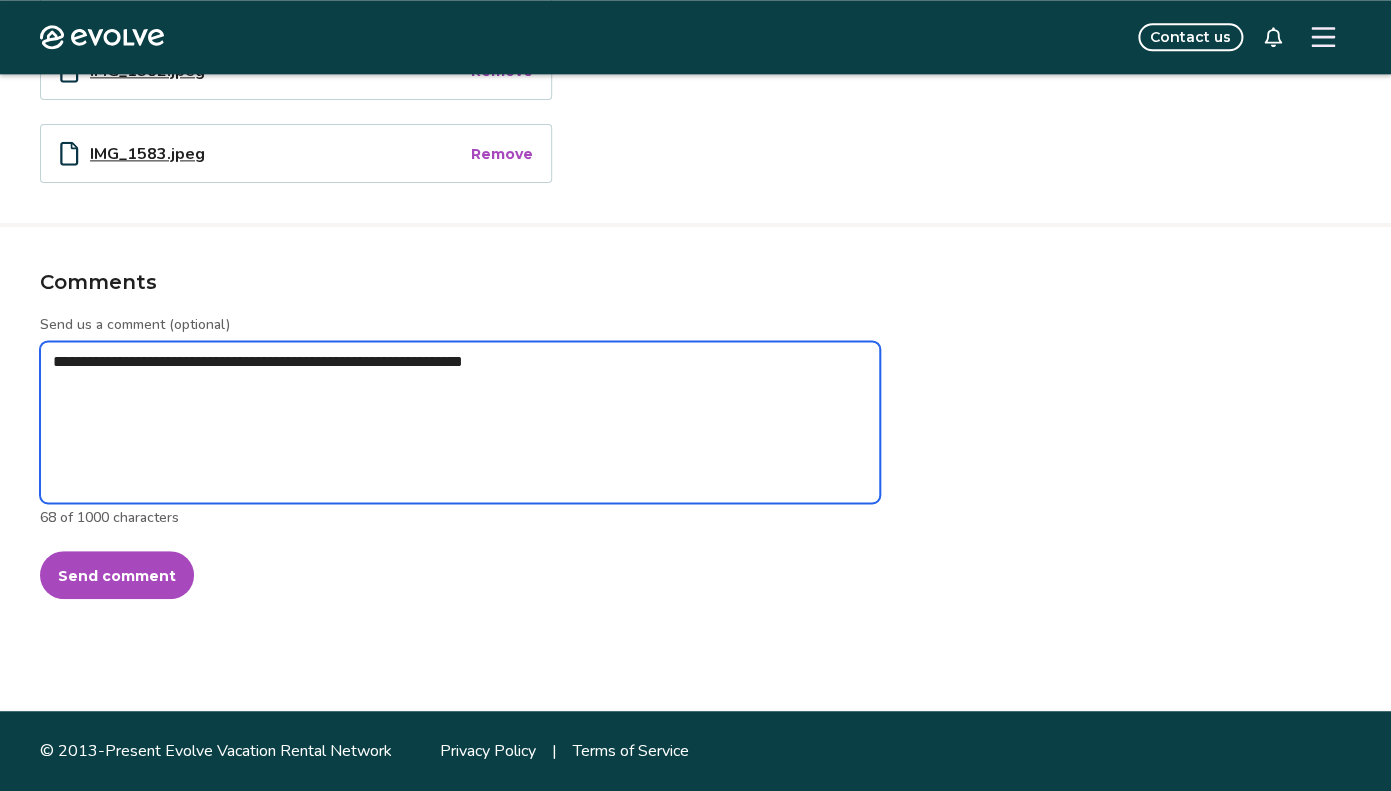 type on "*" 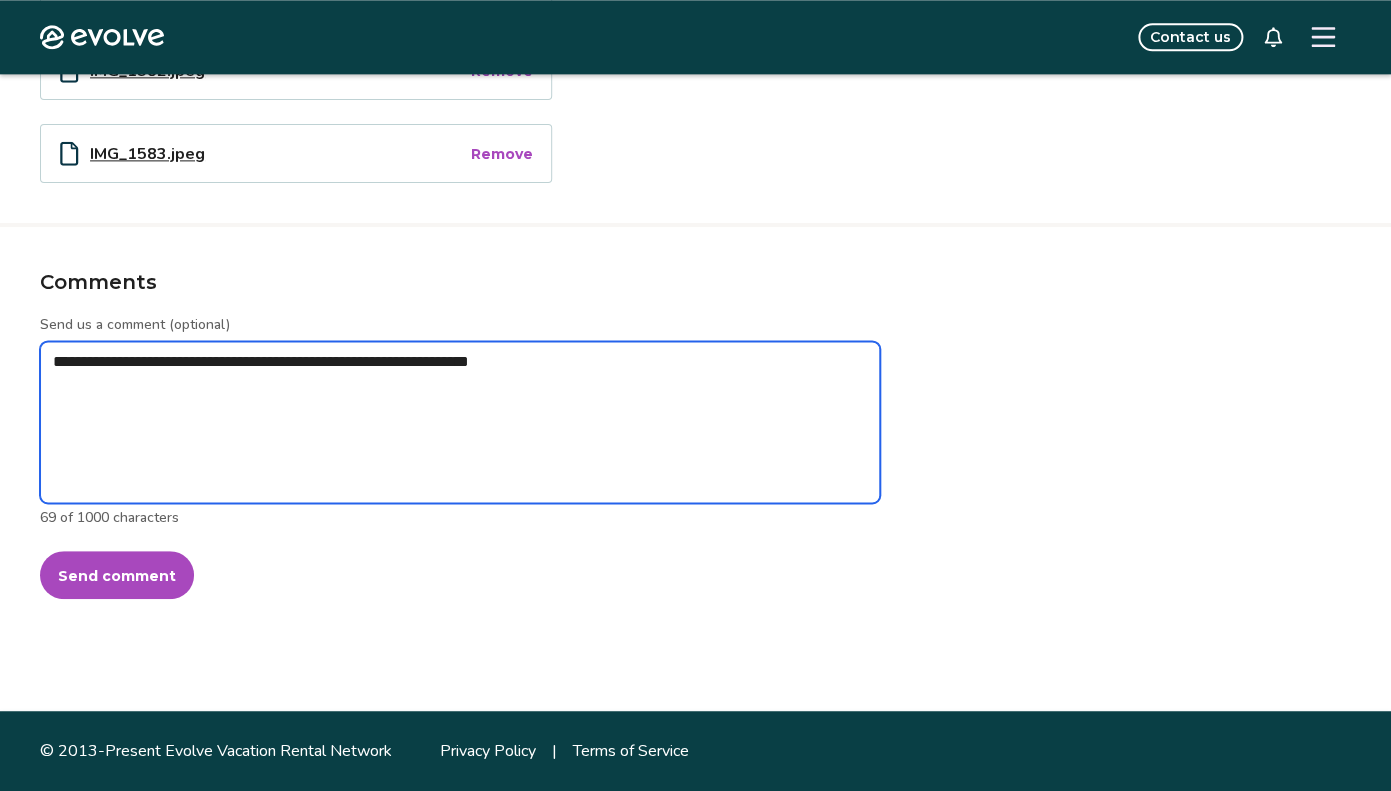 type on "*" 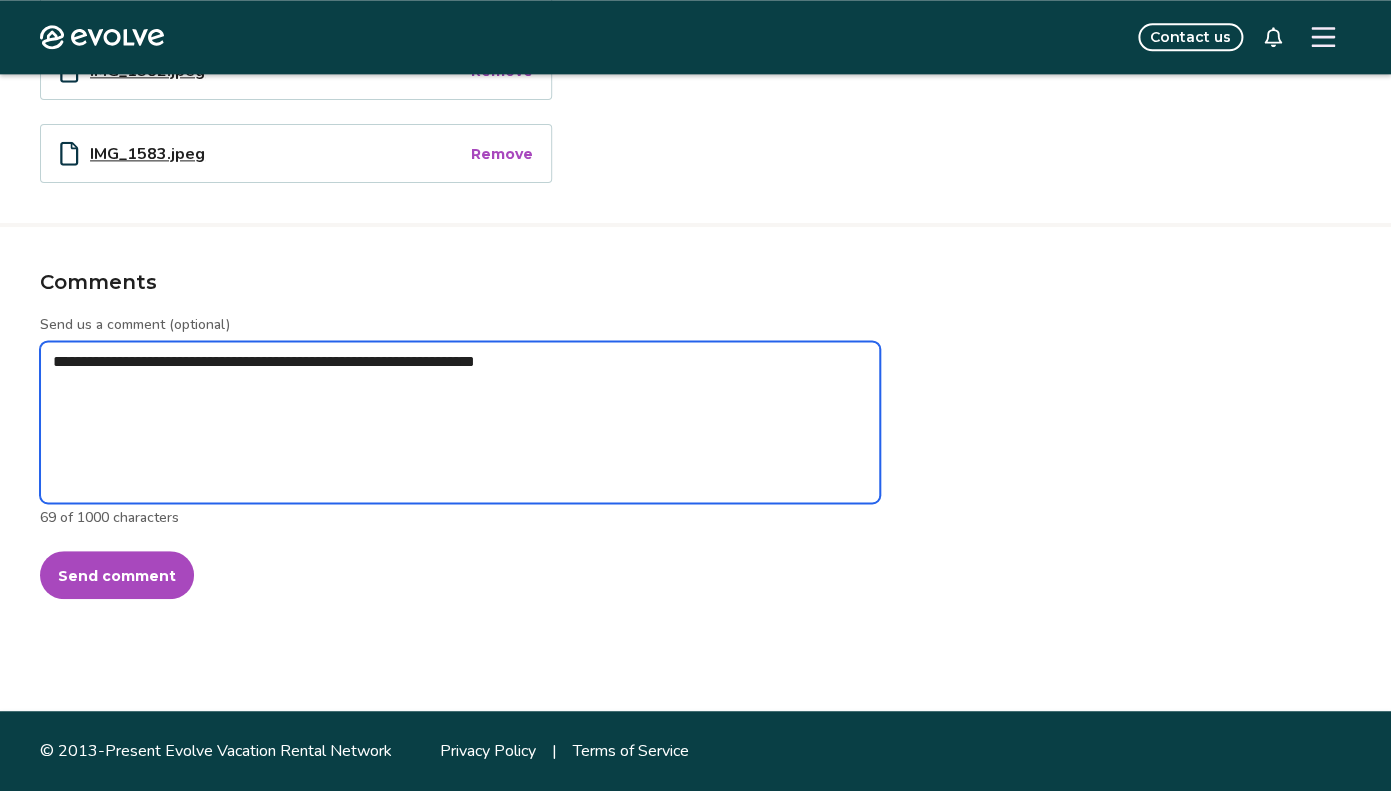 type on "*" 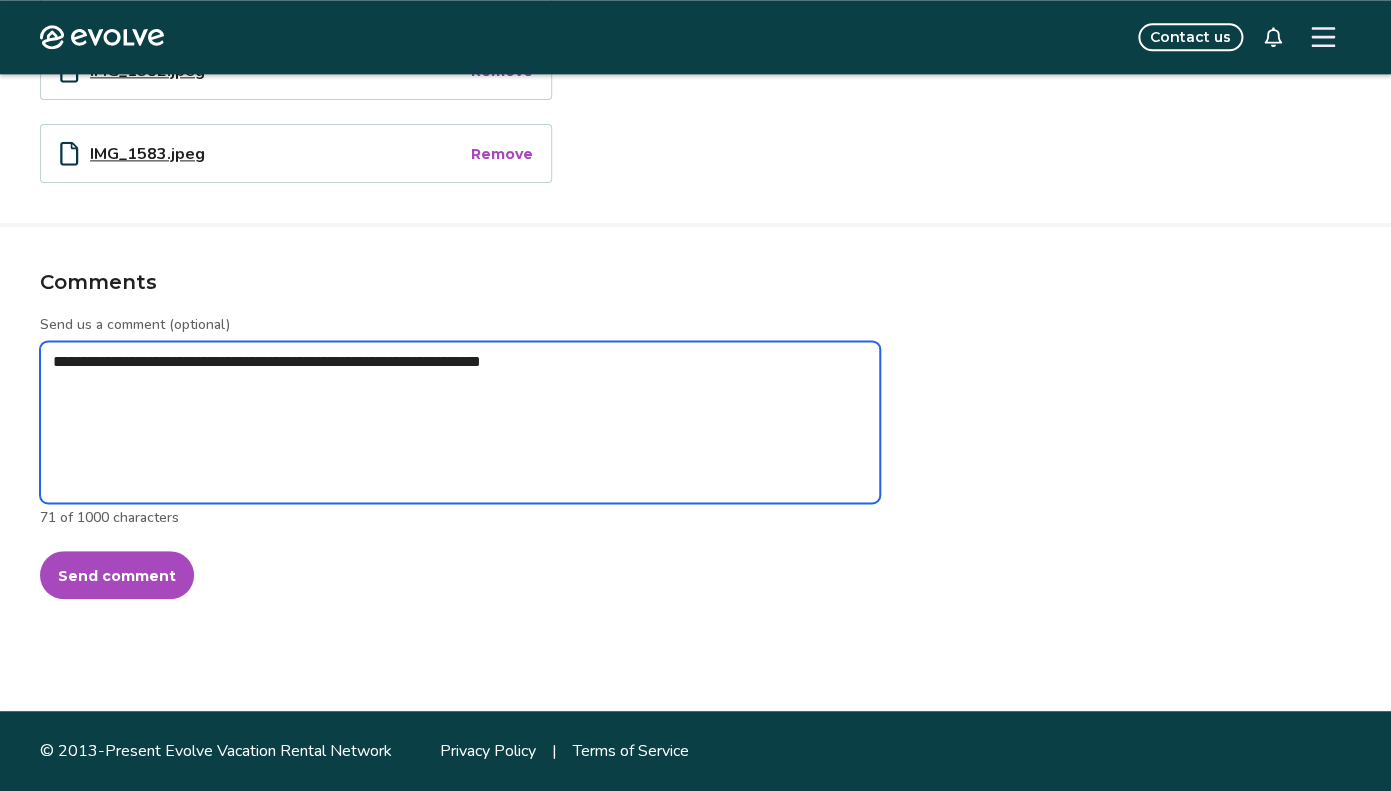 type on "*" 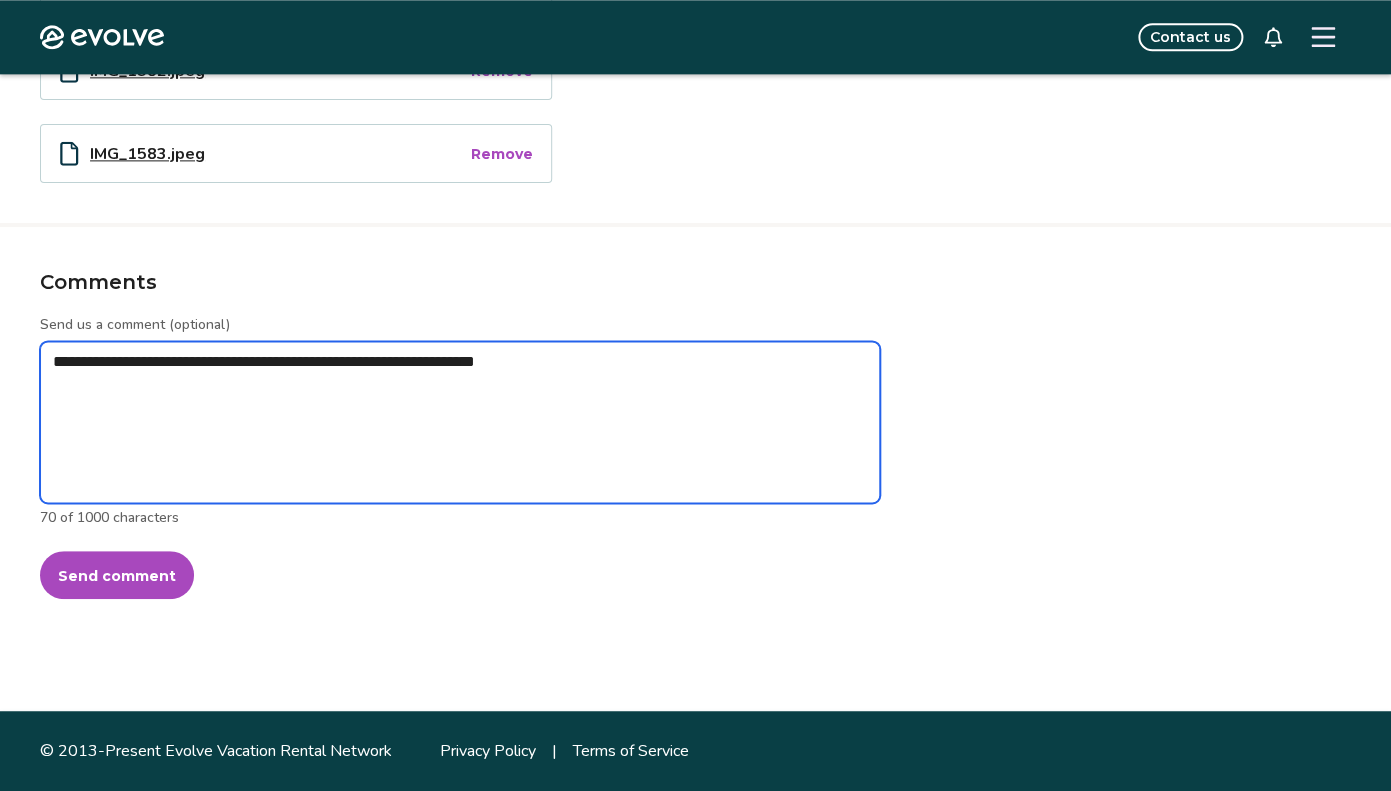 type on "*" 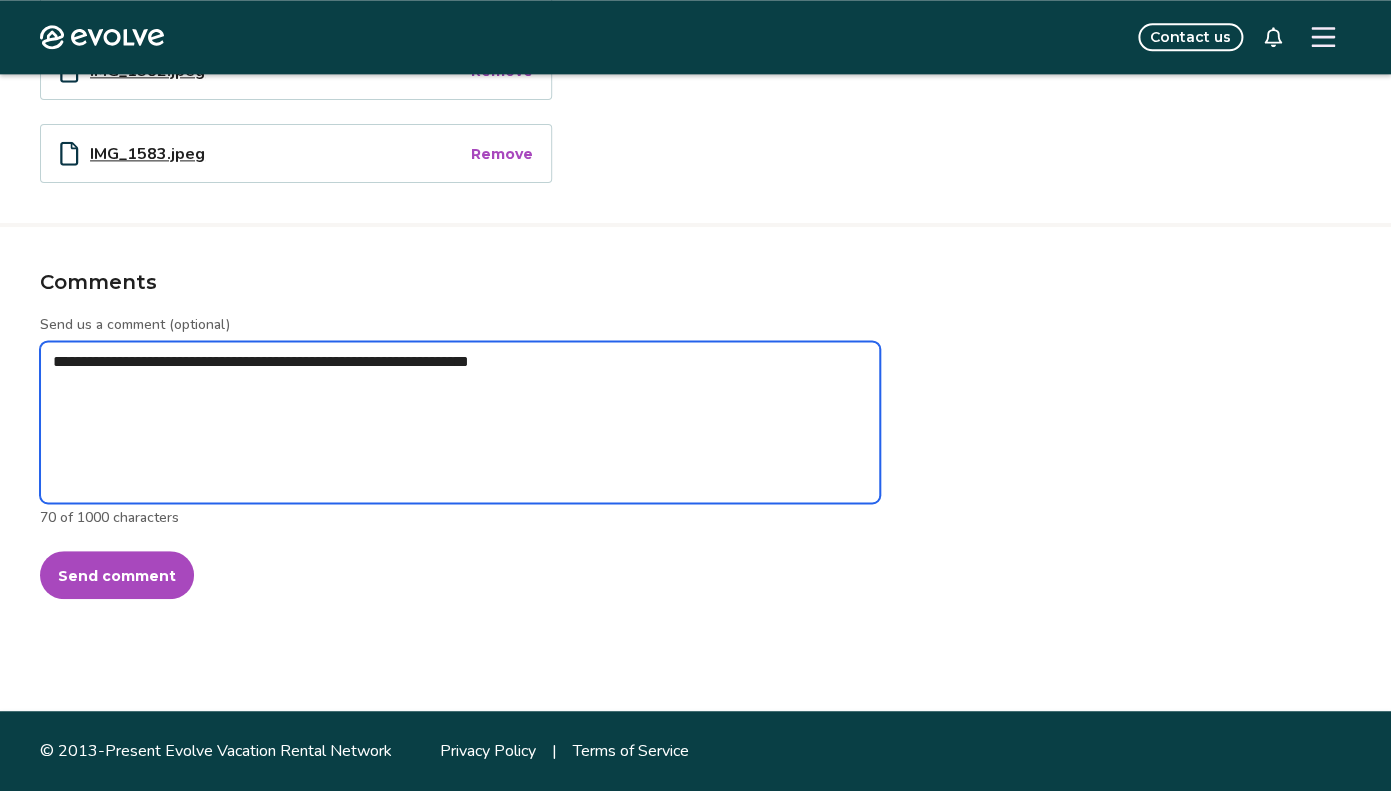 type on "*" 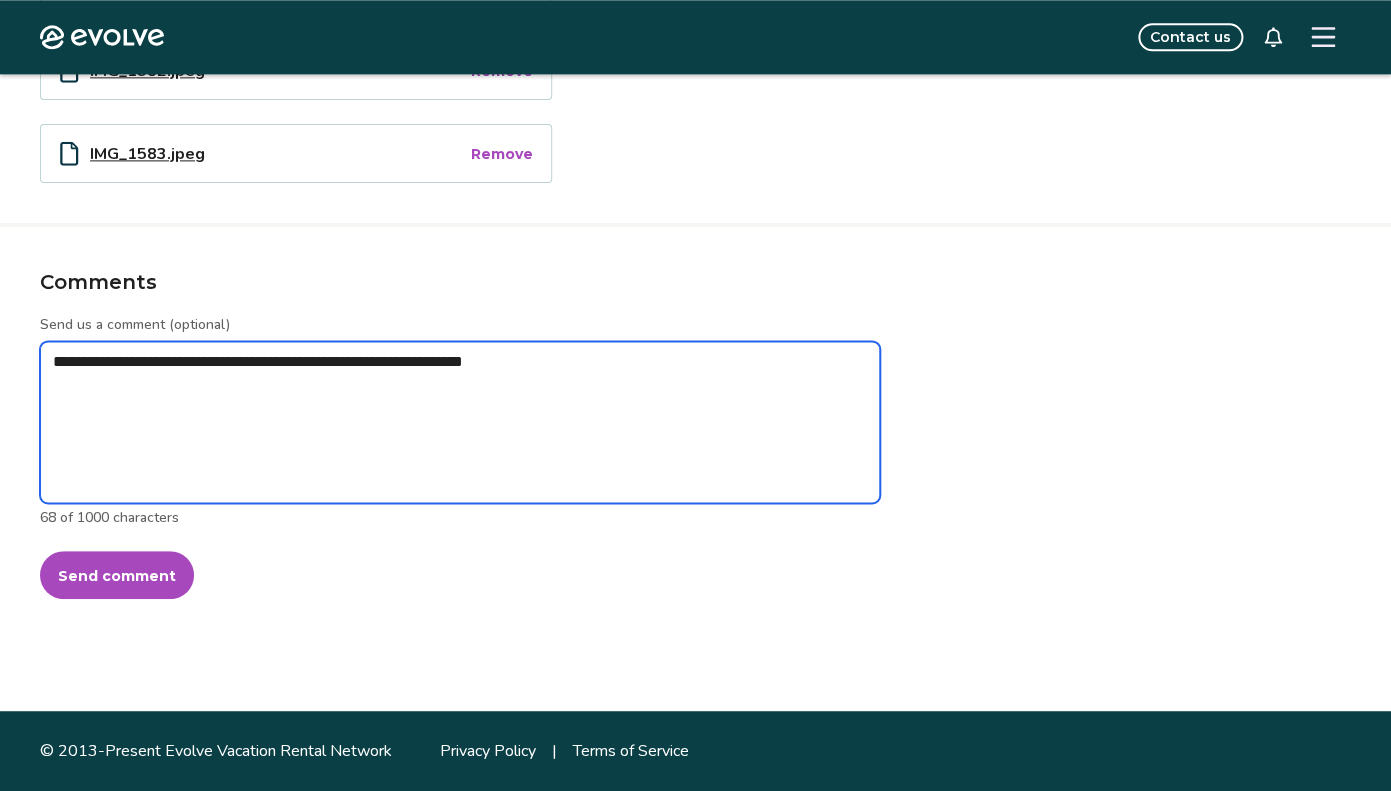 type on "*" 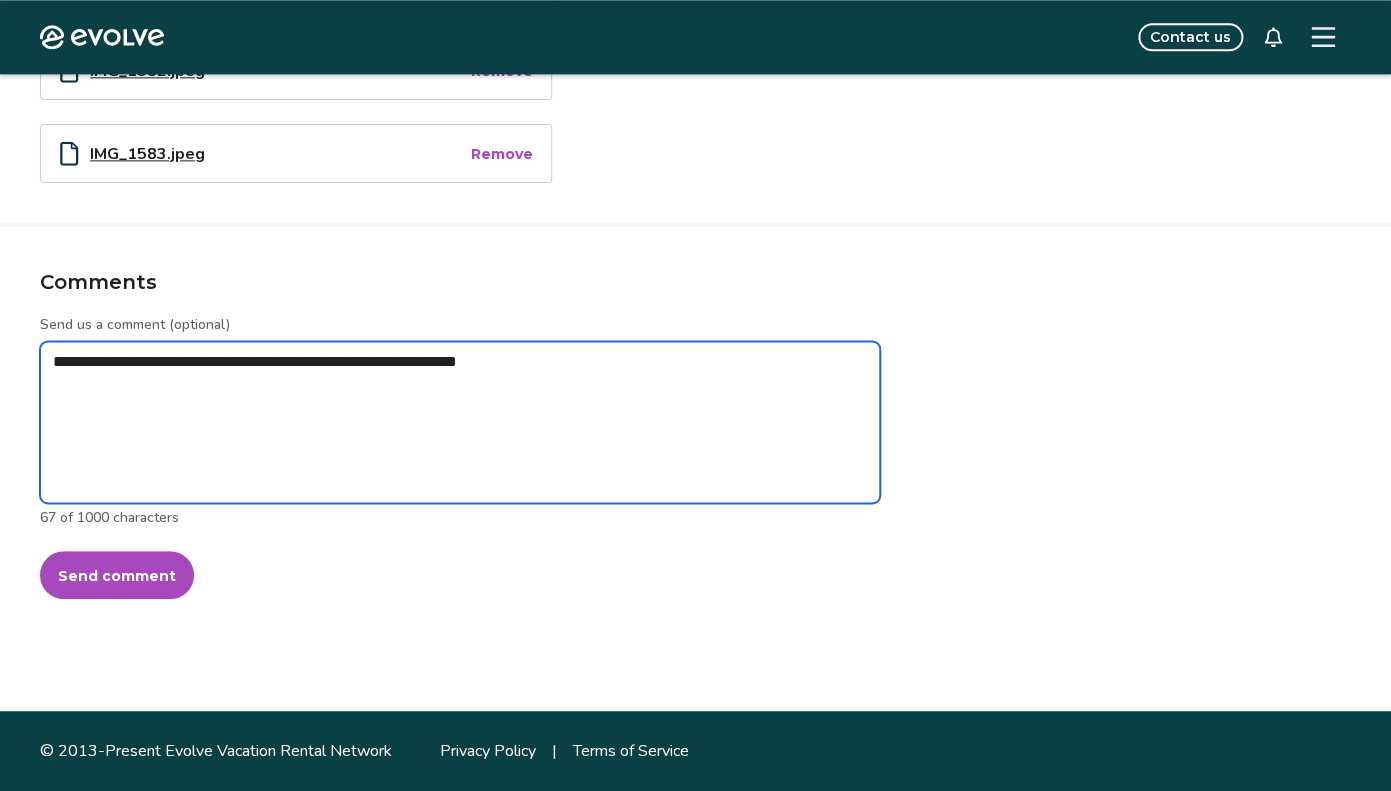 type on "*" 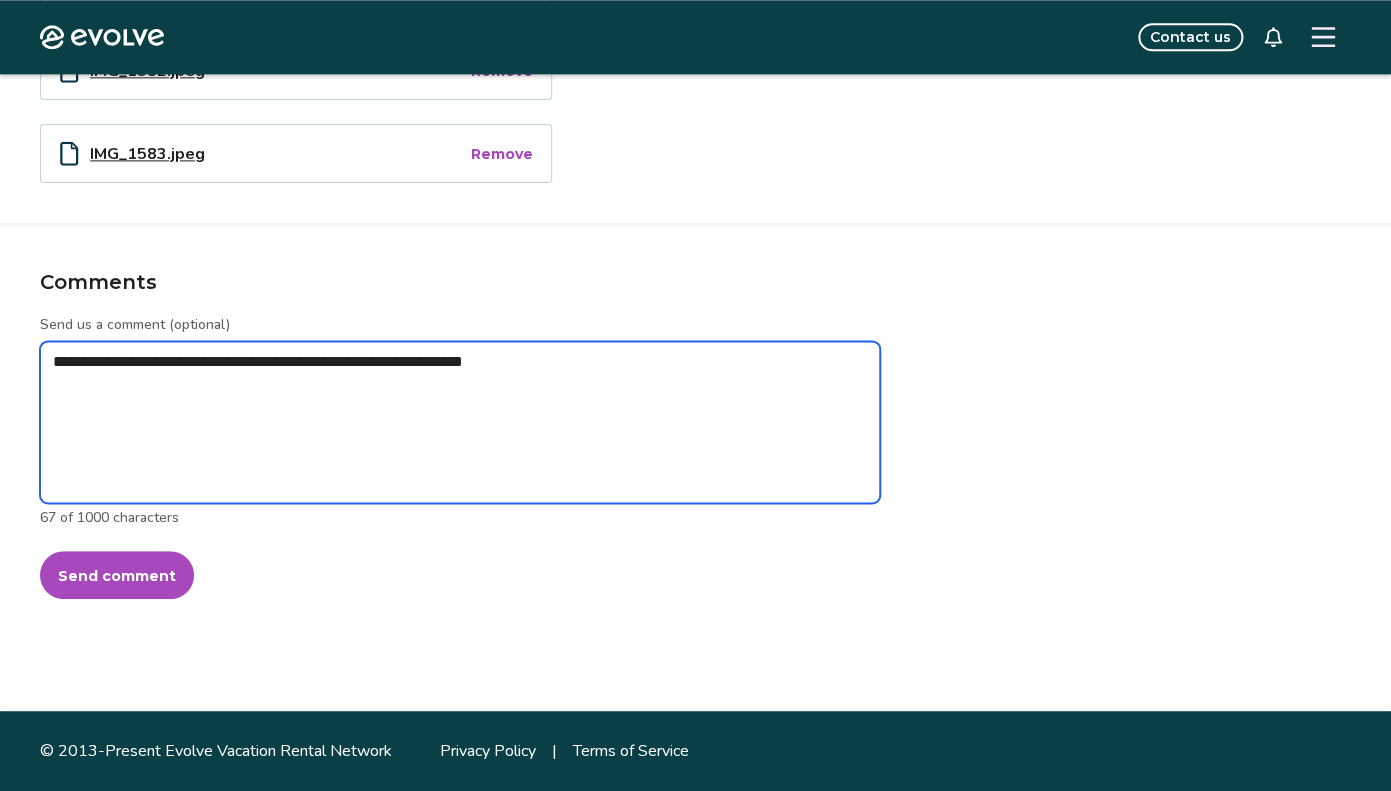 type on "*" 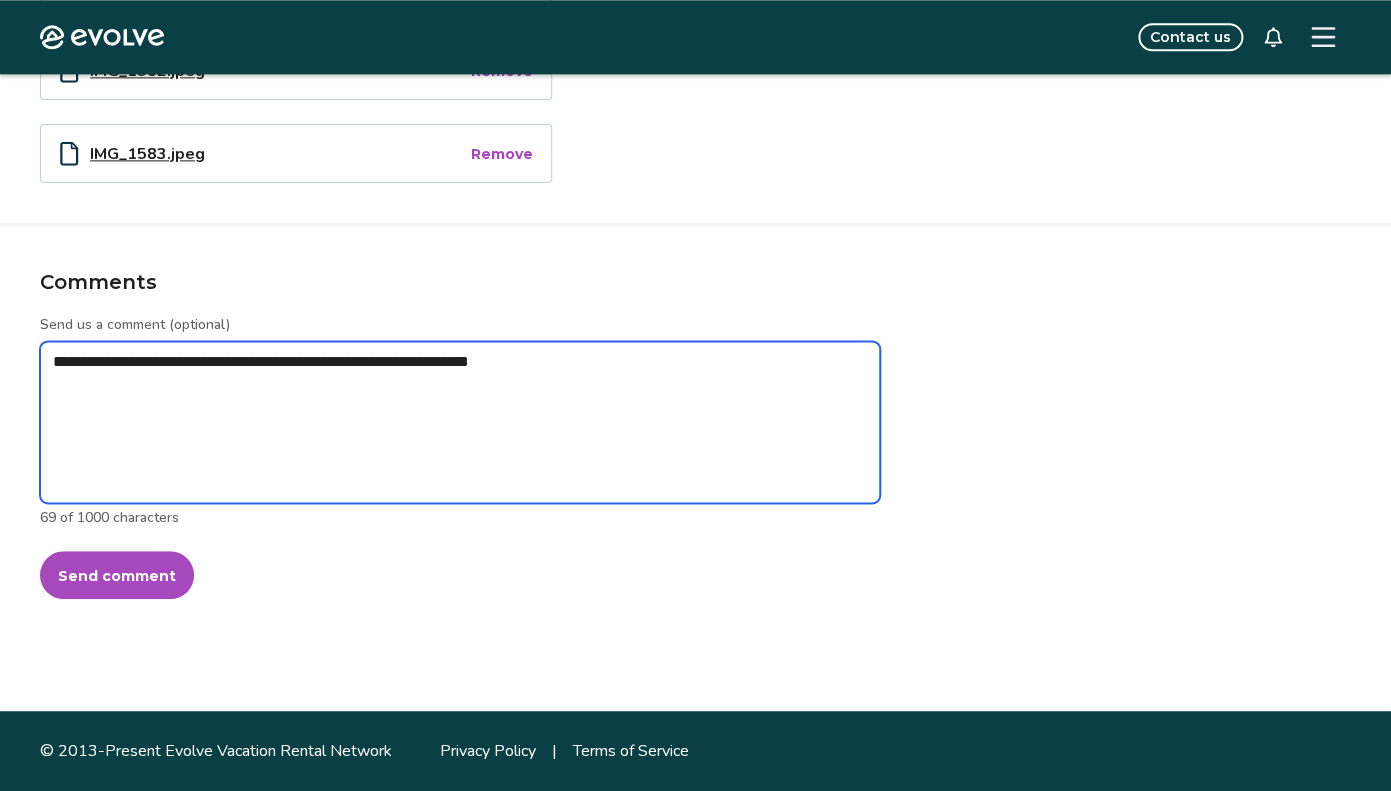 type on "*" 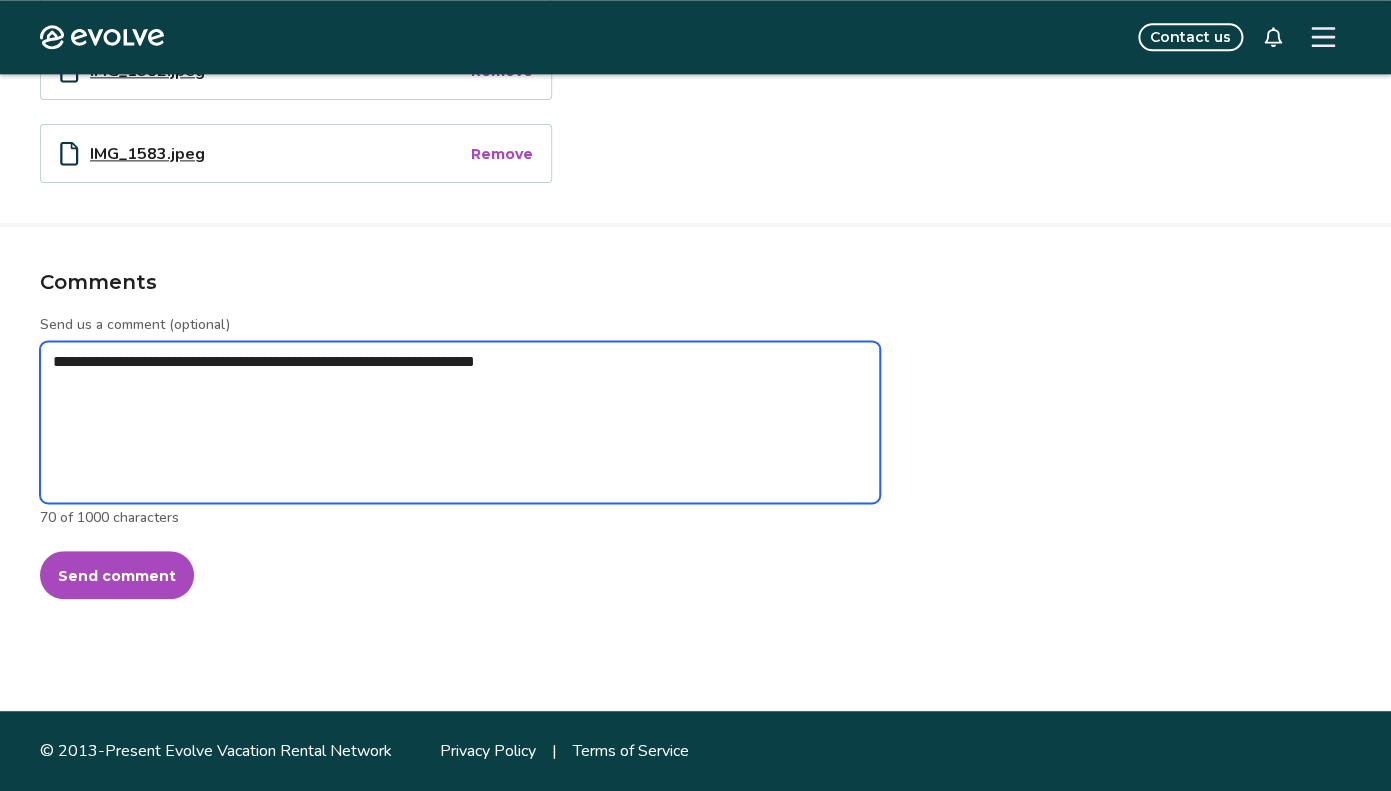 type on "*" 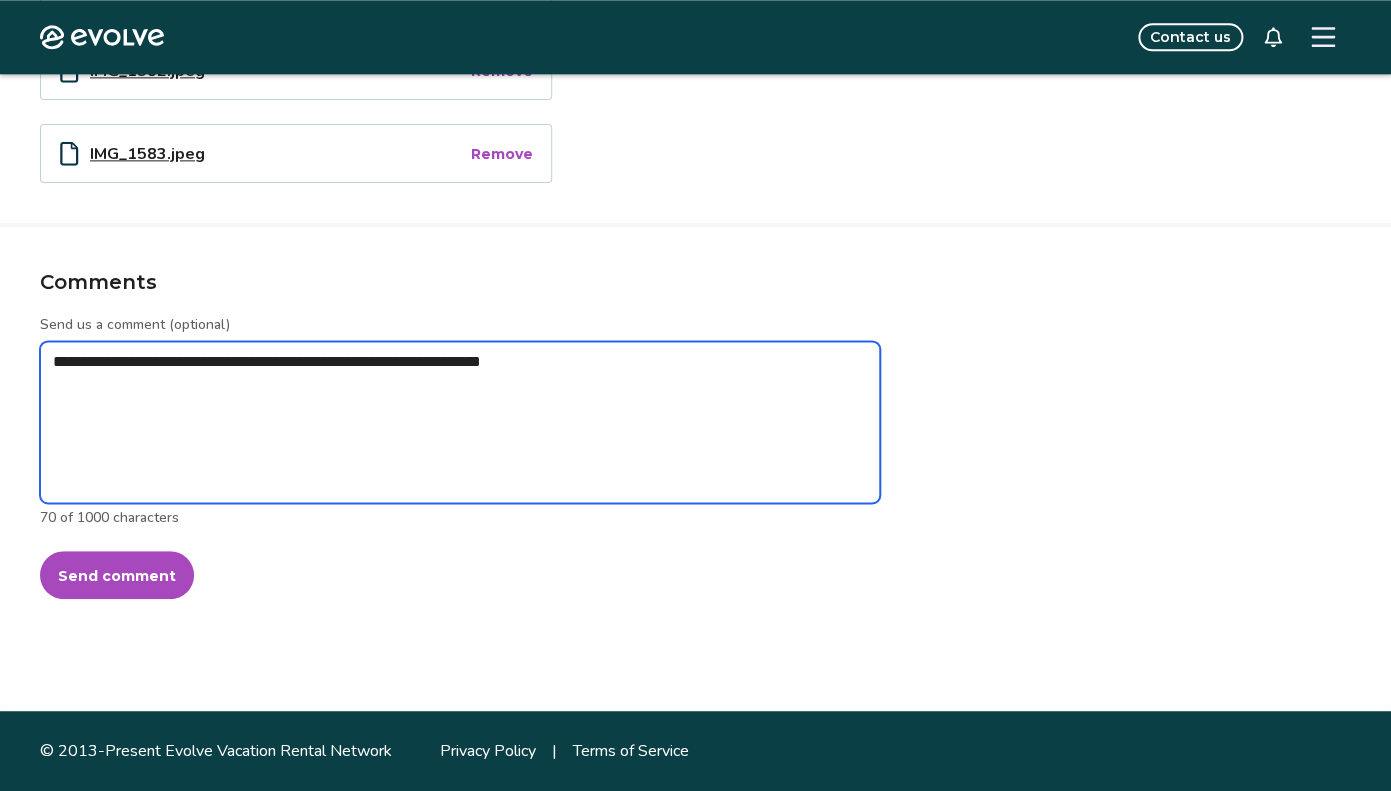 type on "**********" 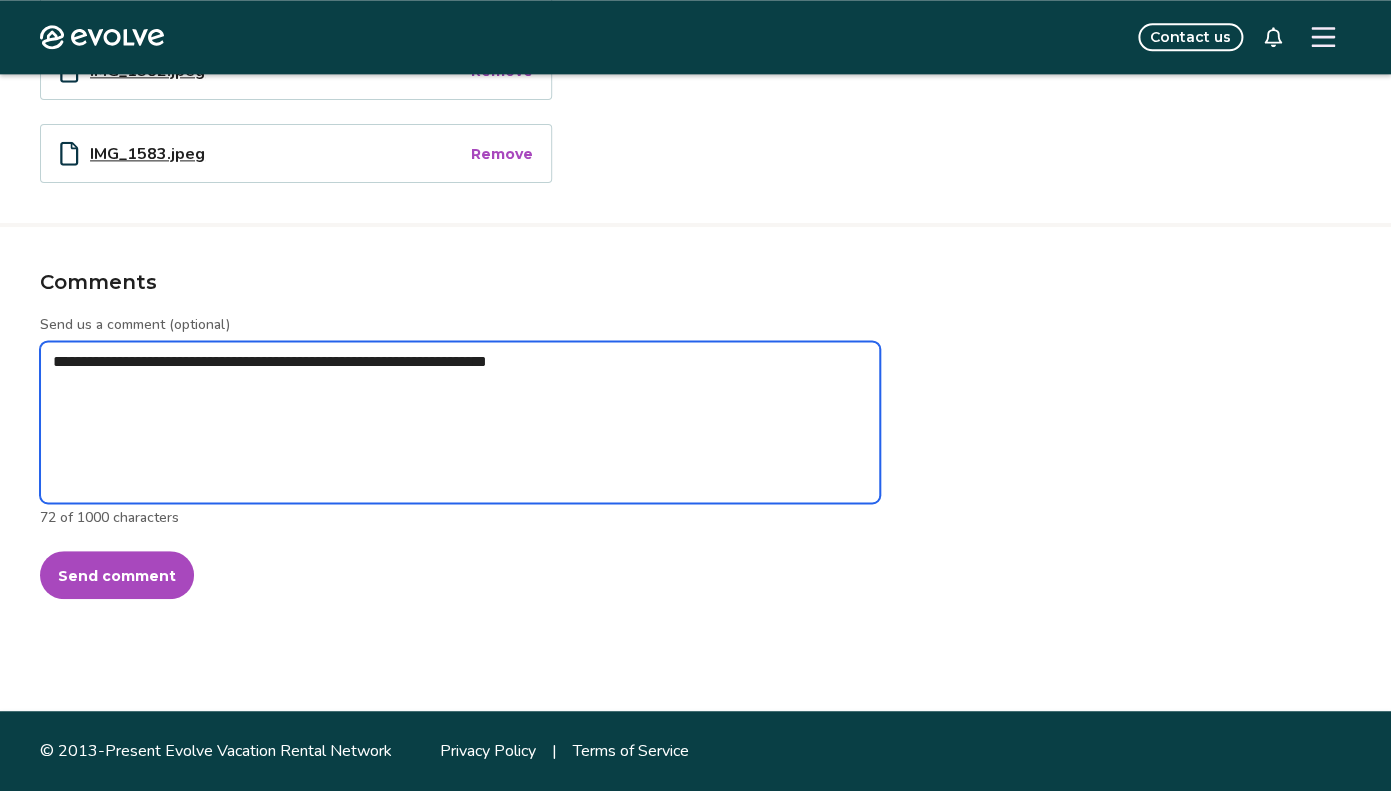 type on "*" 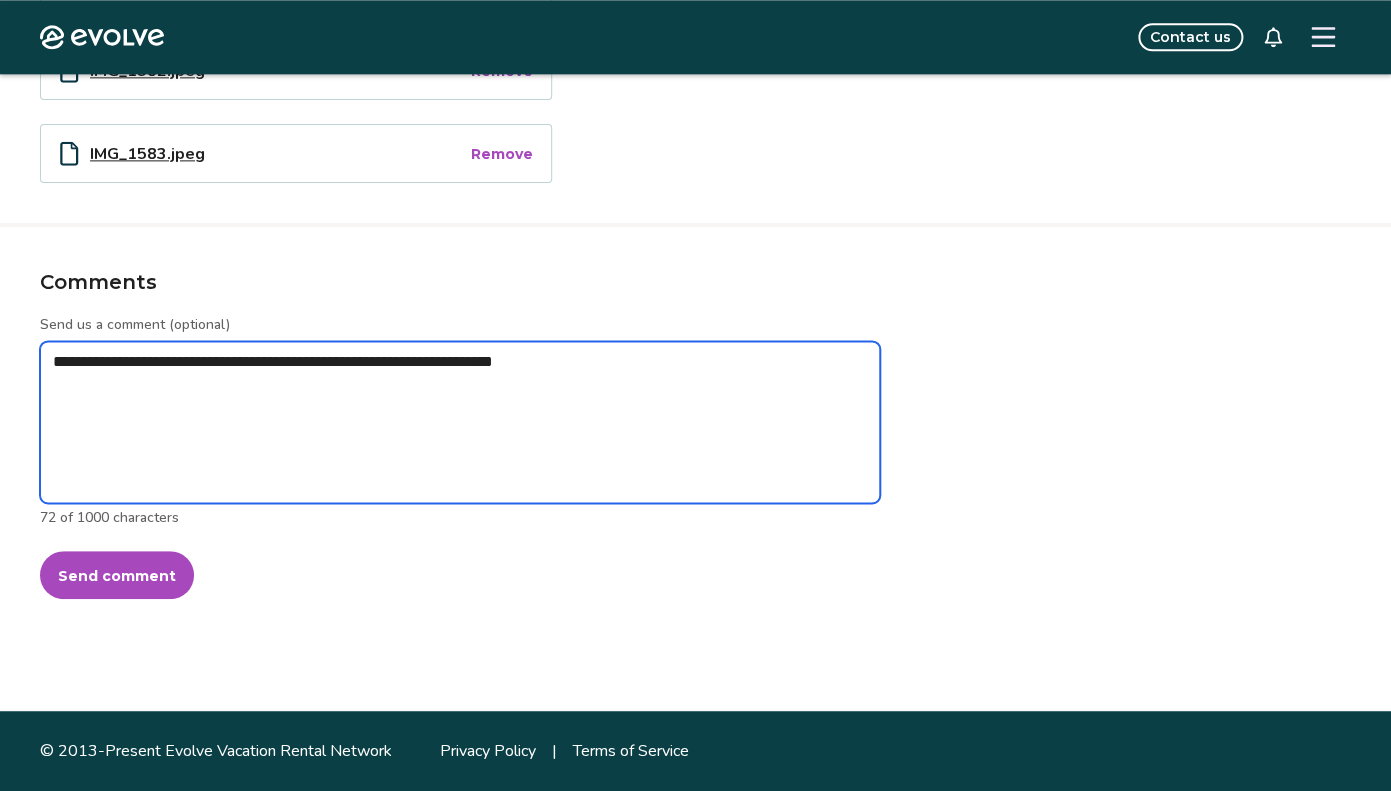 type on "*" 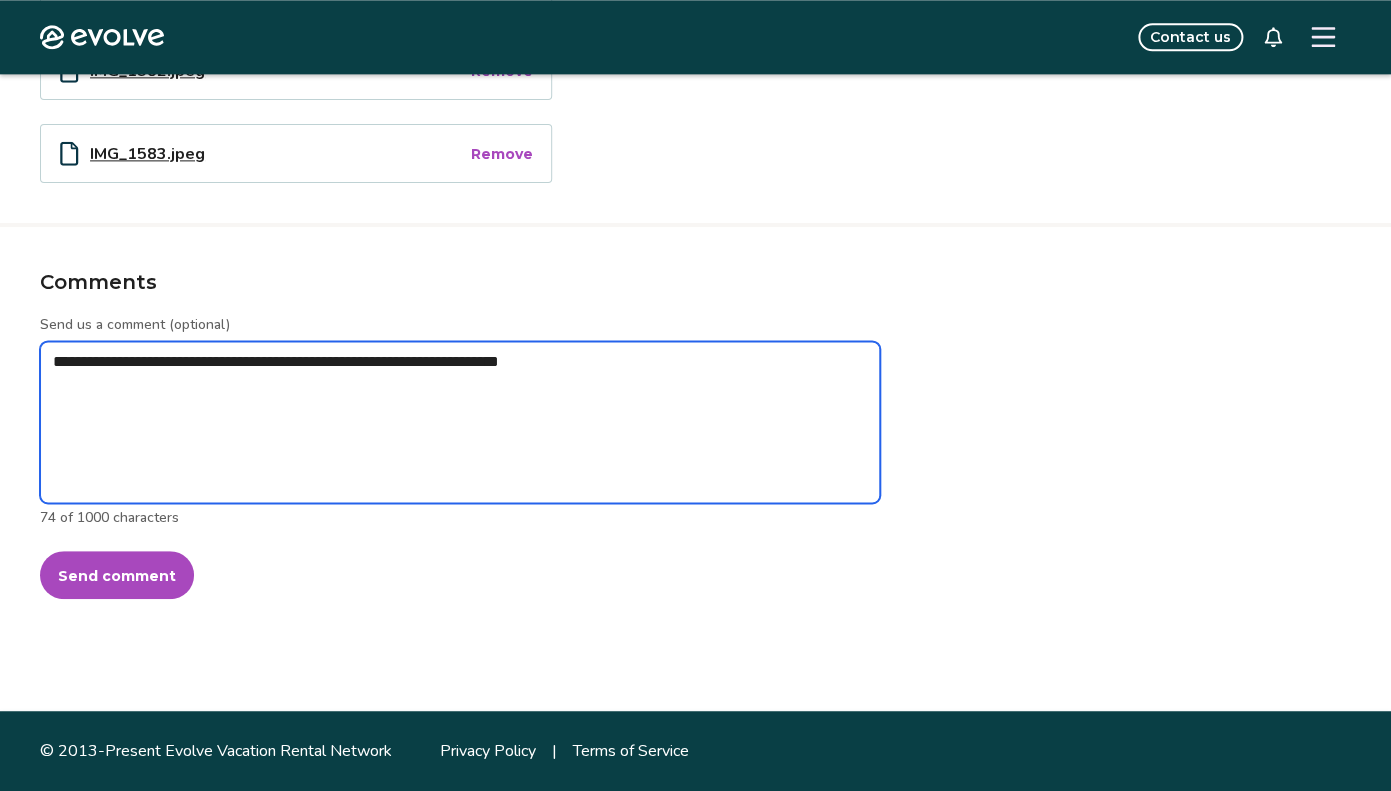 type on "*" 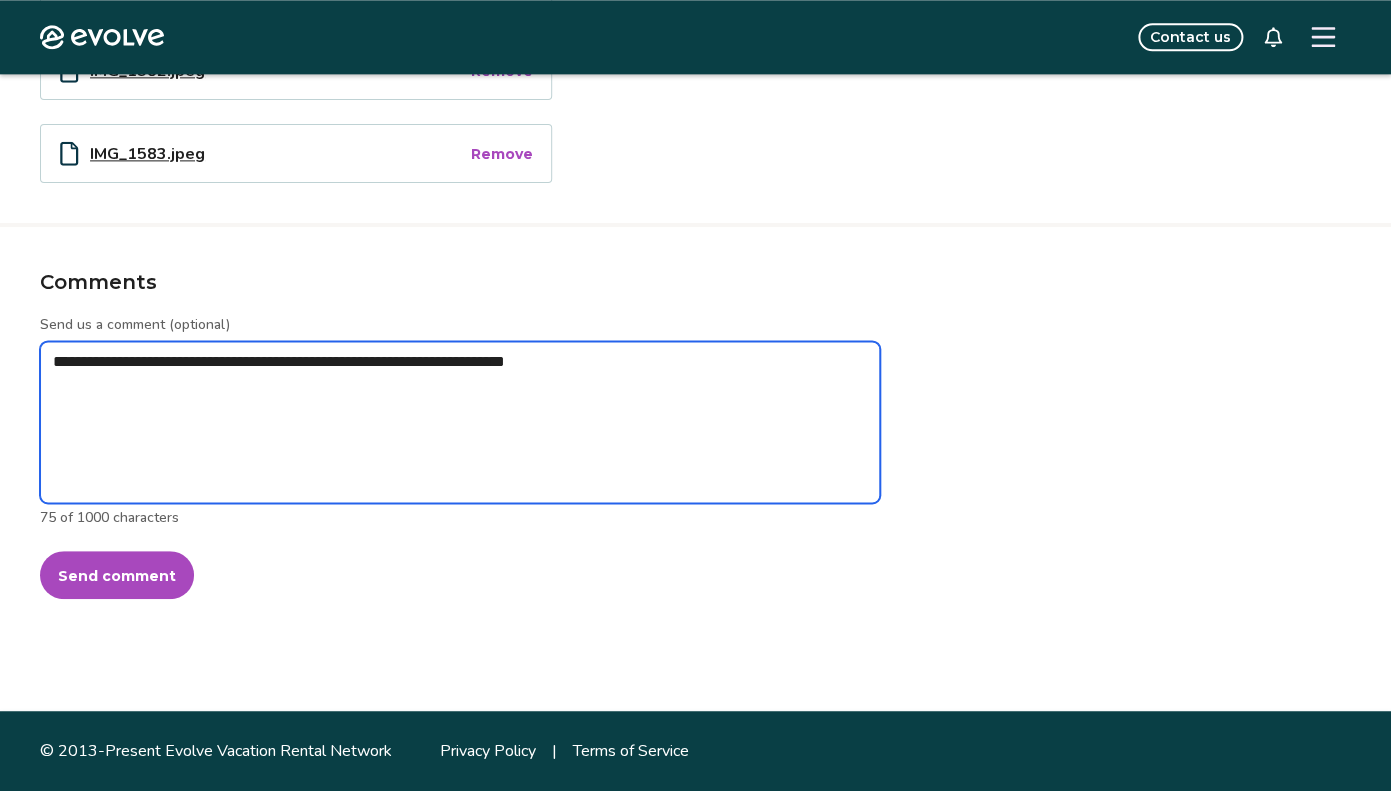 type 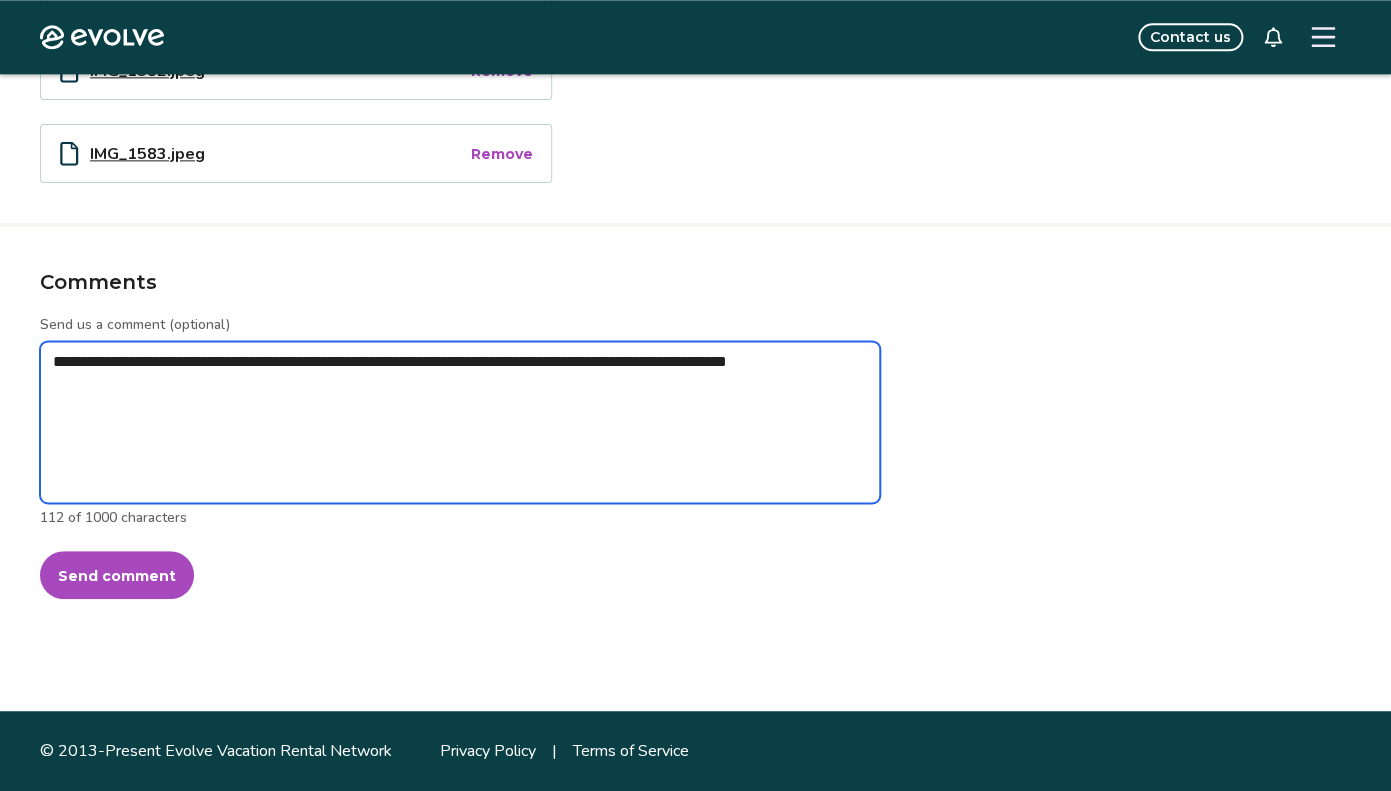 click on "**********" at bounding box center (460, 422) 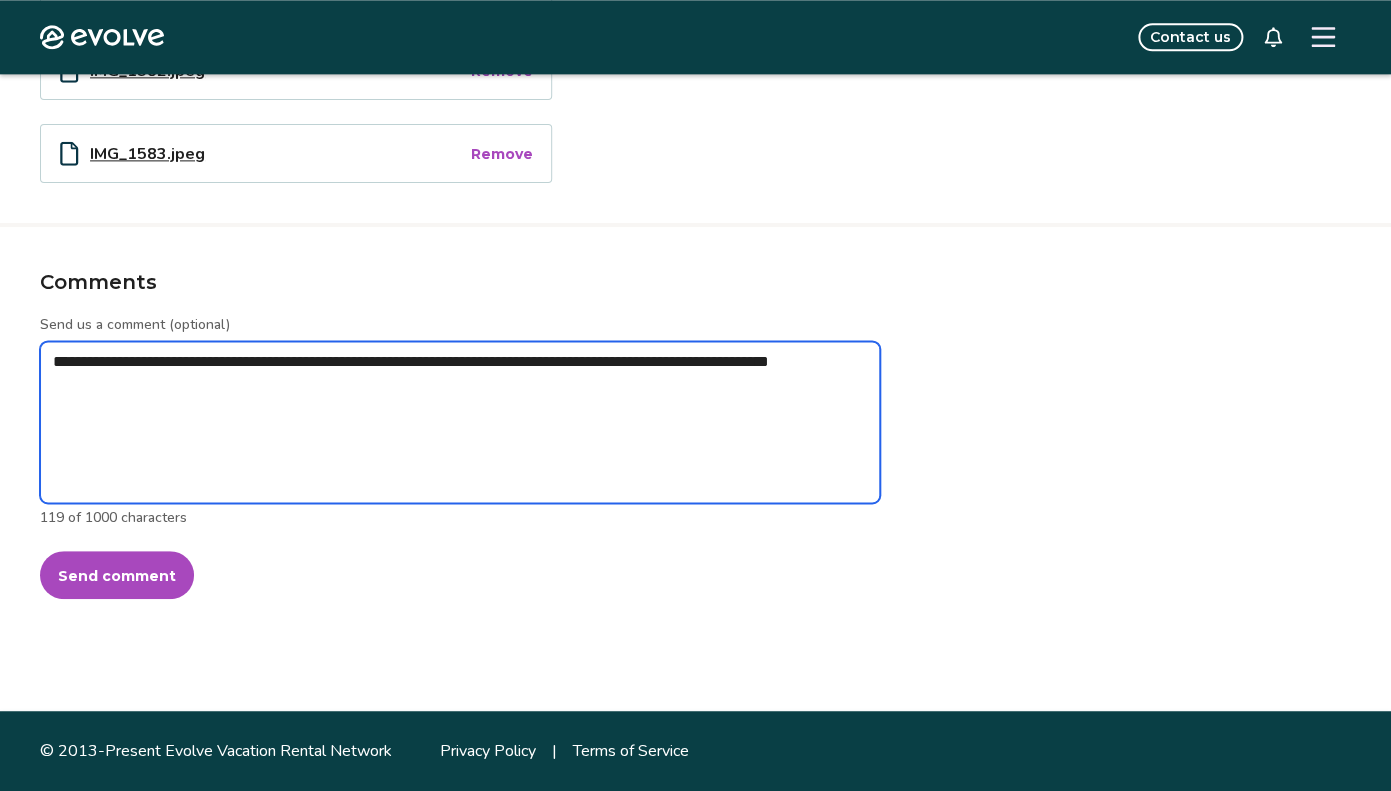 click on "**********" at bounding box center [460, 422] 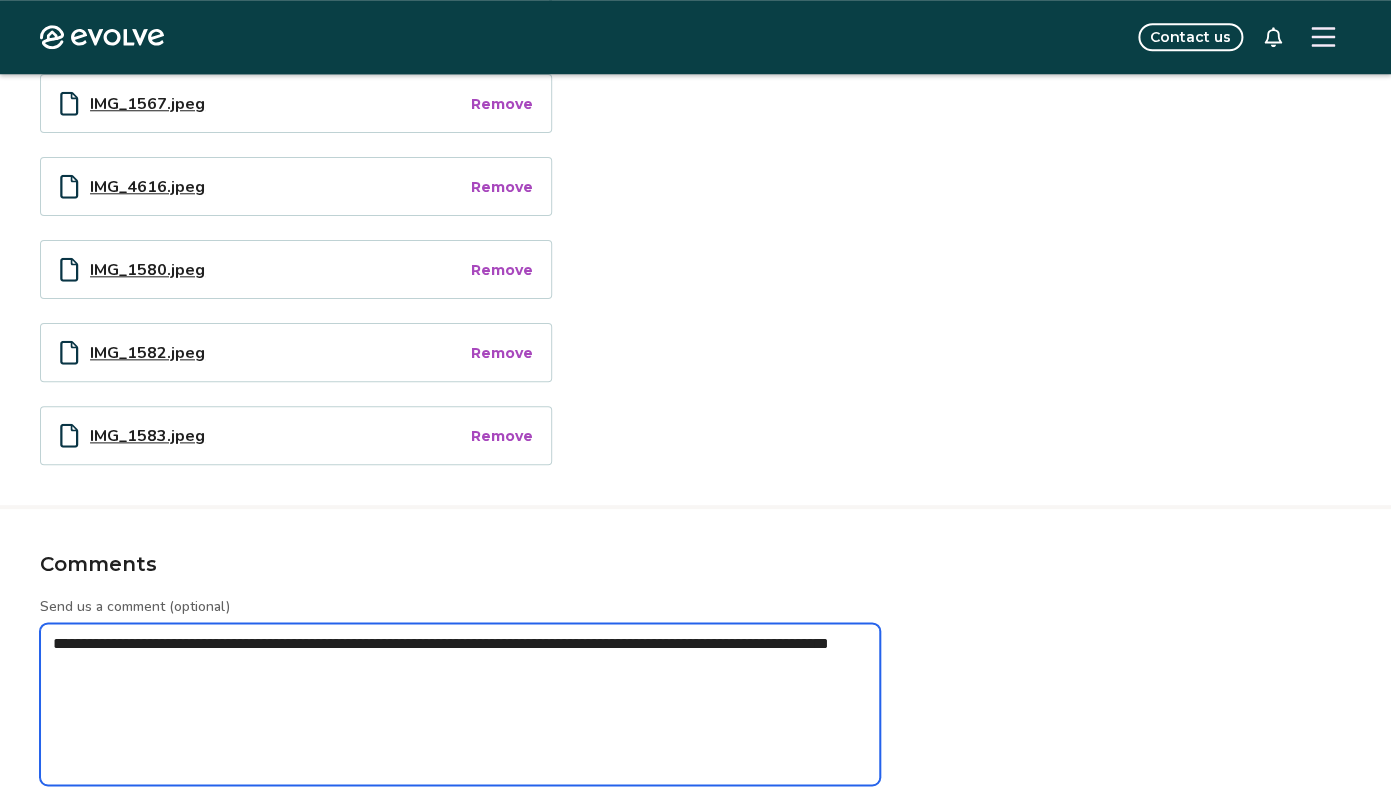 scroll, scrollTop: 902, scrollLeft: 0, axis: vertical 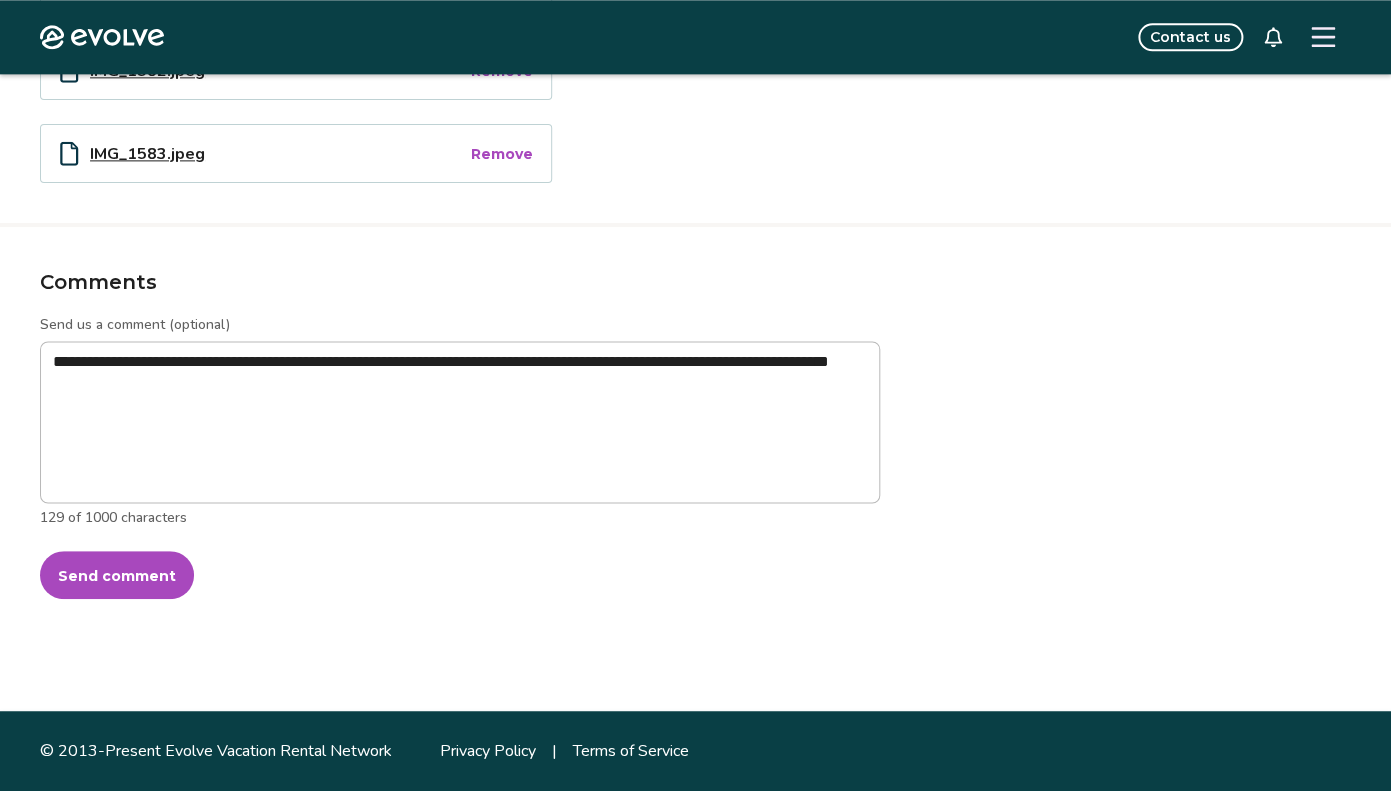 click on "Send comment" at bounding box center [117, 575] 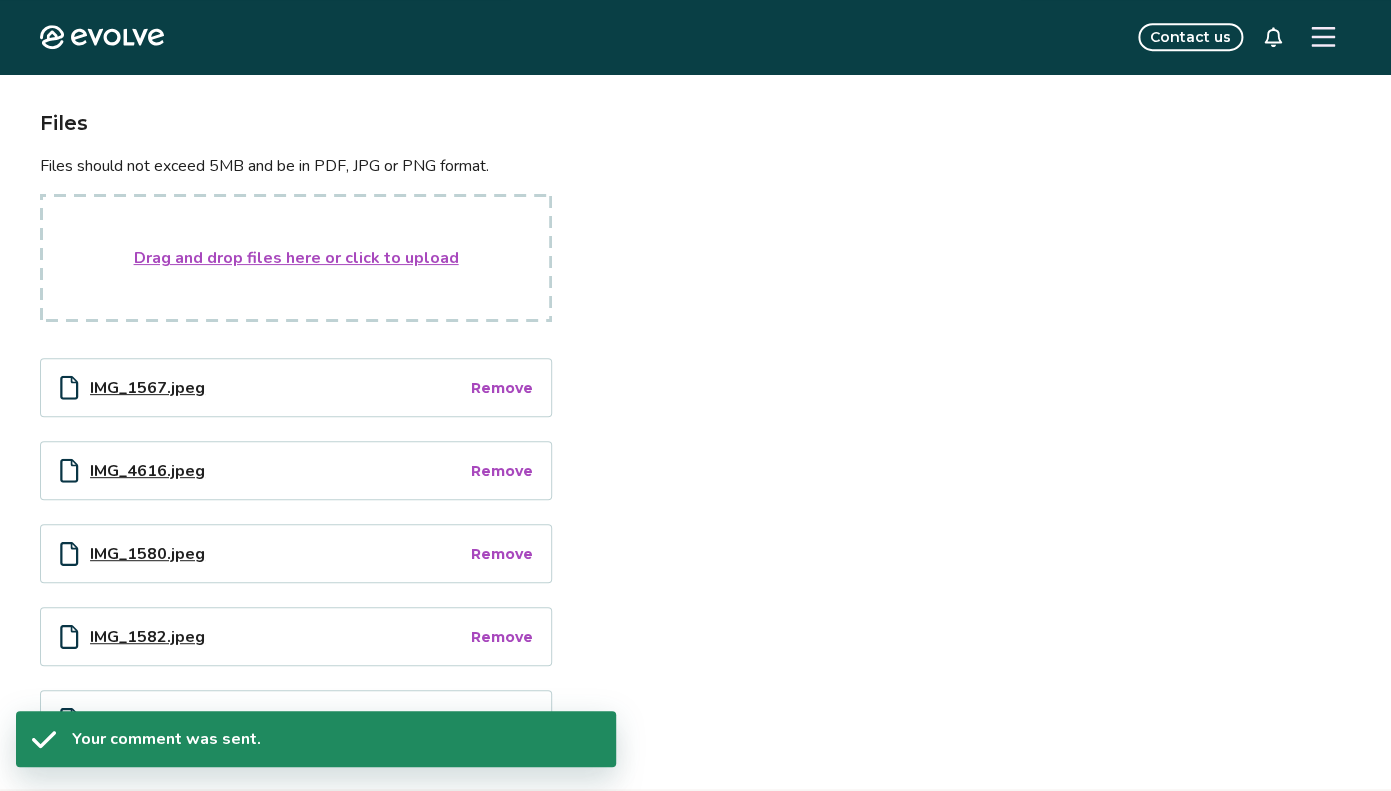 scroll, scrollTop: 0, scrollLeft: 0, axis: both 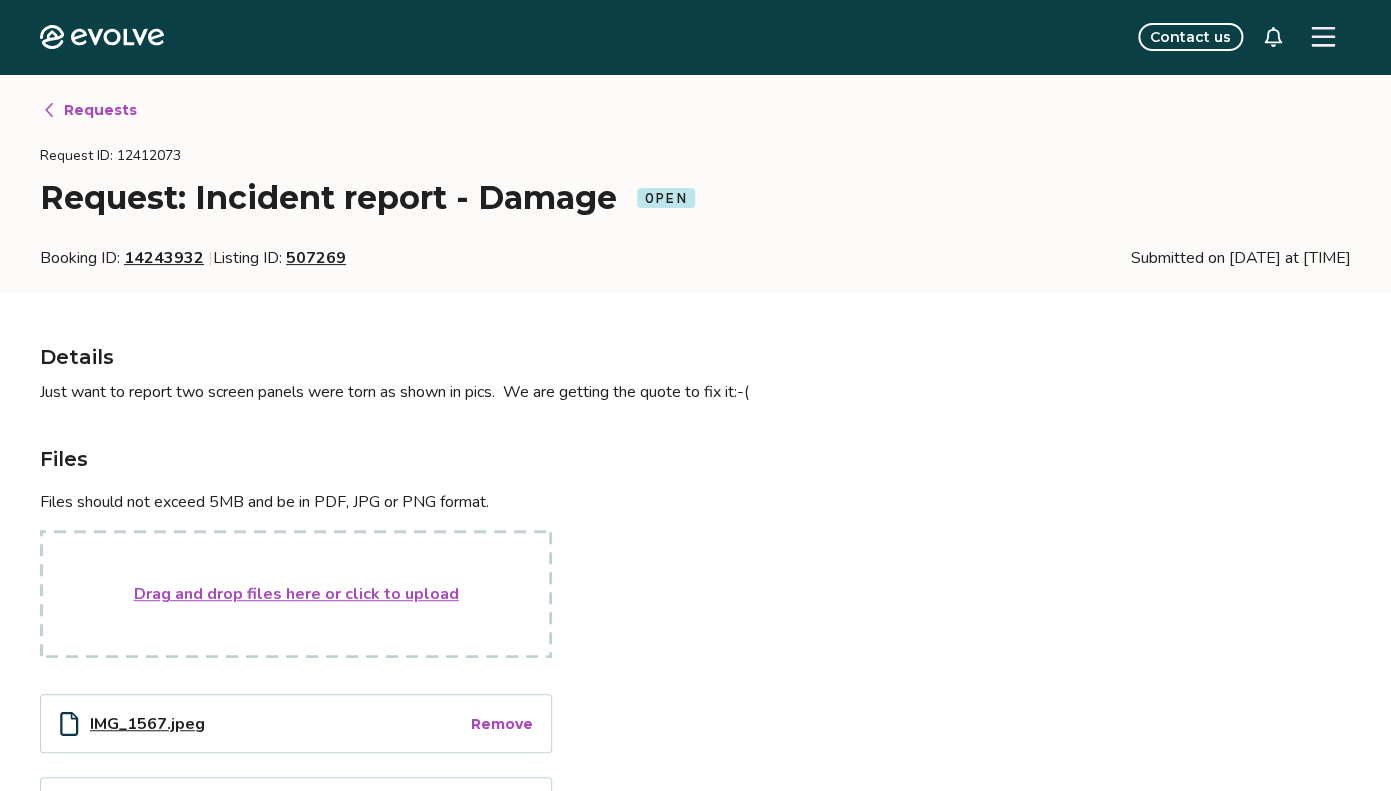 click on "Requests" at bounding box center (100, 110) 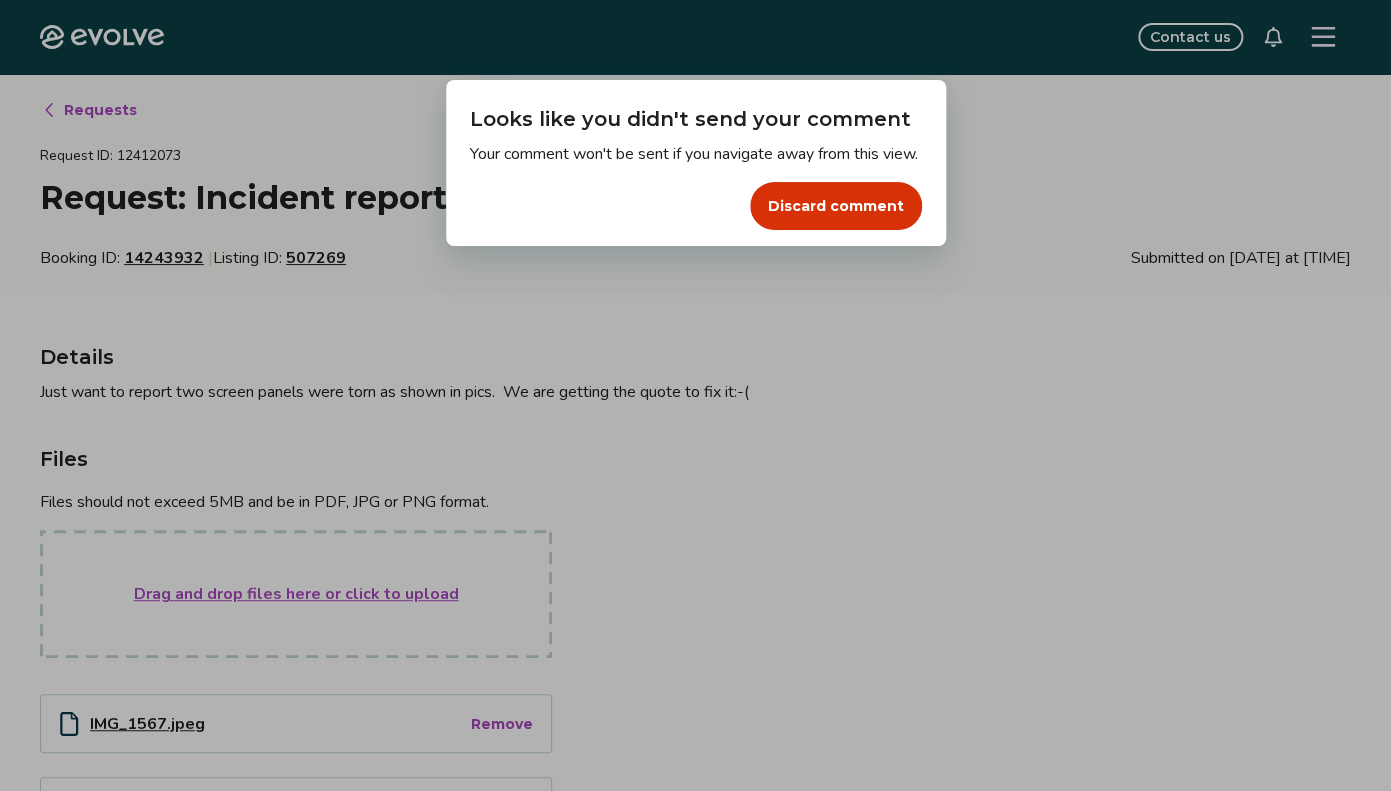 click on "Dialog Looks like you didn't send your comment Your comment won't be sent if you navigate away from this view. Discard comment" at bounding box center (695, 395) 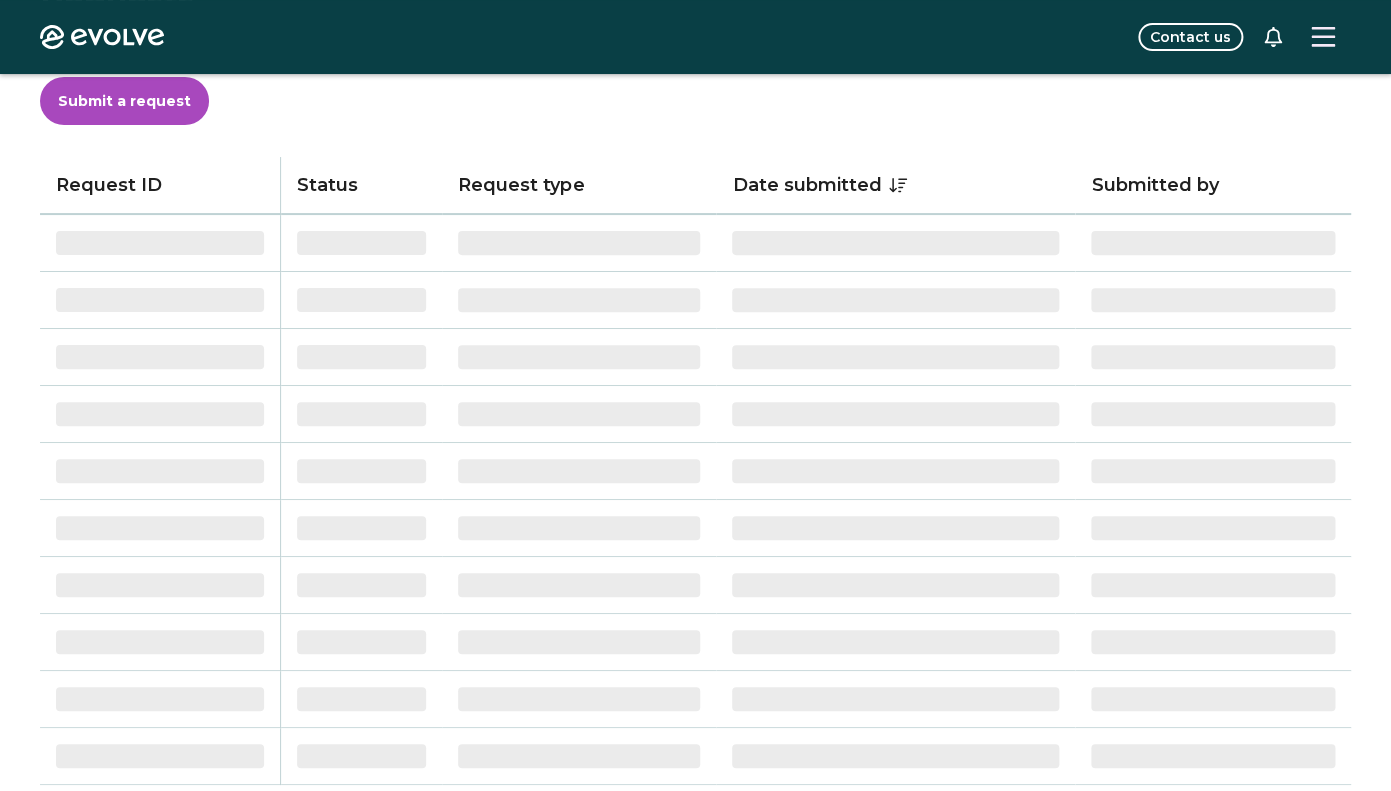 scroll, scrollTop: 0, scrollLeft: 0, axis: both 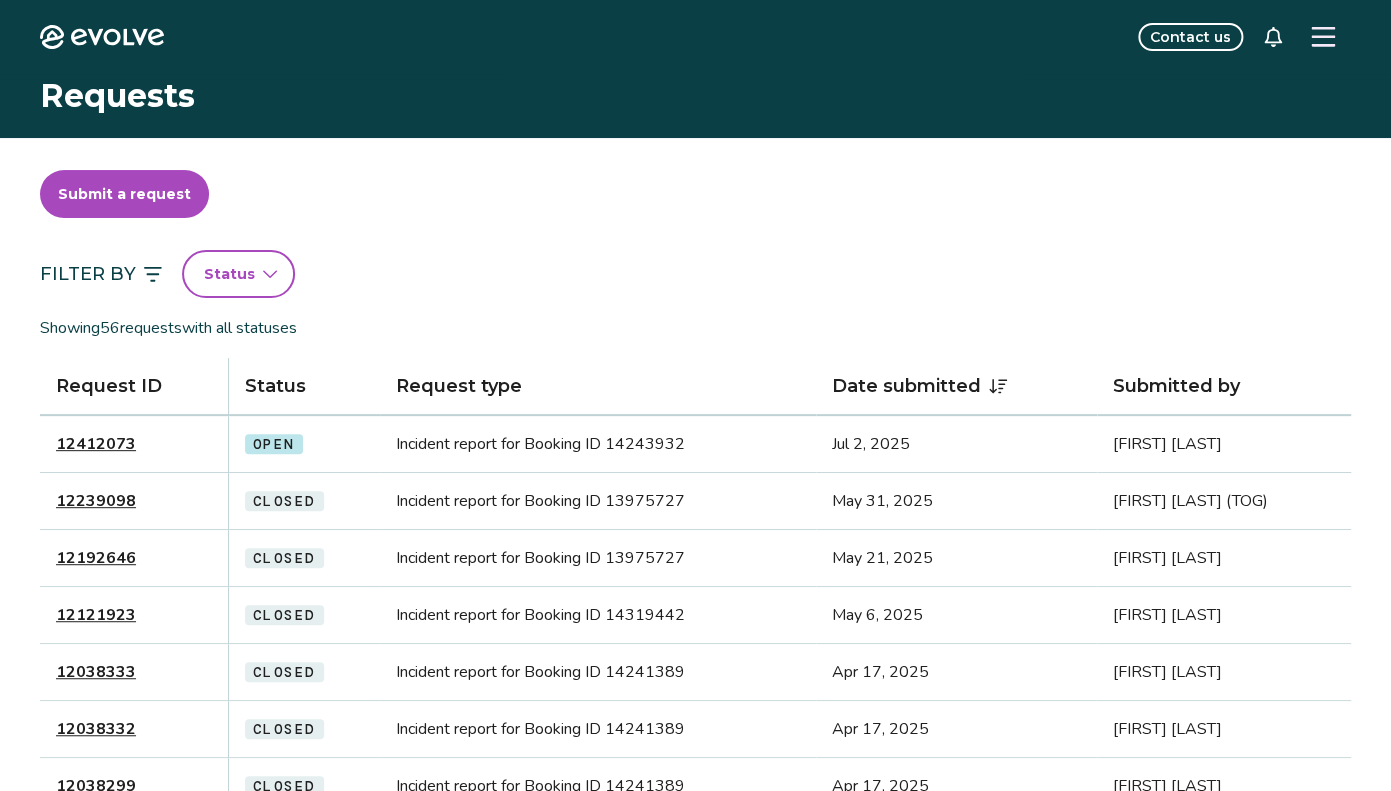 click on "12412073" at bounding box center (96, 444) 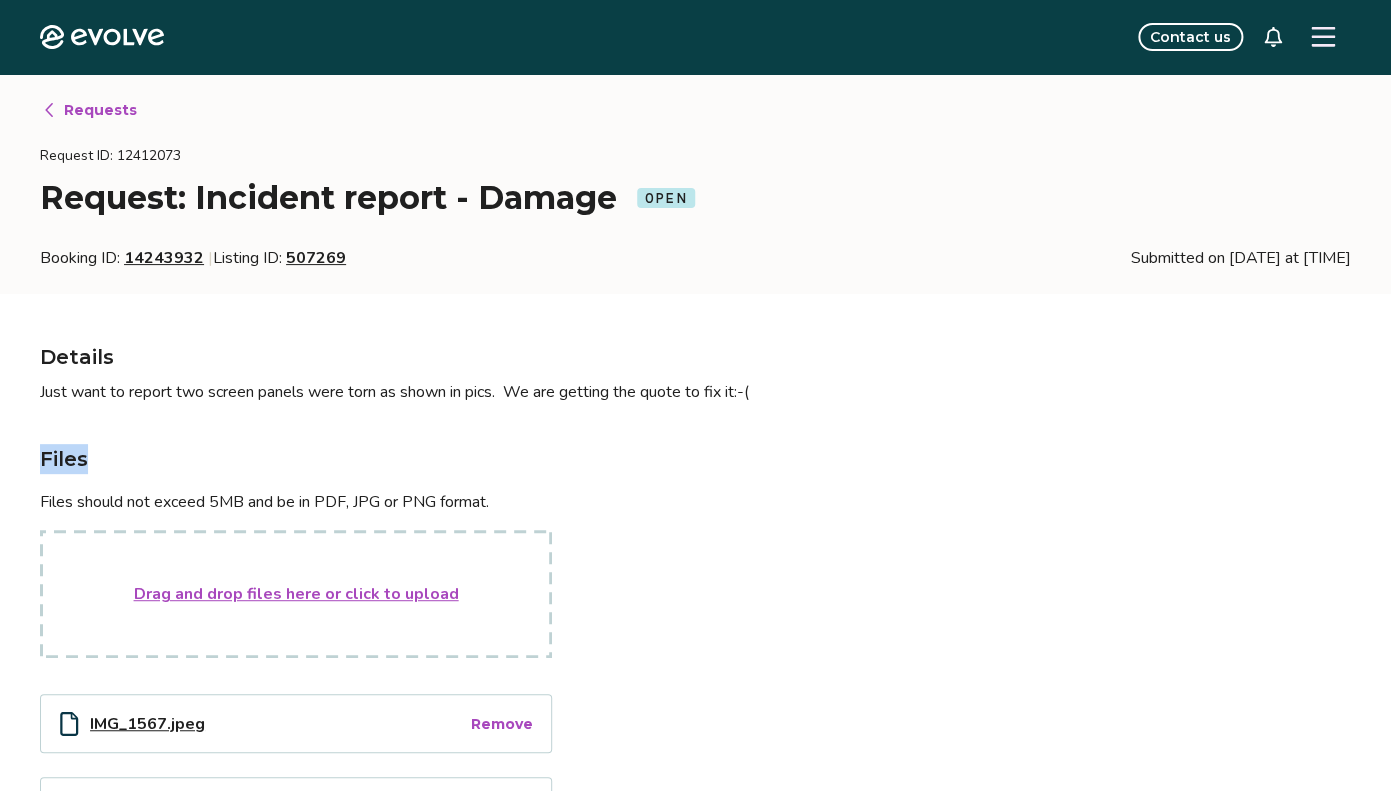 click on "Details Just want to report two screen panels were torn as shown in pics.  We are getting the quote to fix it:-( Files Files should not exceed 5MB and be in PDF, JPG or PNG format. Drag and drop files here or click to upload IMG_1567.jpeg Remove IMG_4616.jpeg Remove" at bounding box center (695, 589) 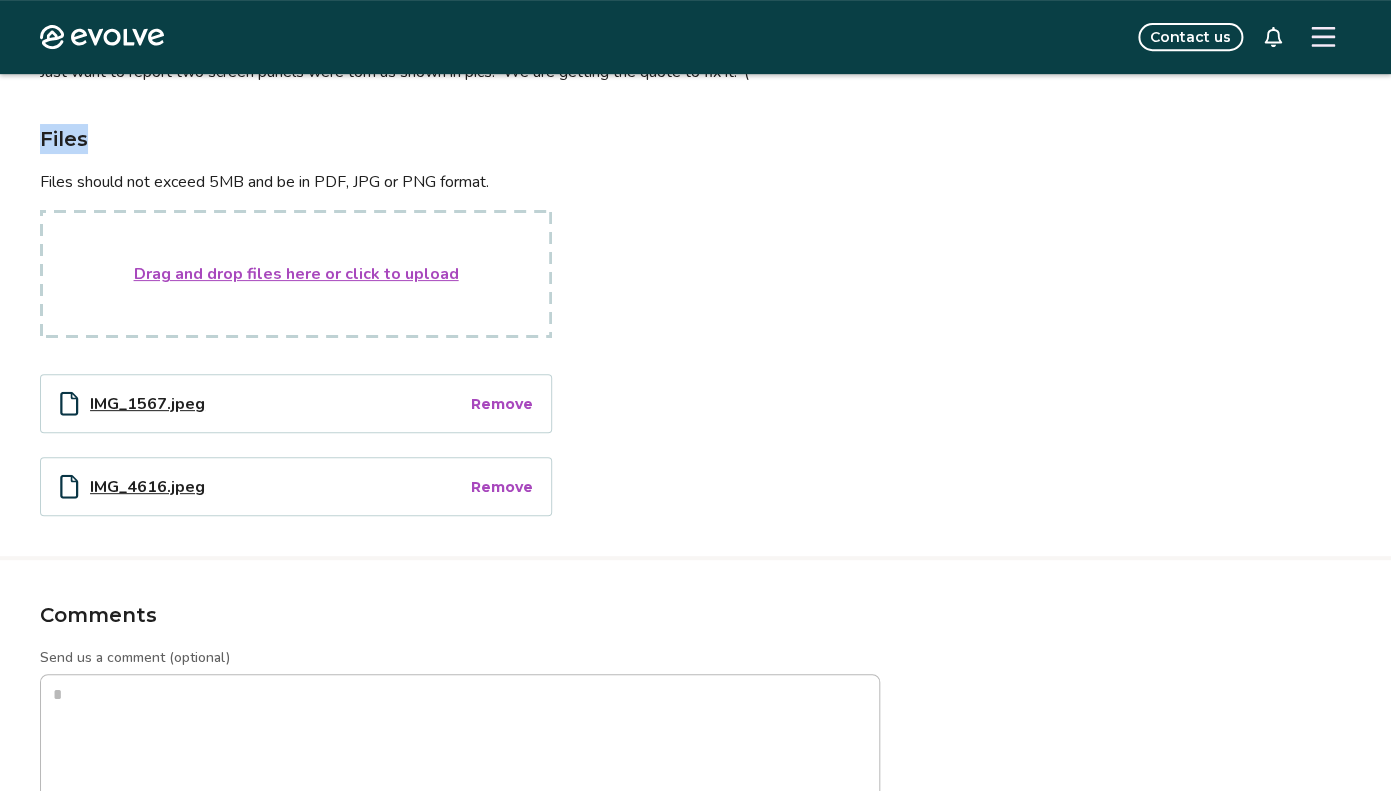 scroll, scrollTop: 312, scrollLeft: 0, axis: vertical 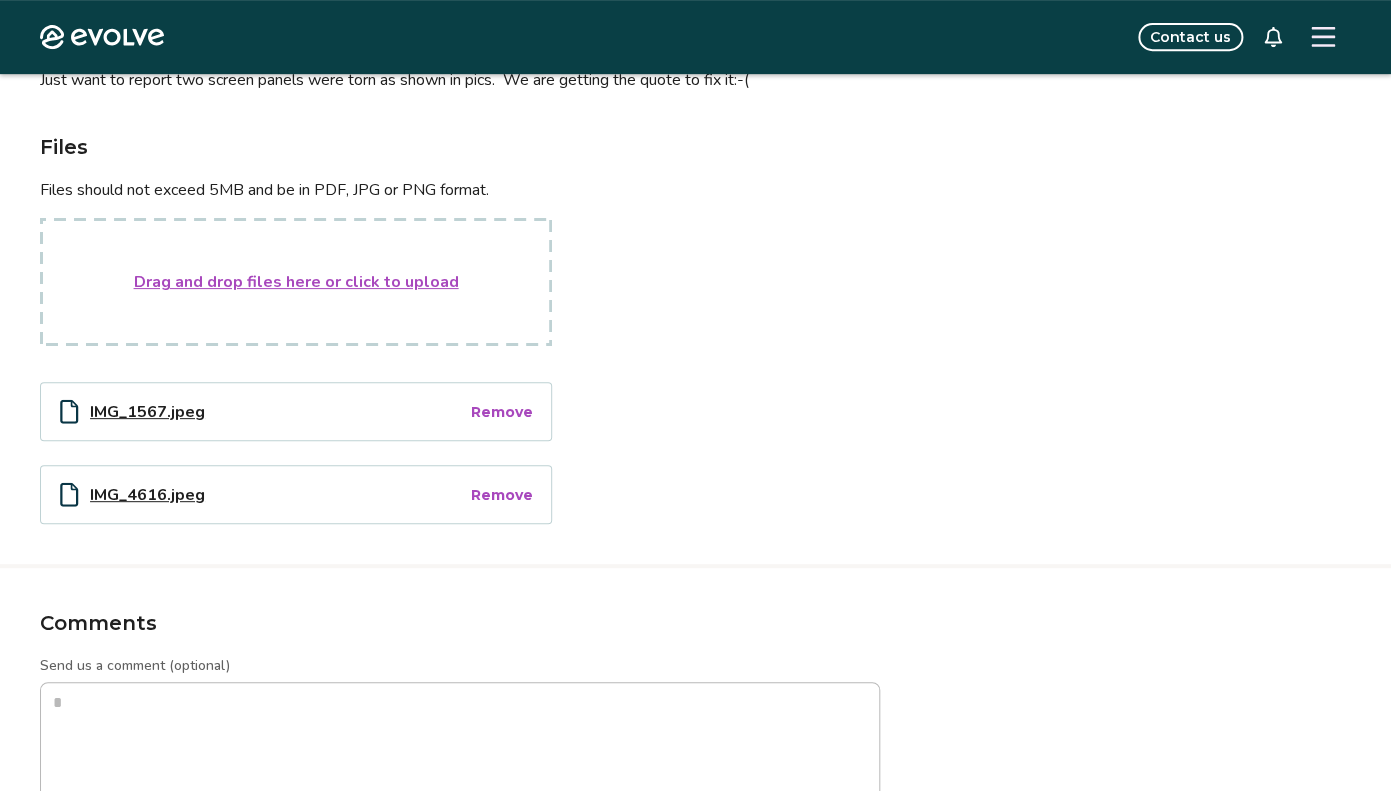 click on "Drag and drop files here or click to upload" at bounding box center [296, 282] 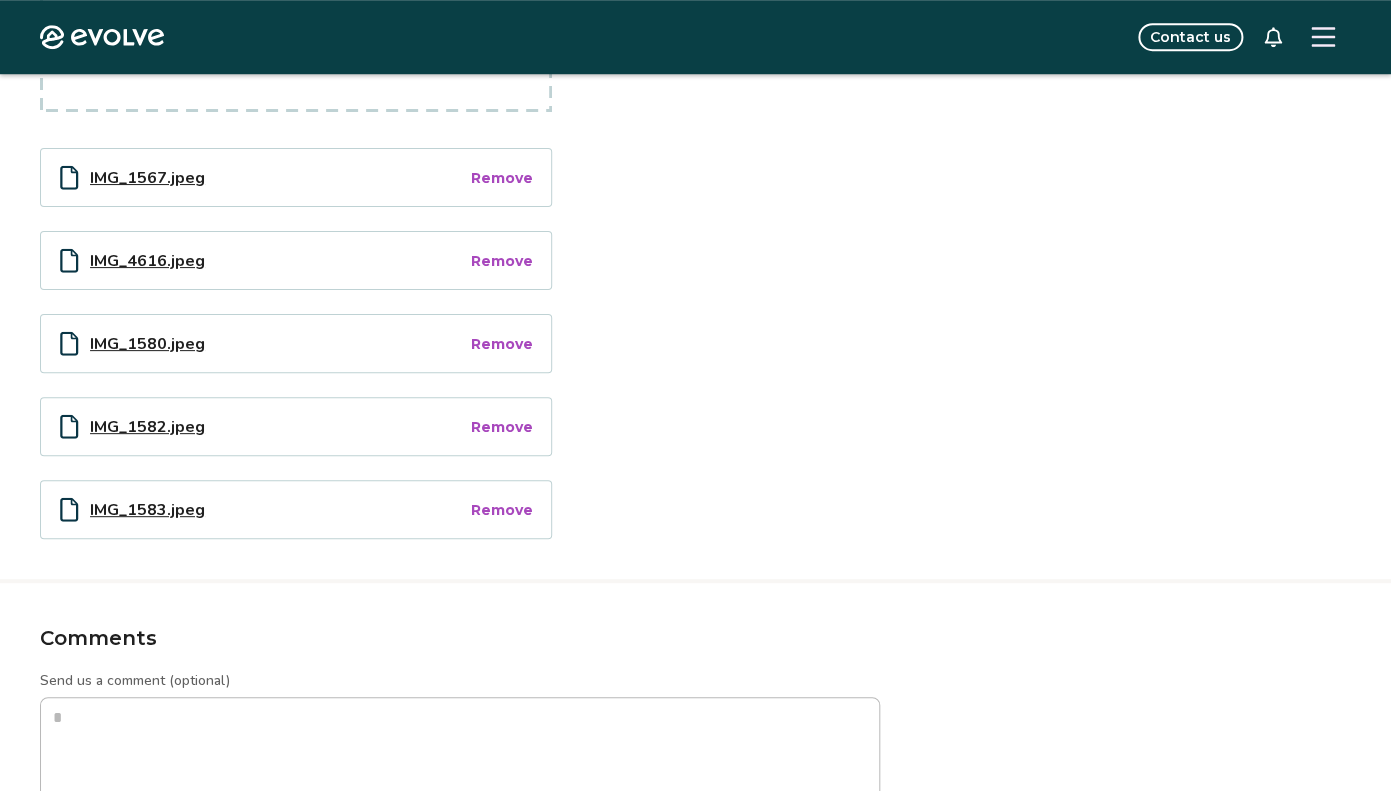 scroll, scrollTop: 501, scrollLeft: 0, axis: vertical 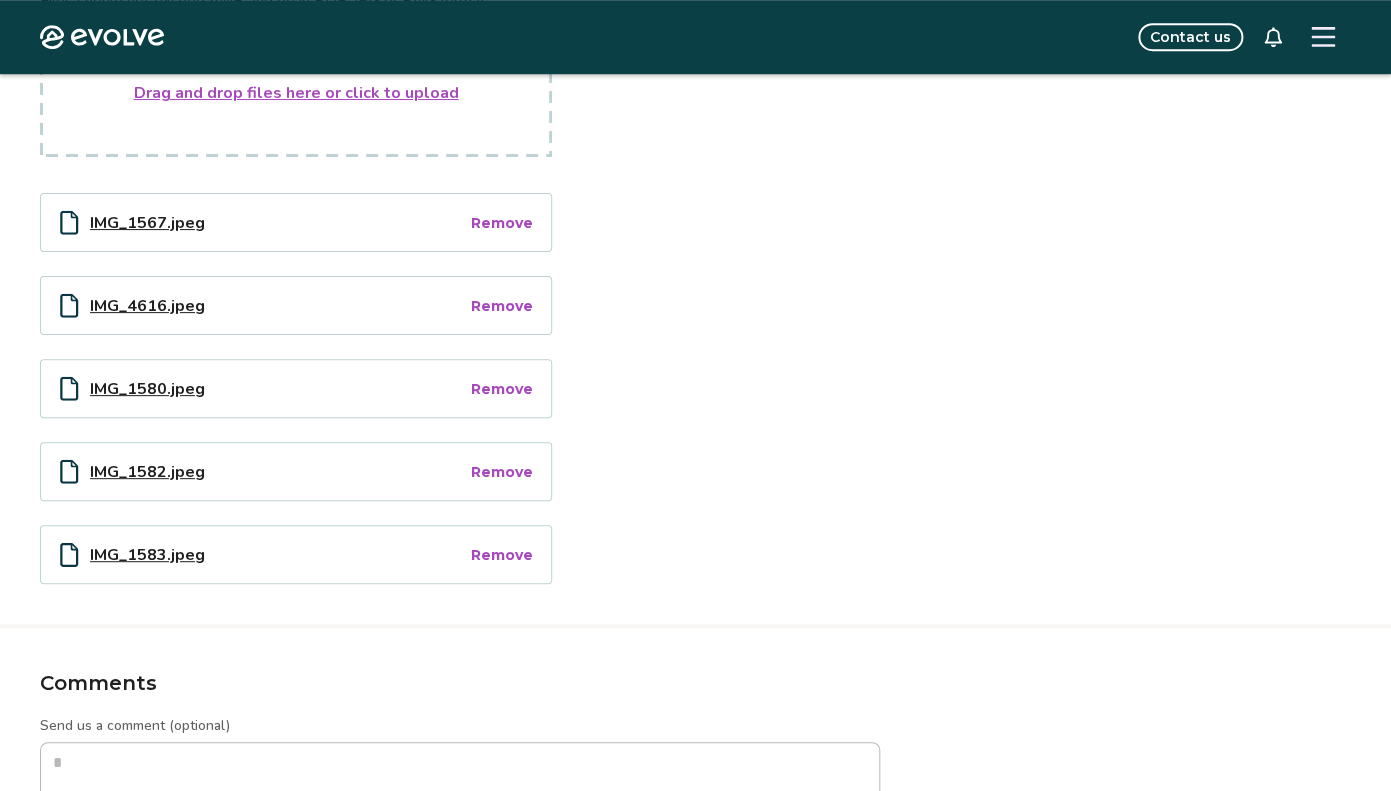 click on "Files Files should not exceed 5MB and be in PDF, JPG or PNG format. Drag and drop files here or click to upload IMG_1567.jpeg Remove IMG_4616.jpeg Remove IMG_1580.jpeg Remove IMG_1582.jpeg Remove IMG_1583.jpeg Remove" at bounding box center (695, 263) 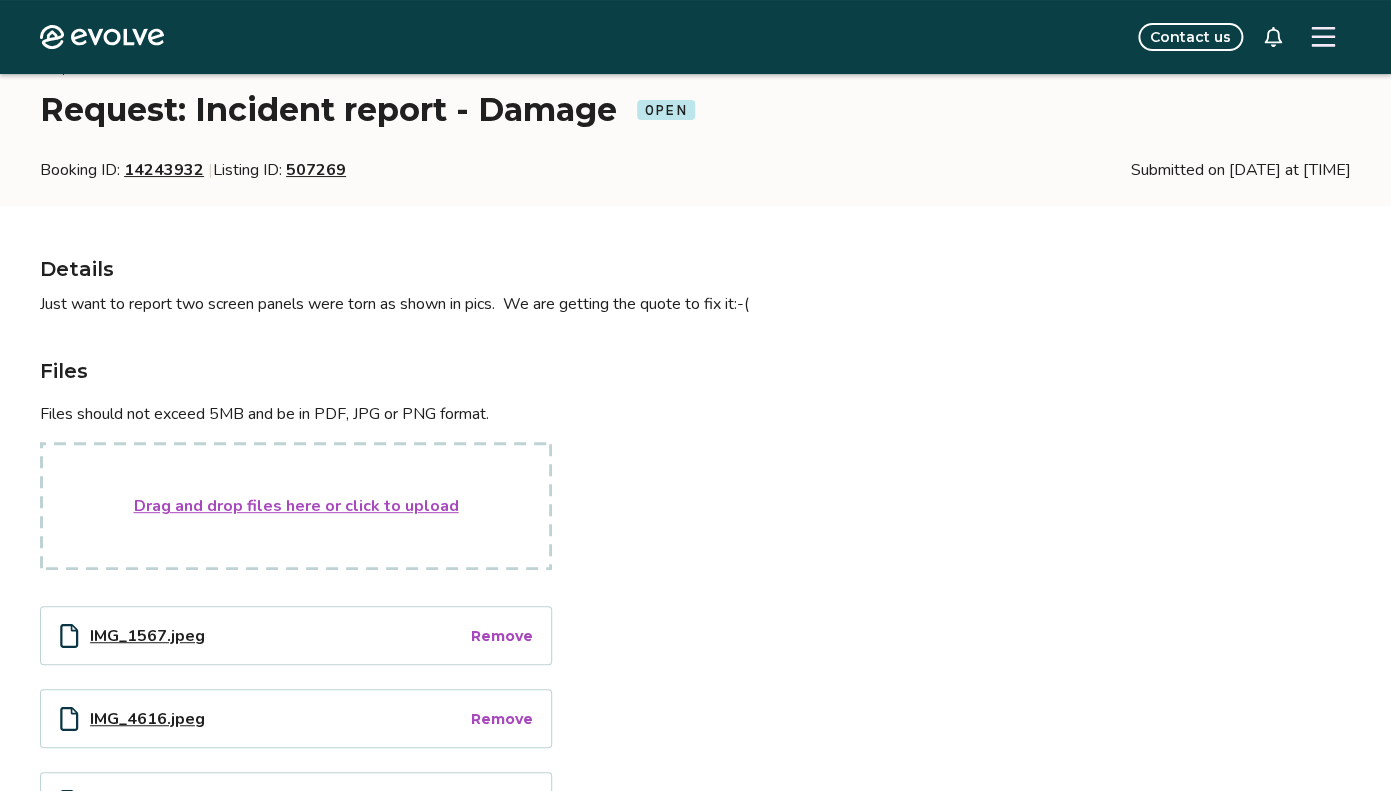 scroll, scrollTop: 0, scrollLeft: 0, axis: both 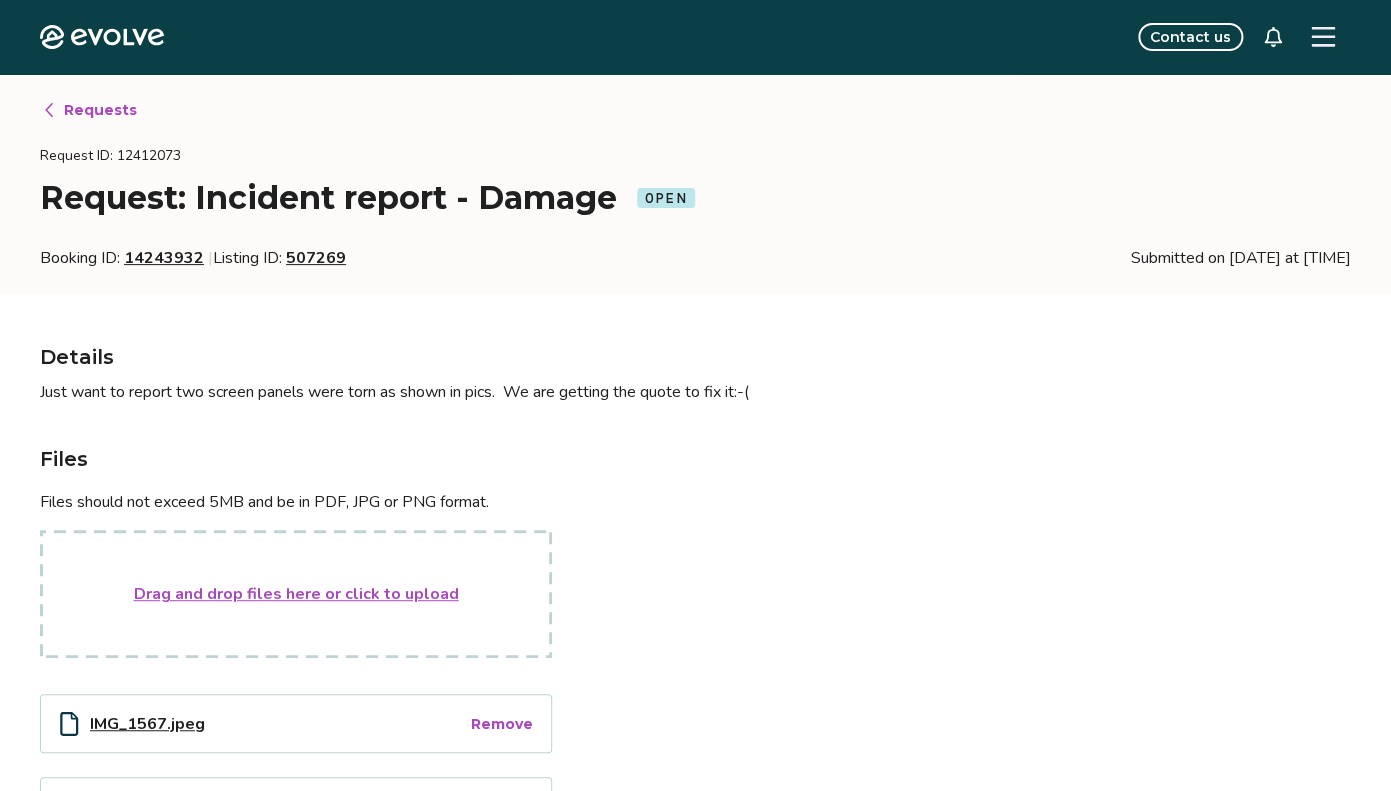 click on "Requests" at bounding box center (100, 110) 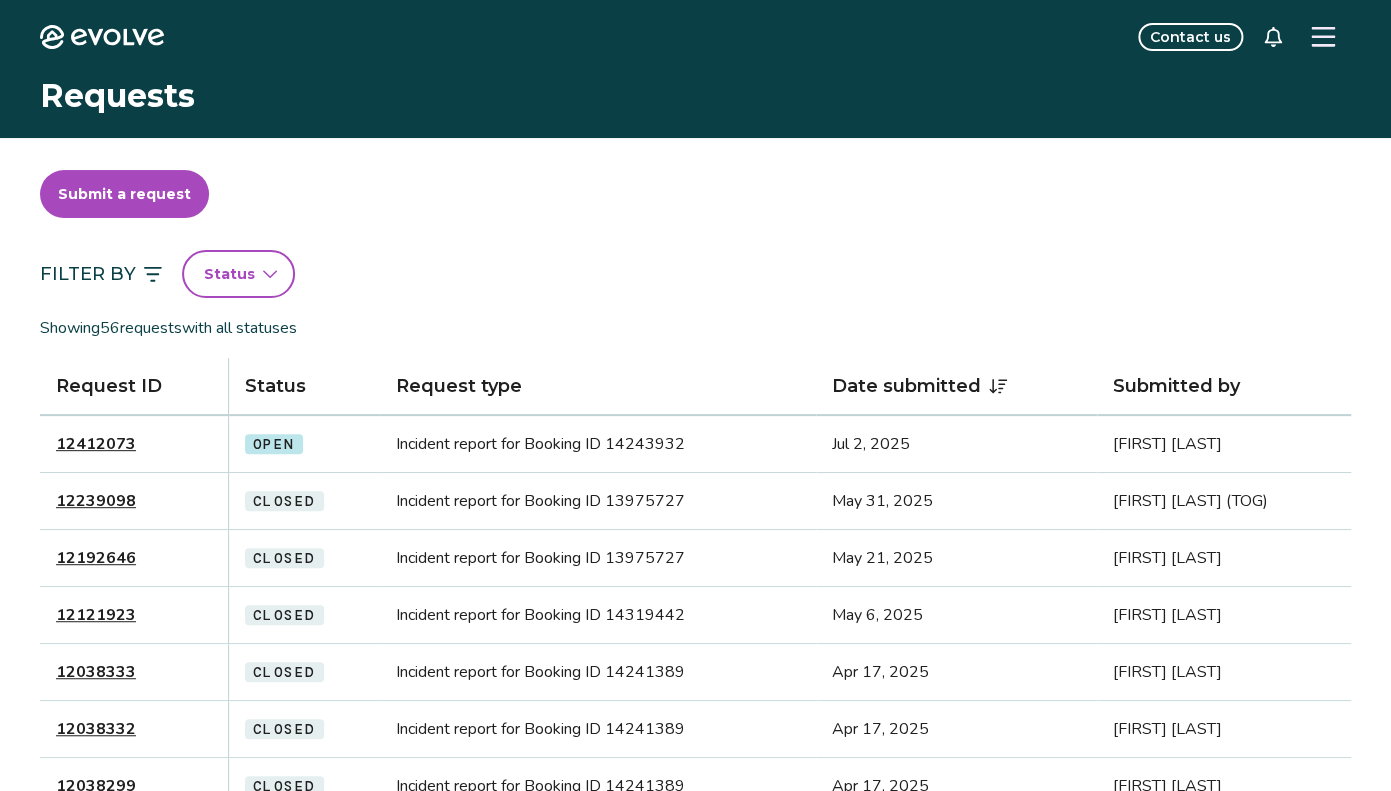 click on "12412073" at bounding box center [96, 444] 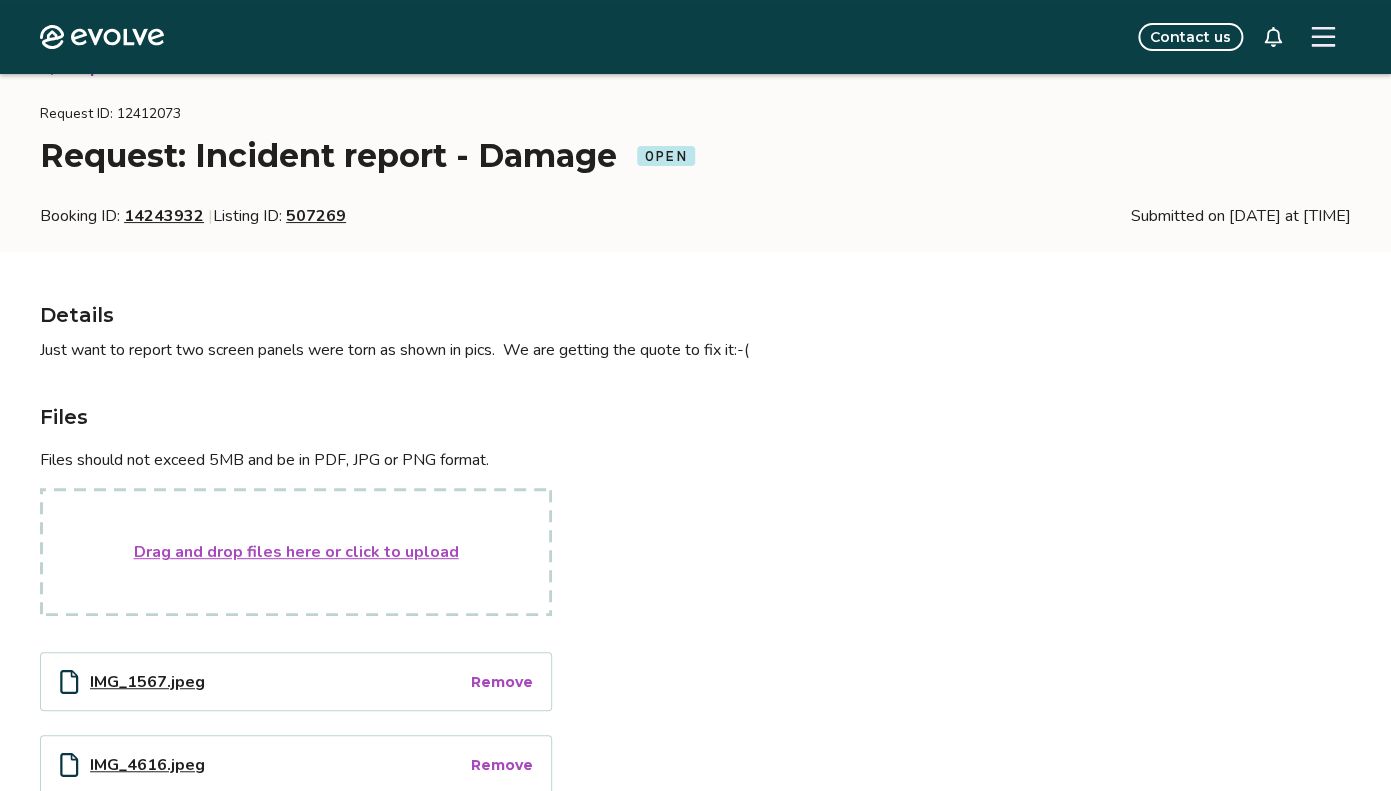 scroll, scrollTop: 43, scrollLeft: 0, axis: vertical 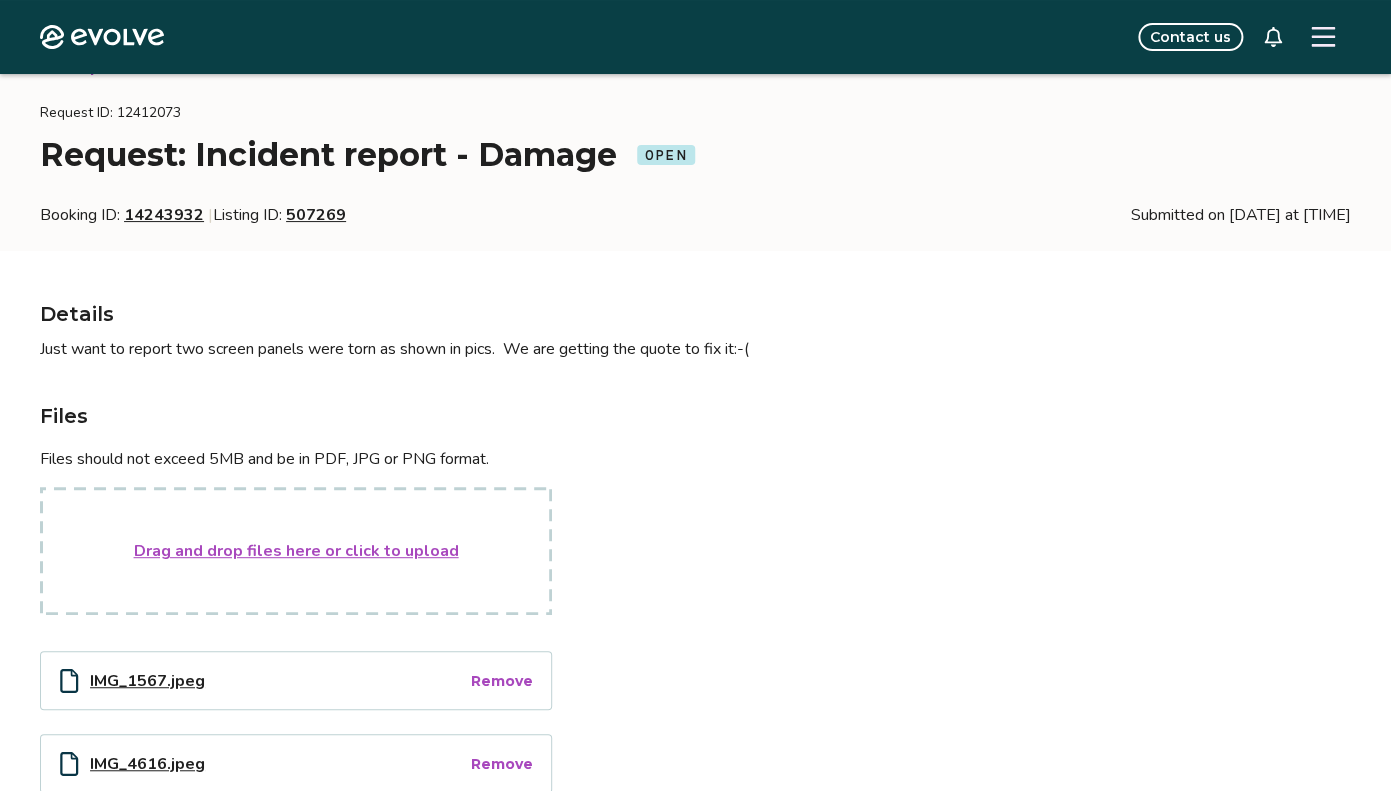 click on "Drag and drop files here or click to upload" at bounding box center (296, 551) 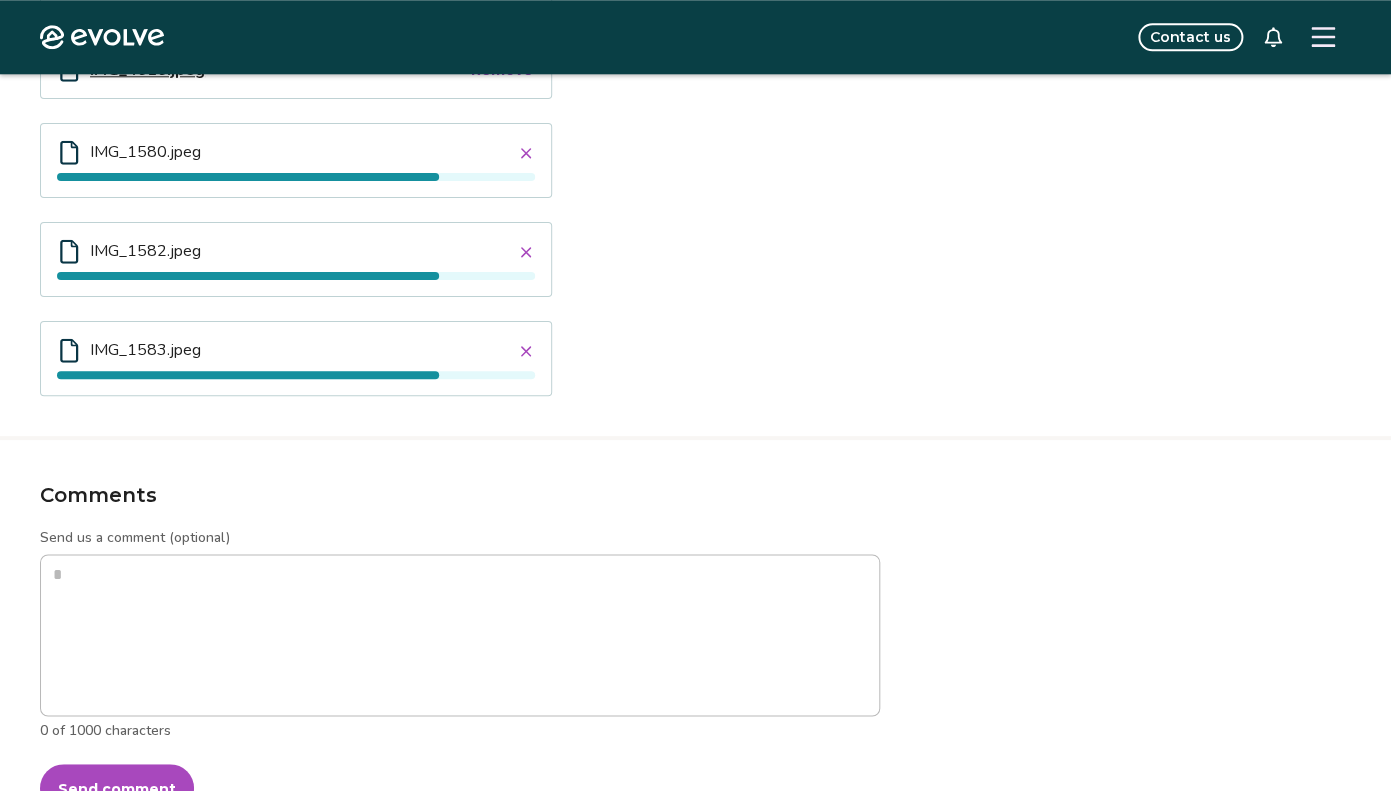 scroll, scrollTop: 741, scrollLeft: 0, axis: vertical 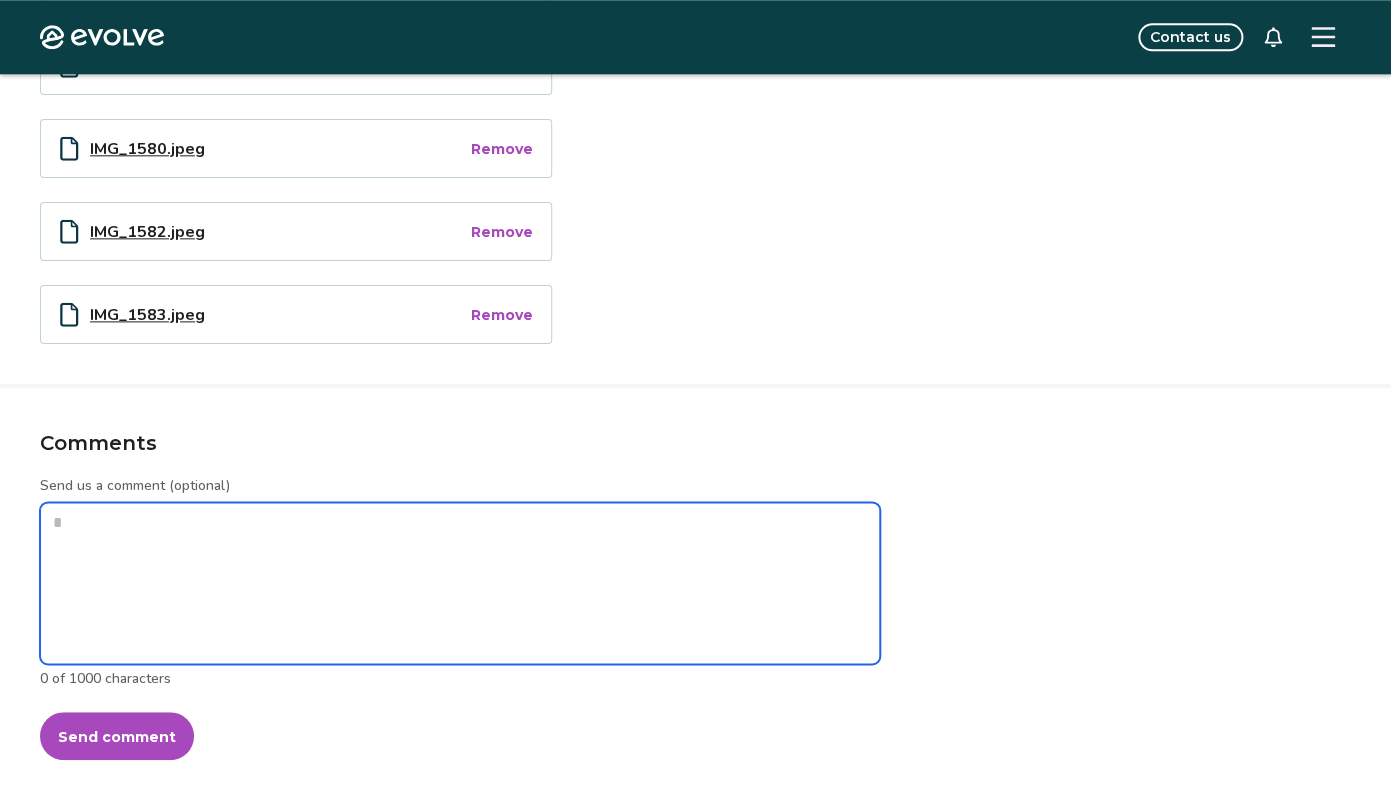 click on "Send us a comment (optional)" at bounding box center [460, 583] 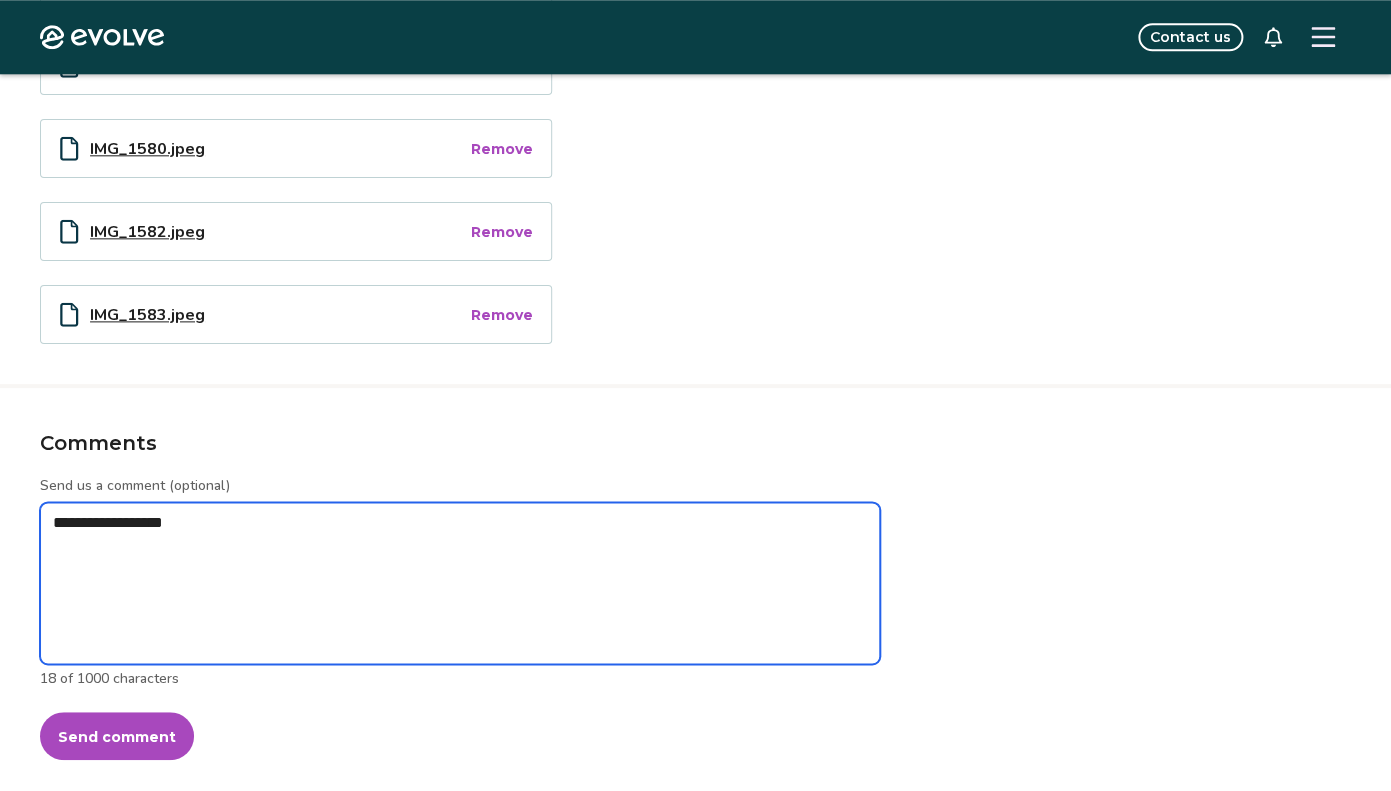 click on "**********" at bounding box center (460, 583) 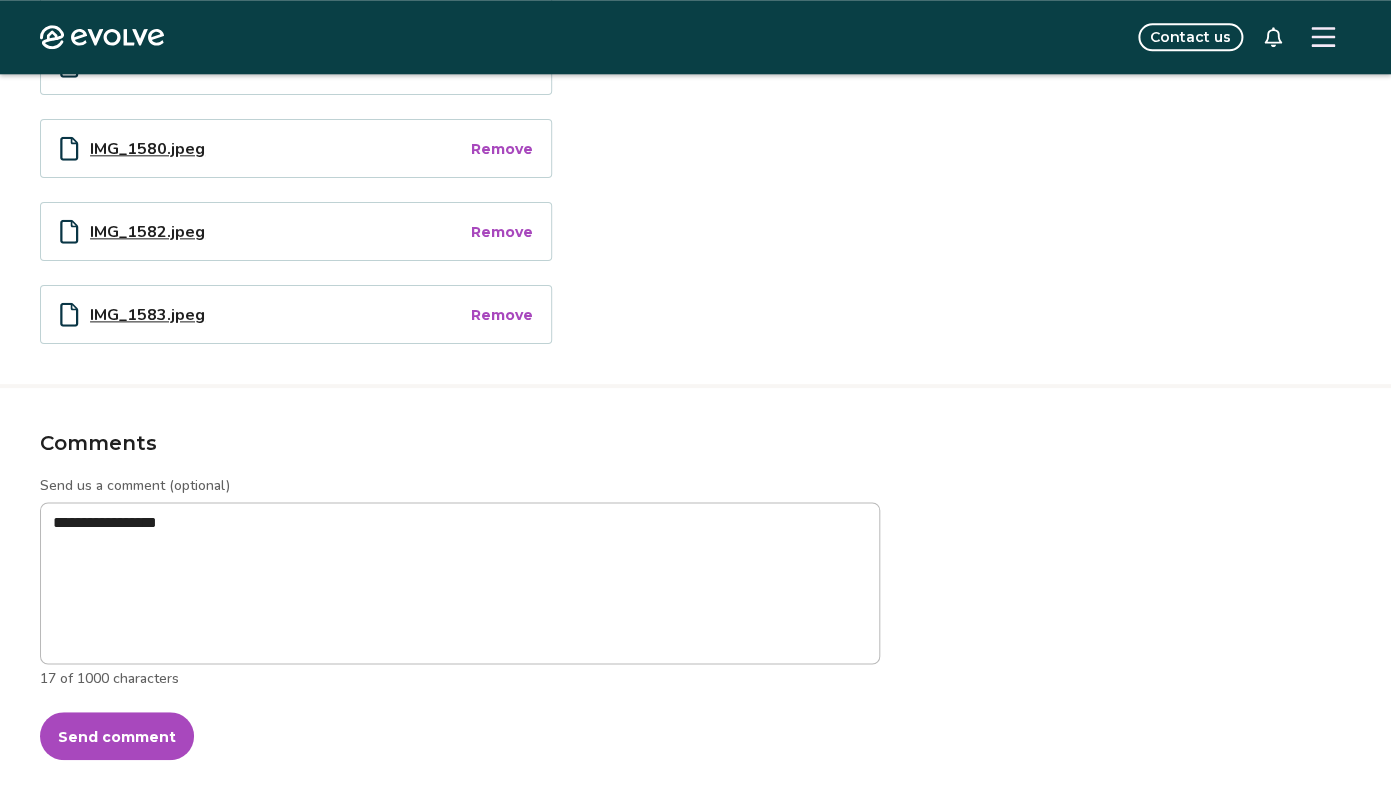click on "Send comment" at bounding box center [117, 736] 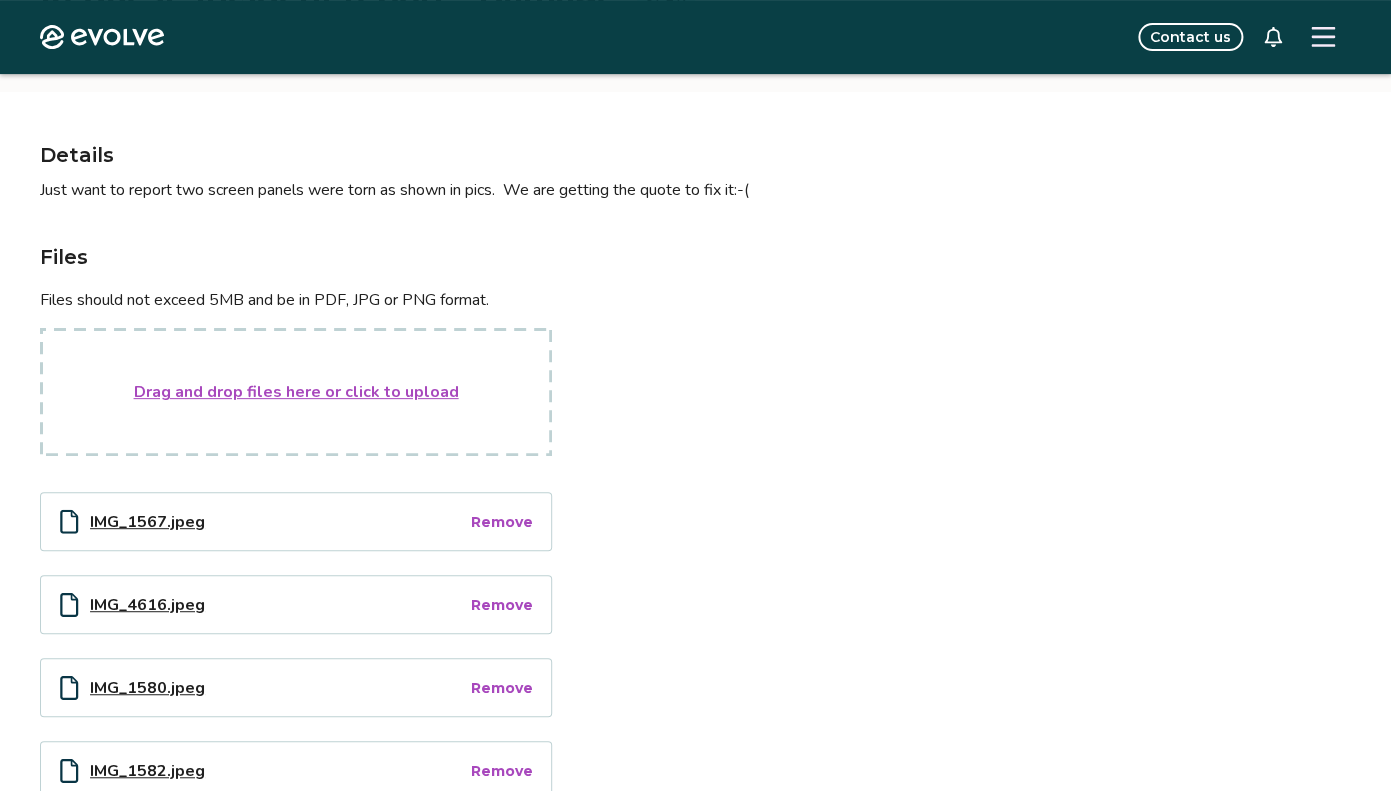 scroll, scrollTop: 0, scrollLeft: 0, axis: both 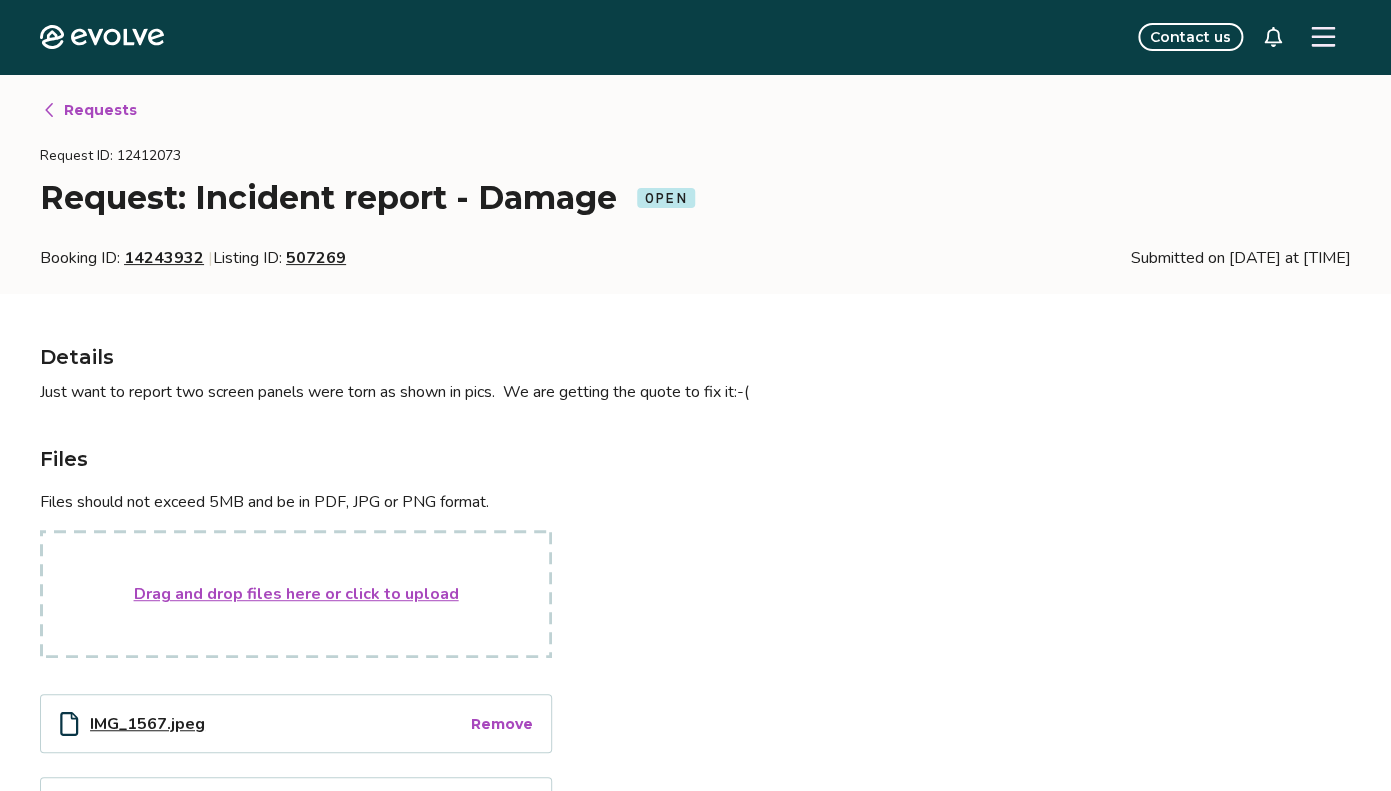 click 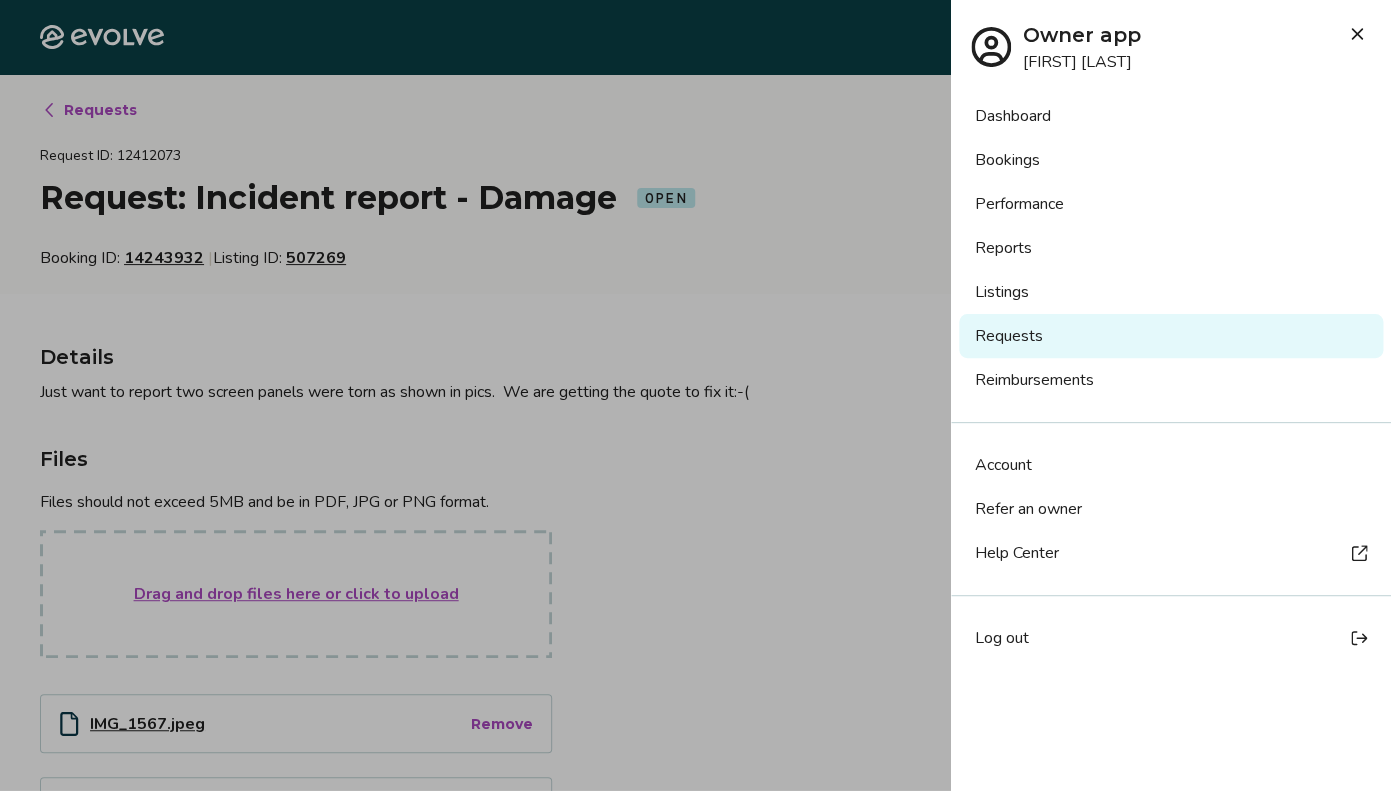 click on "Reimbursements" at bounding box center [1171, 380] 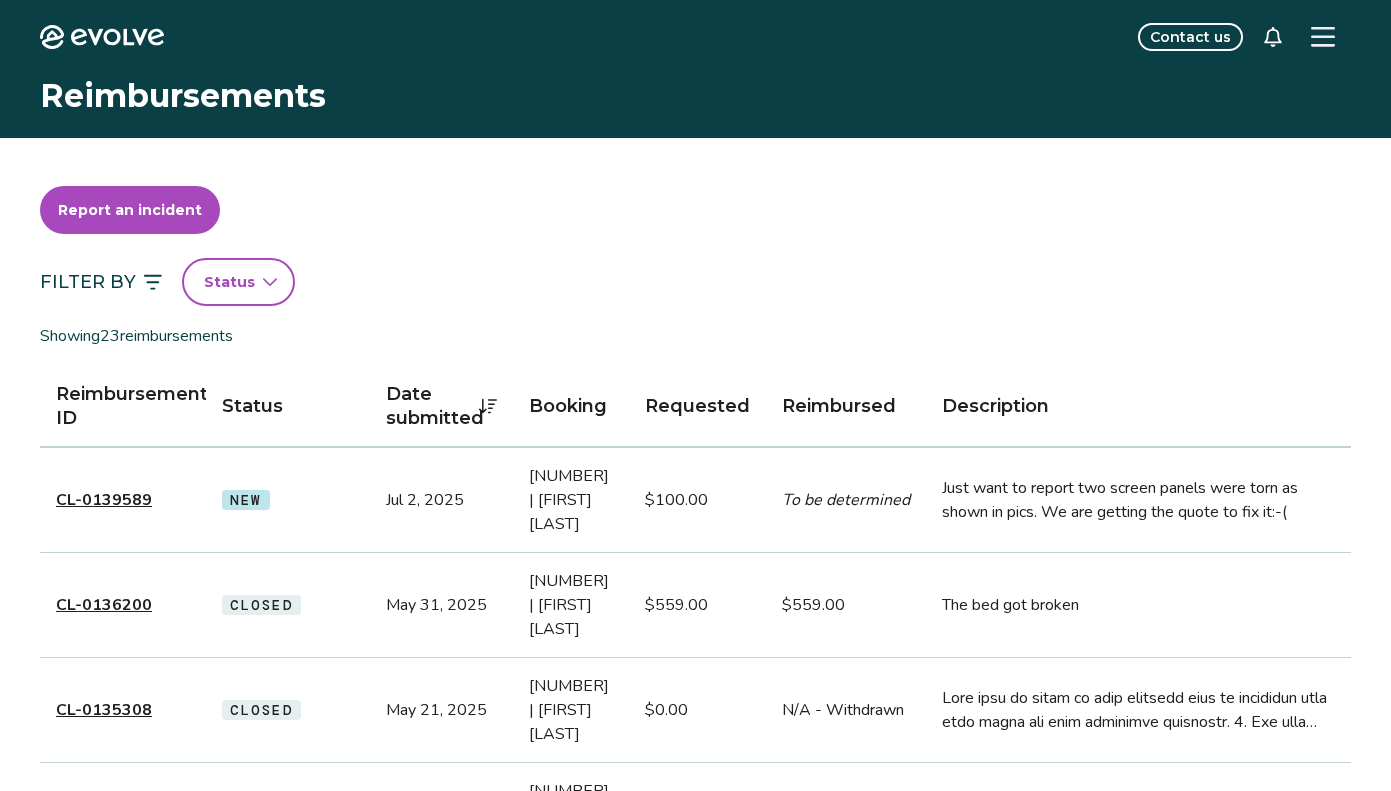 scroll, scrollTop: 0, scrollLeft: 0, axis: both 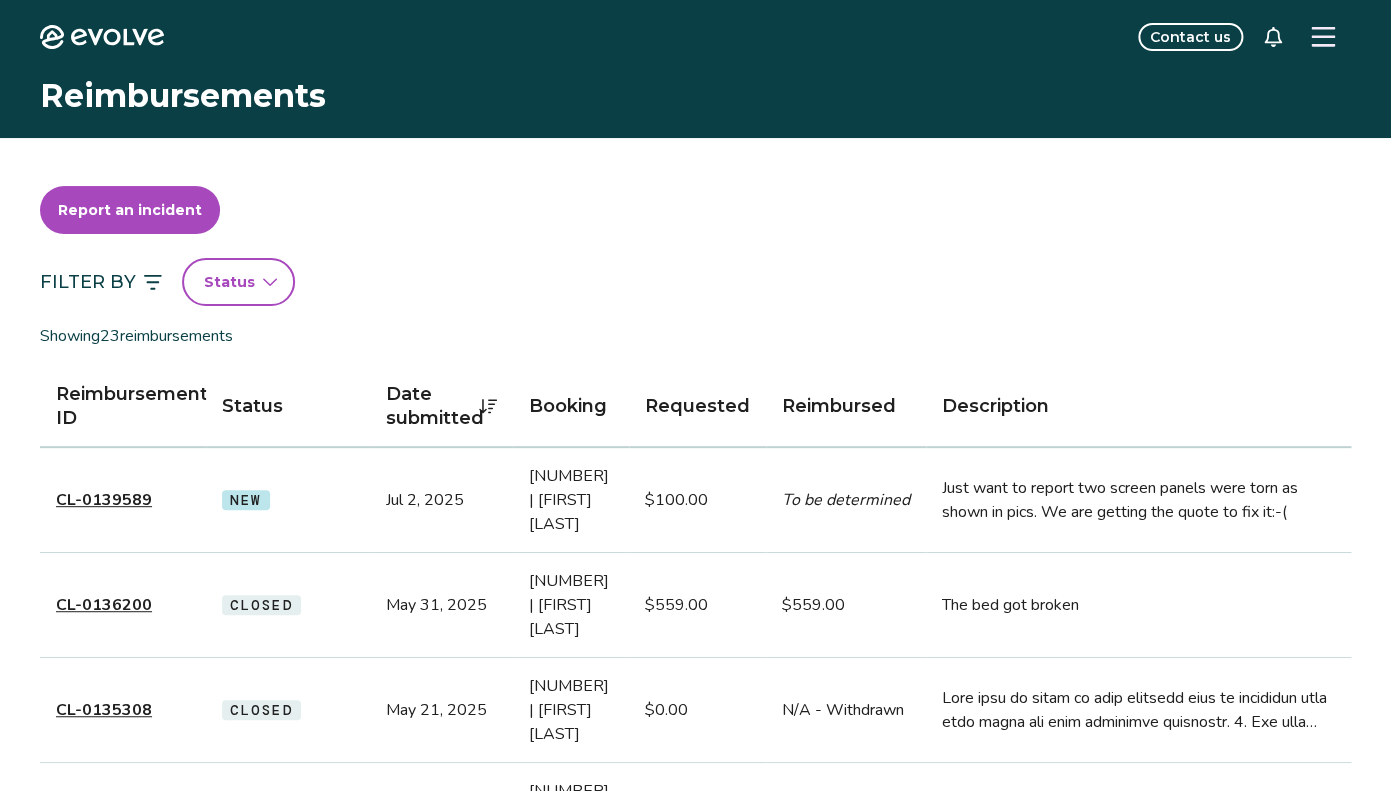 click on "CL-0139589" at bounding box center [104, 500] 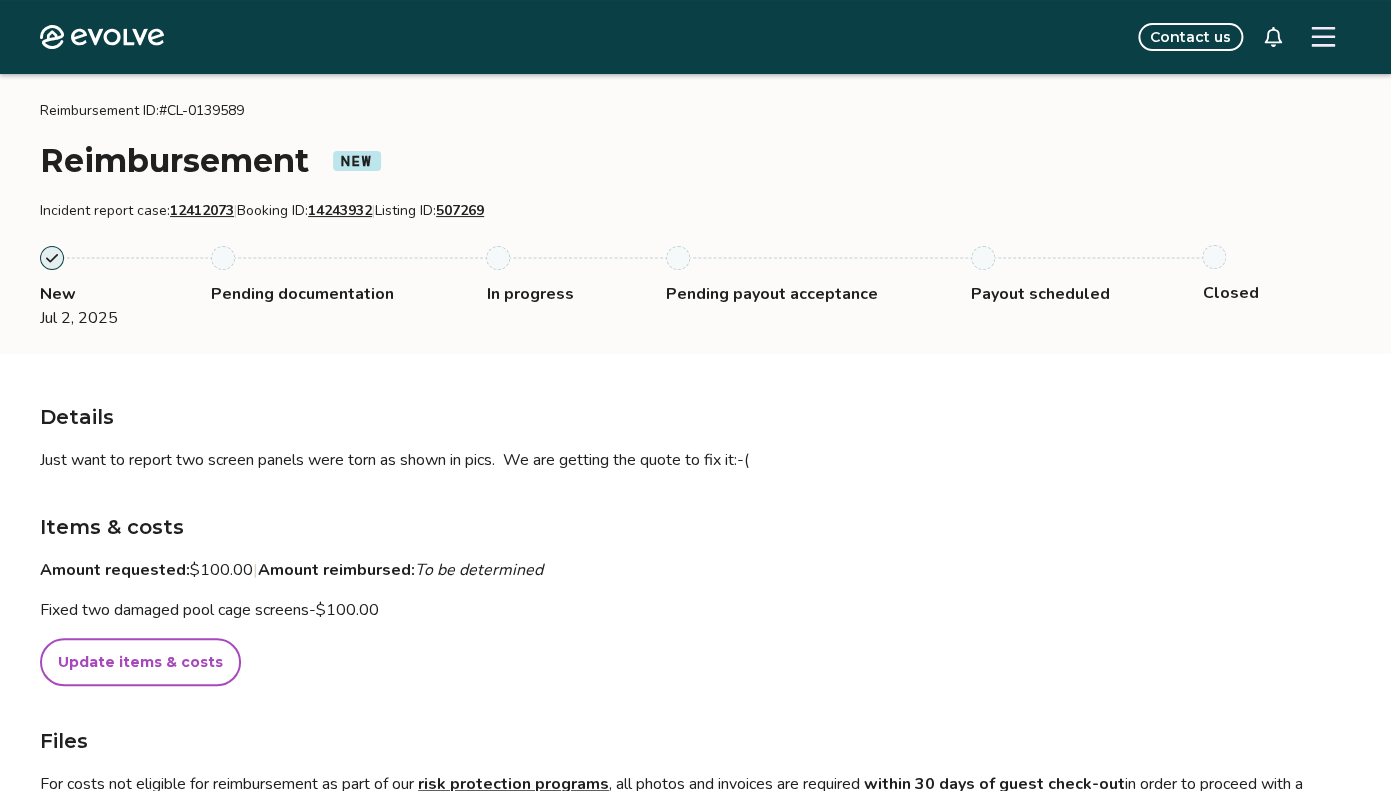scroll, scrollTop: 0, scrollLeft: 0, axis: both 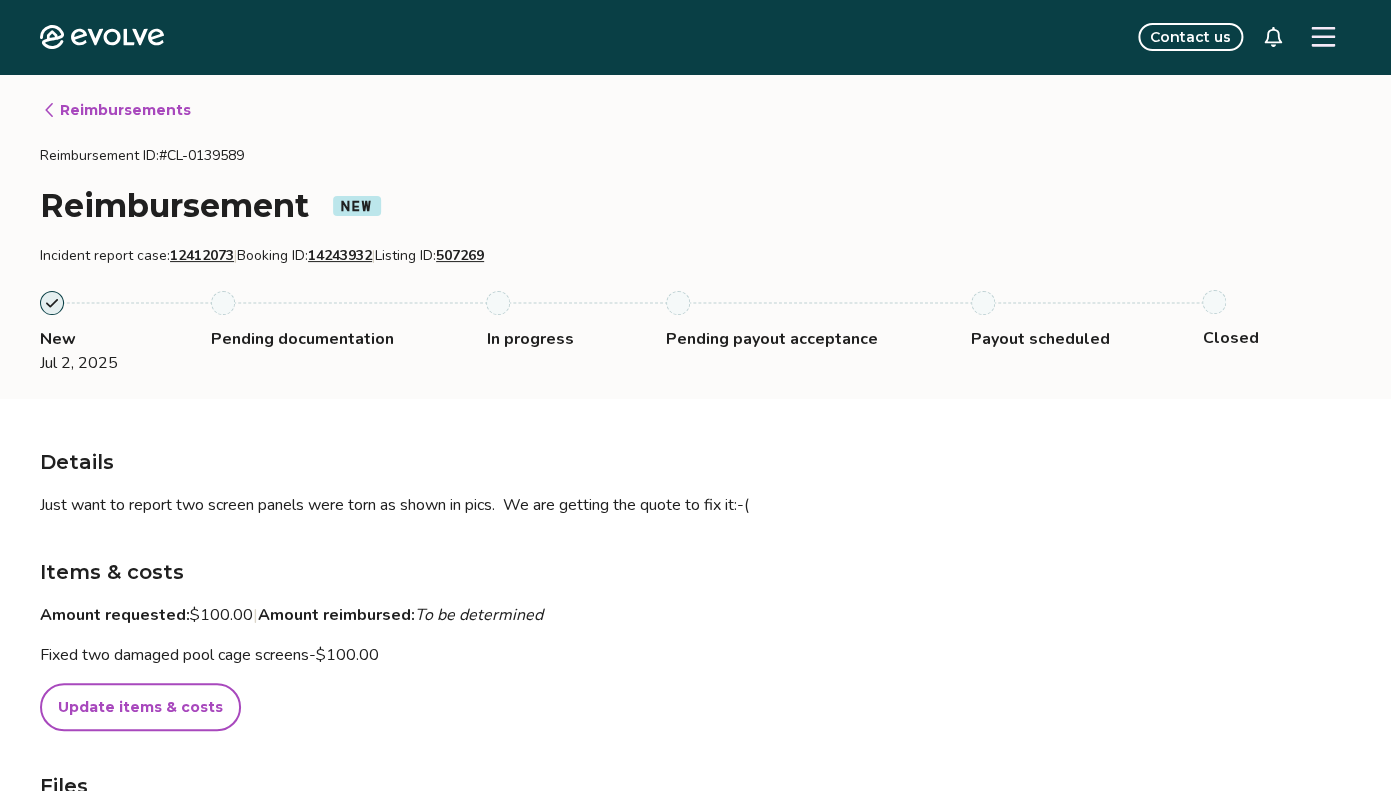 click 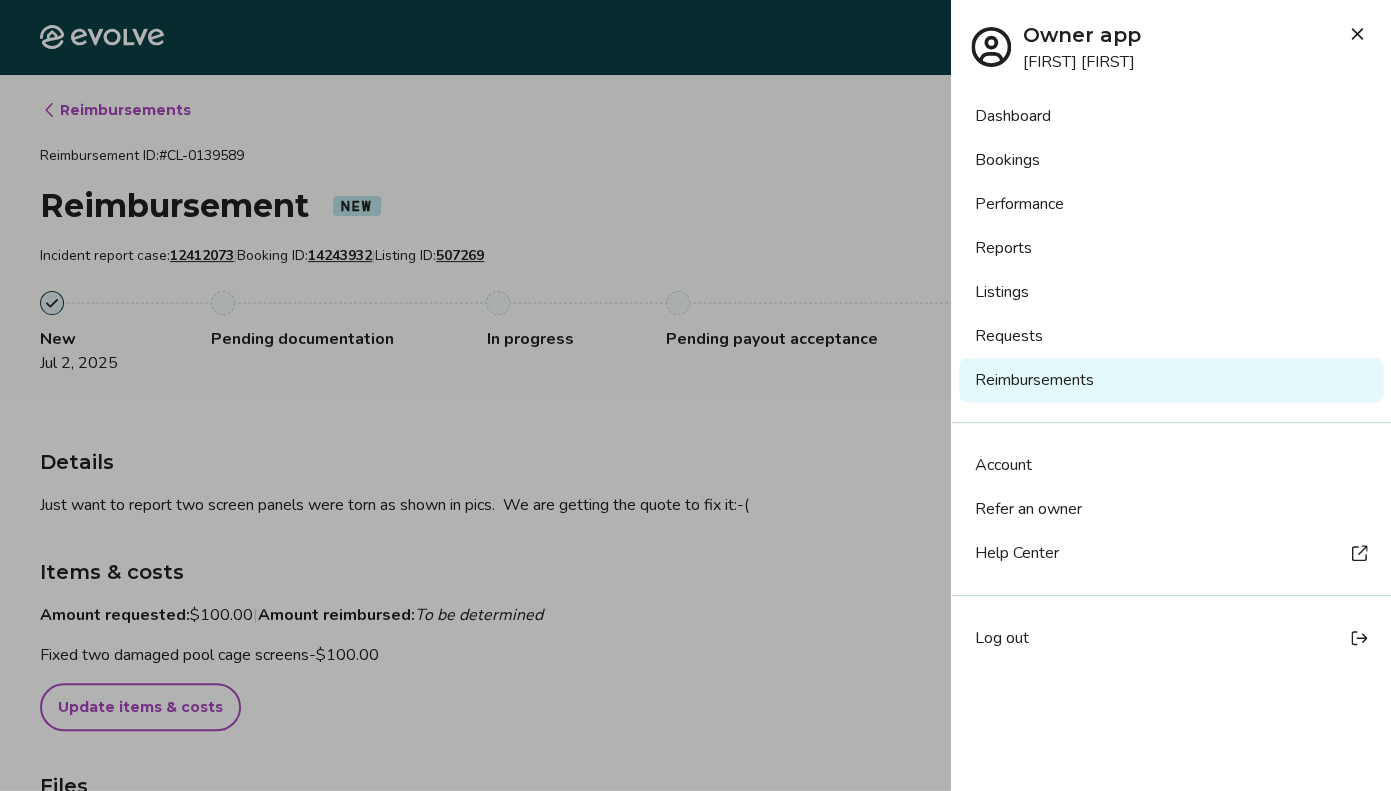 click on "Requests" at bounding box center [1171, 336] 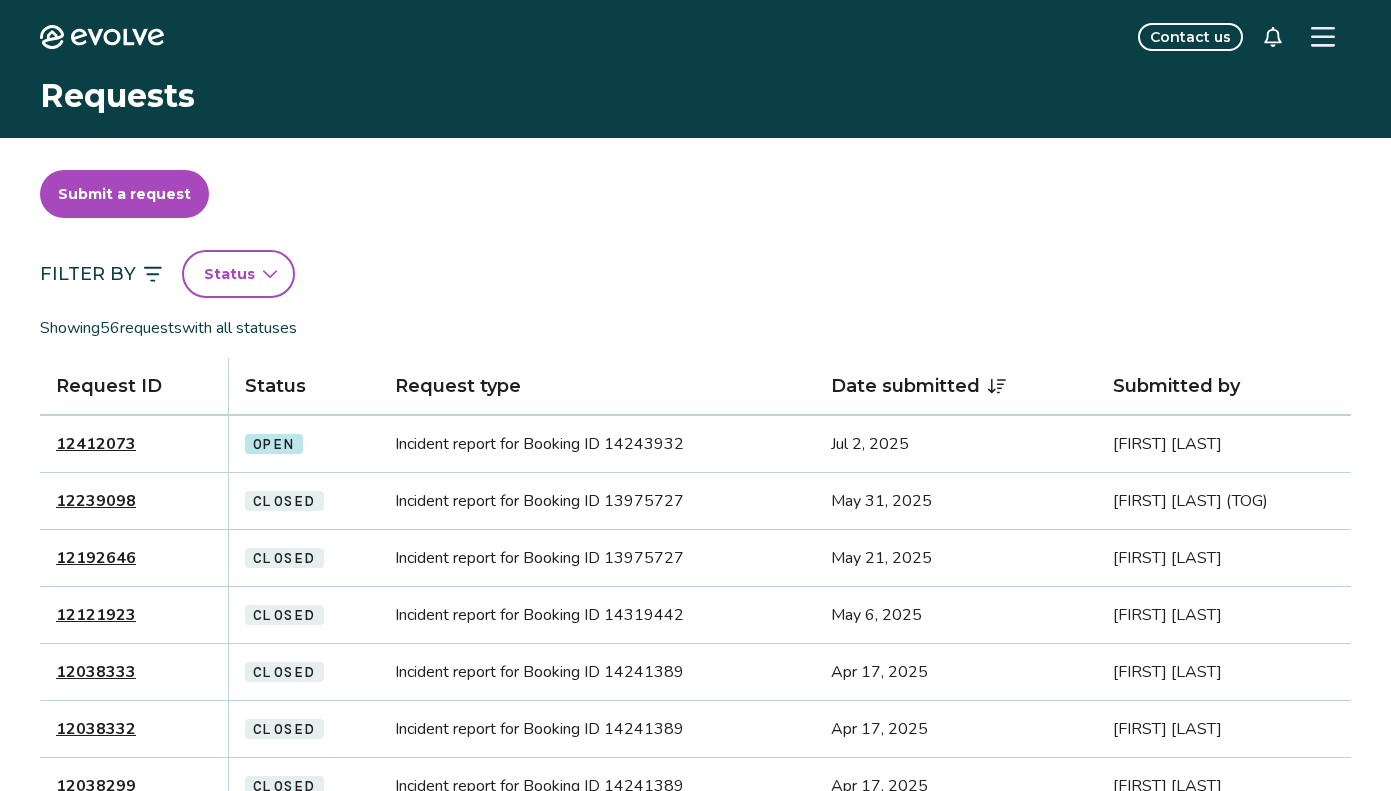 scroll, scrollTop: 0, scrollLeft: 0, axis: both 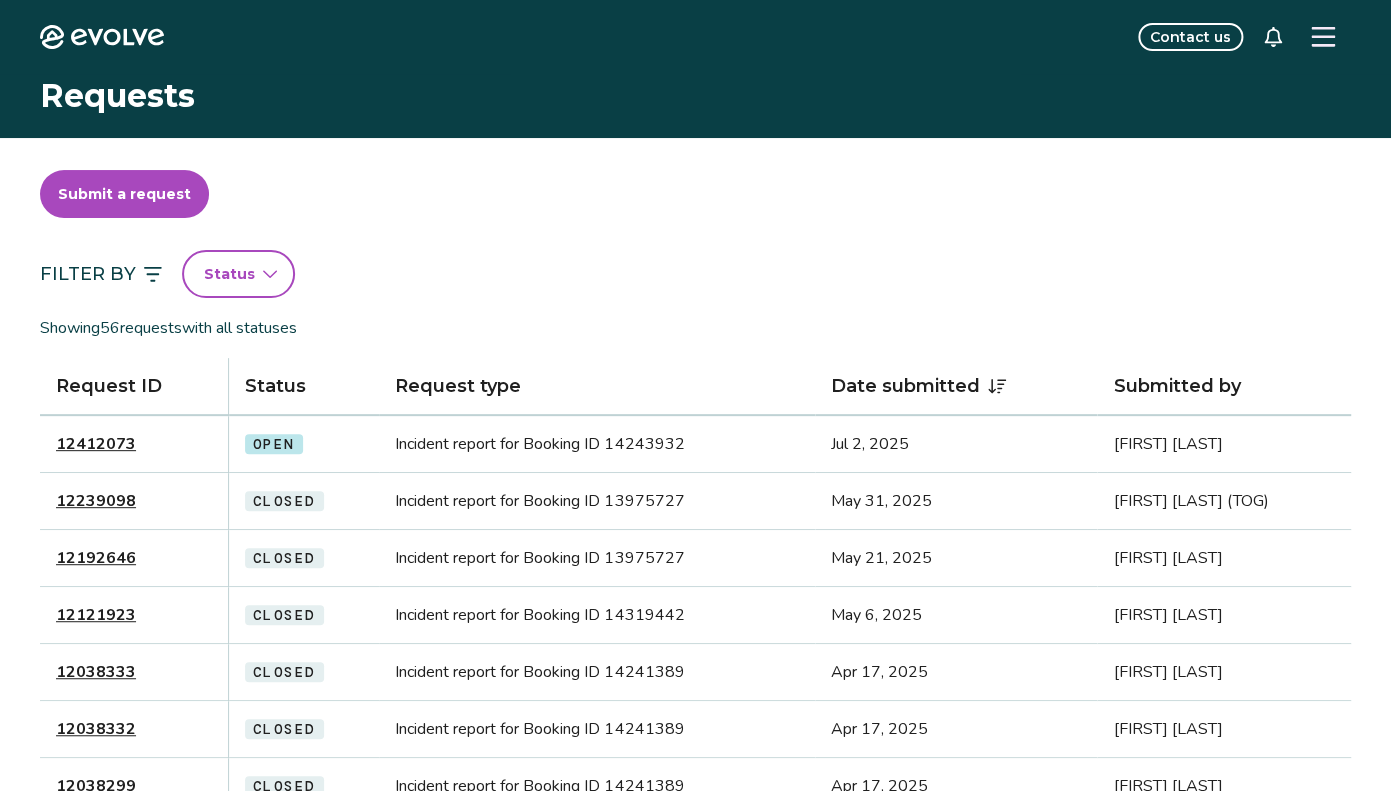 click on "12412073" at bounding box center (96, 444) 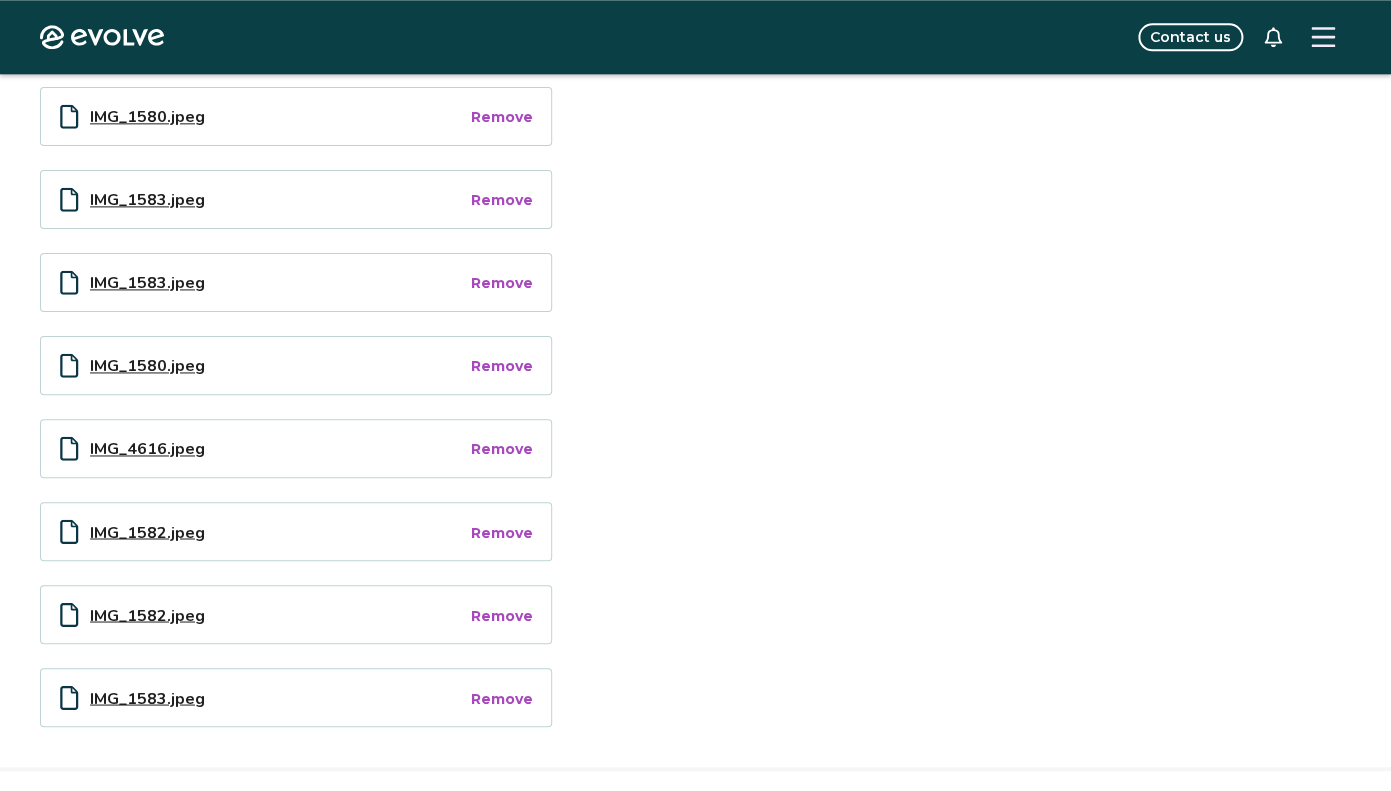 scroll, scrollTop: 889, scrollLeft: 0, axis: vertical 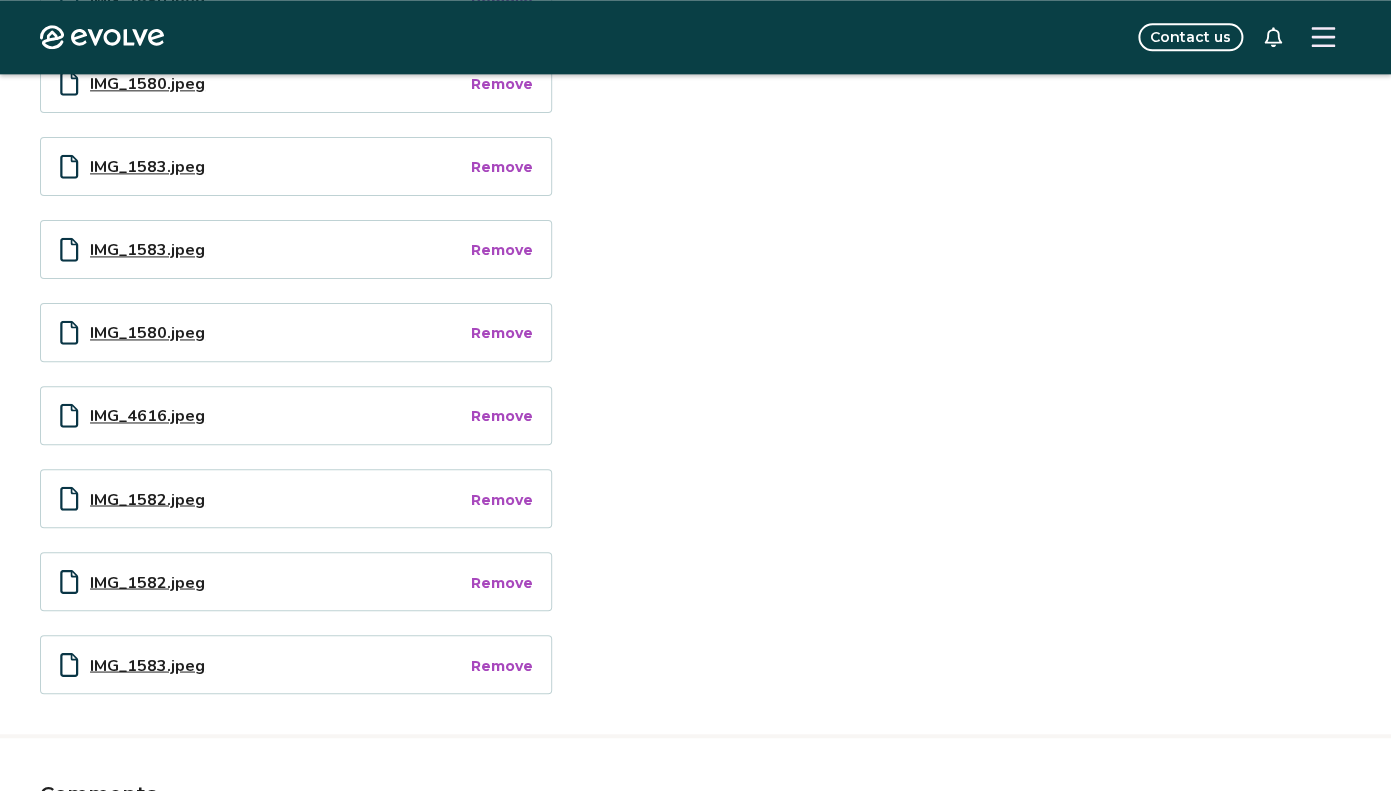 click on "Remove" at bounding box center (502, 665) 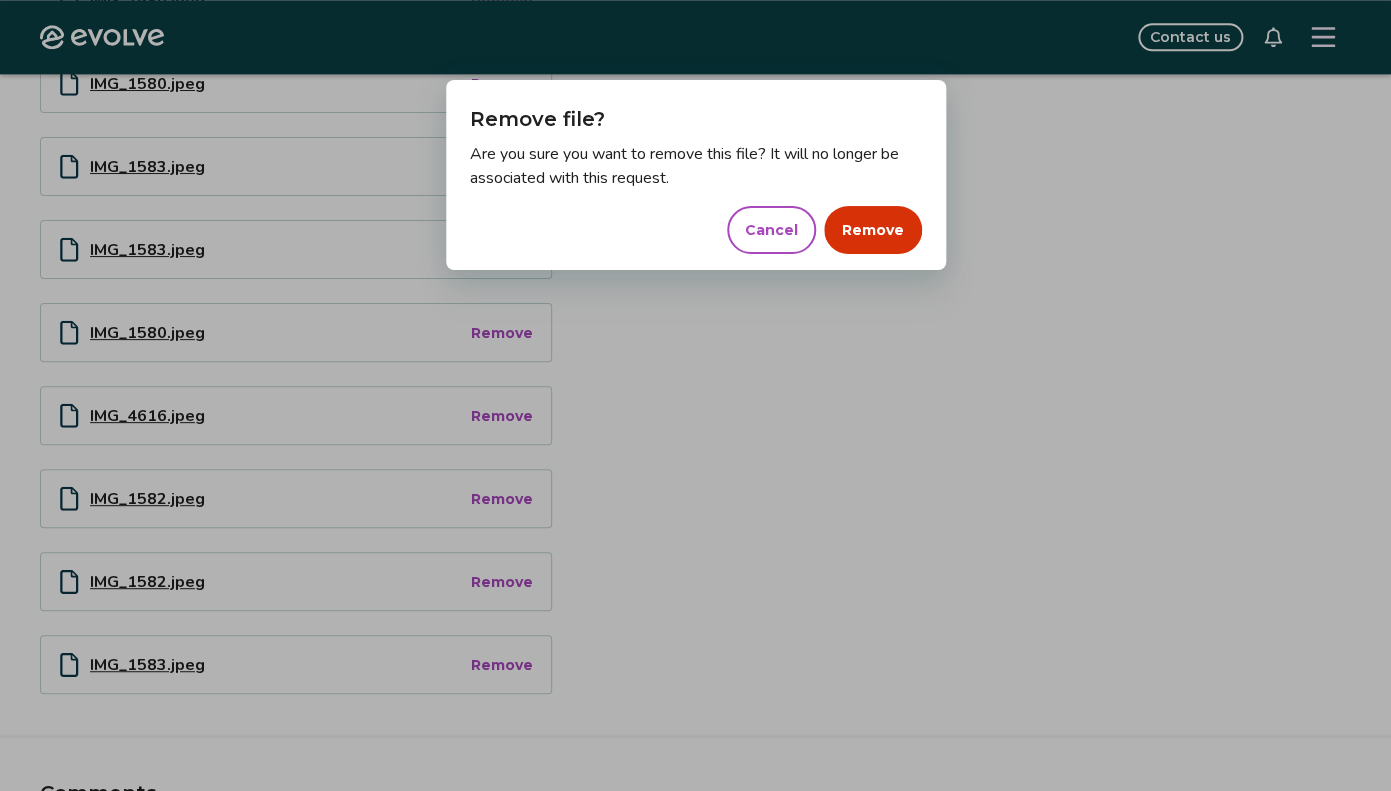 click on "Cancel" at bounding box center [771, 230] 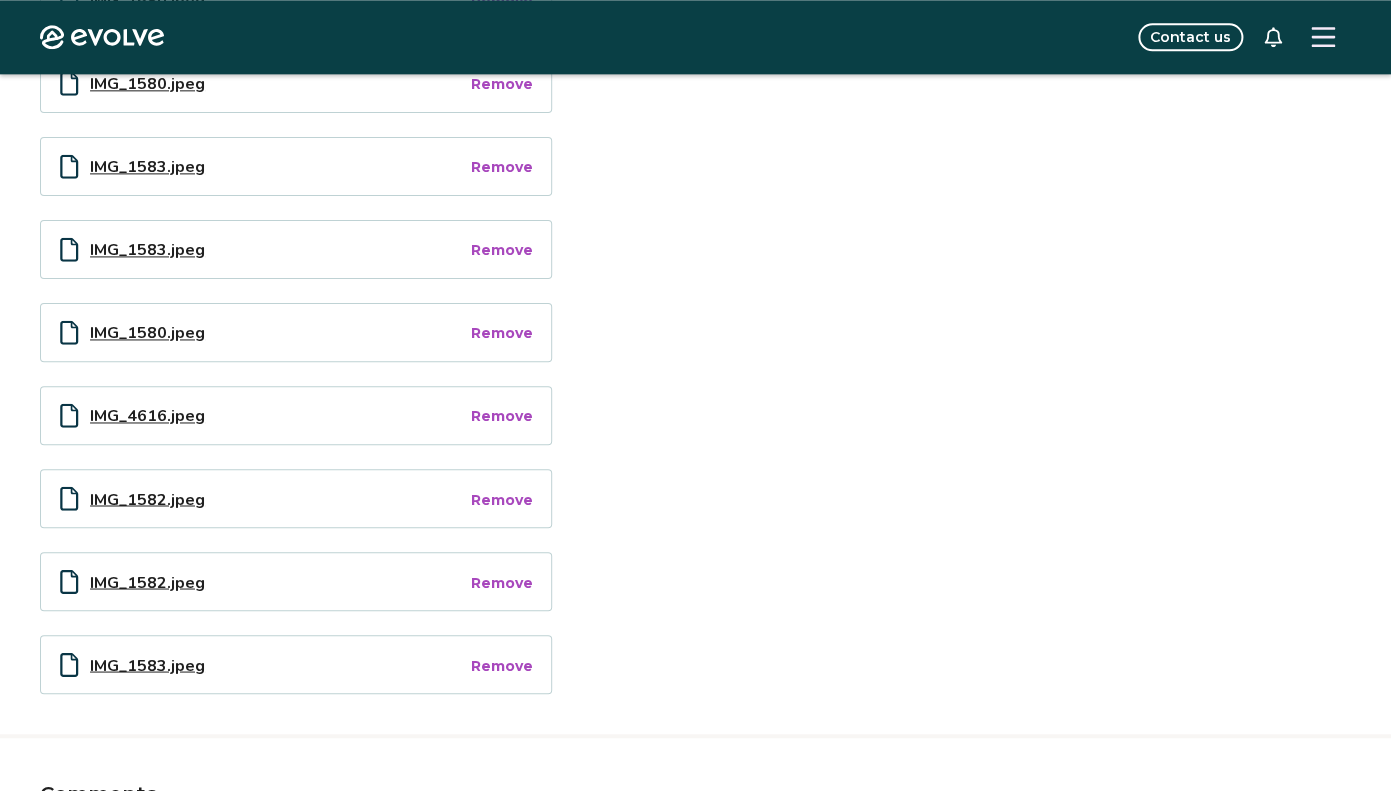 click on "Remove" at bounding box center (502, 665) 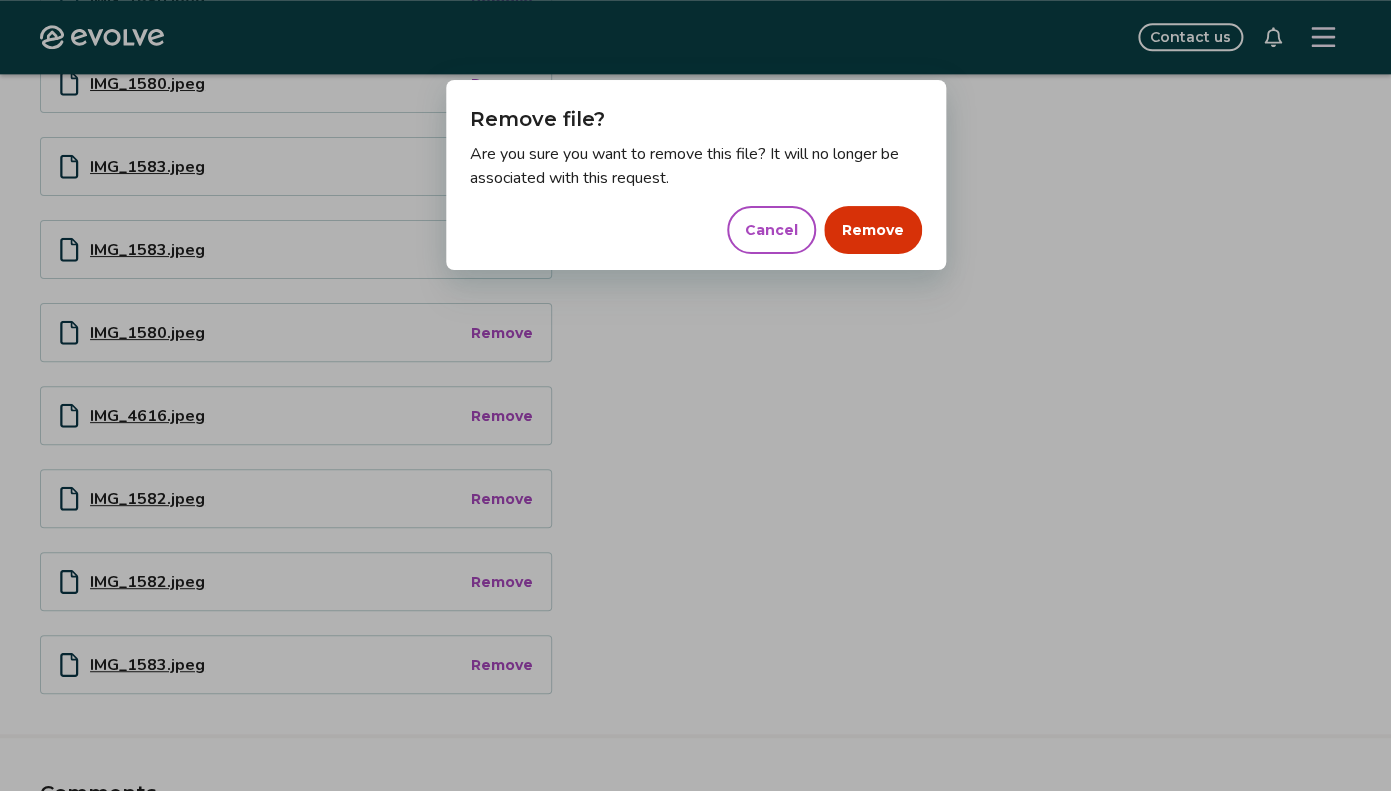 click on "Remove" at bounding box center (873, 230) 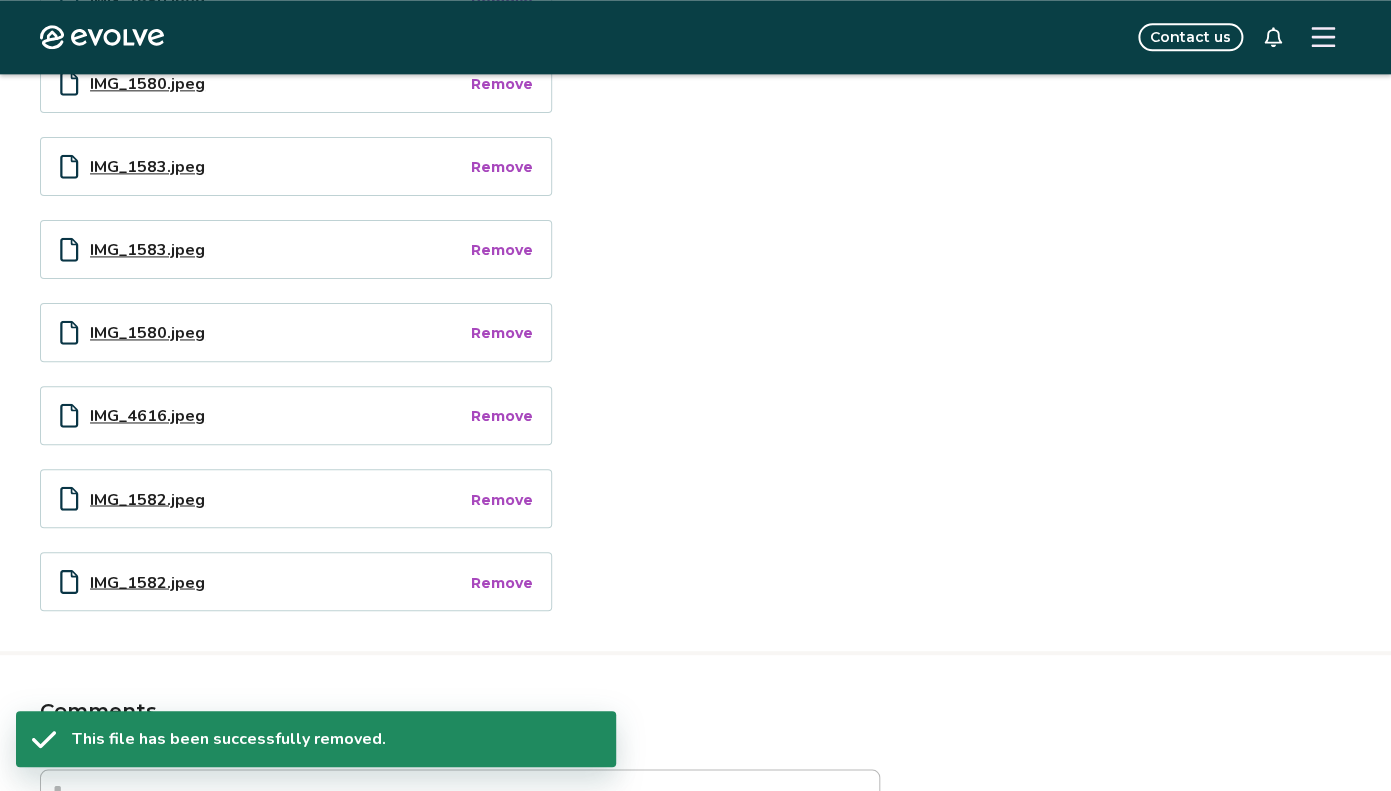 click on "Remove" at bounding box center [502, 582] 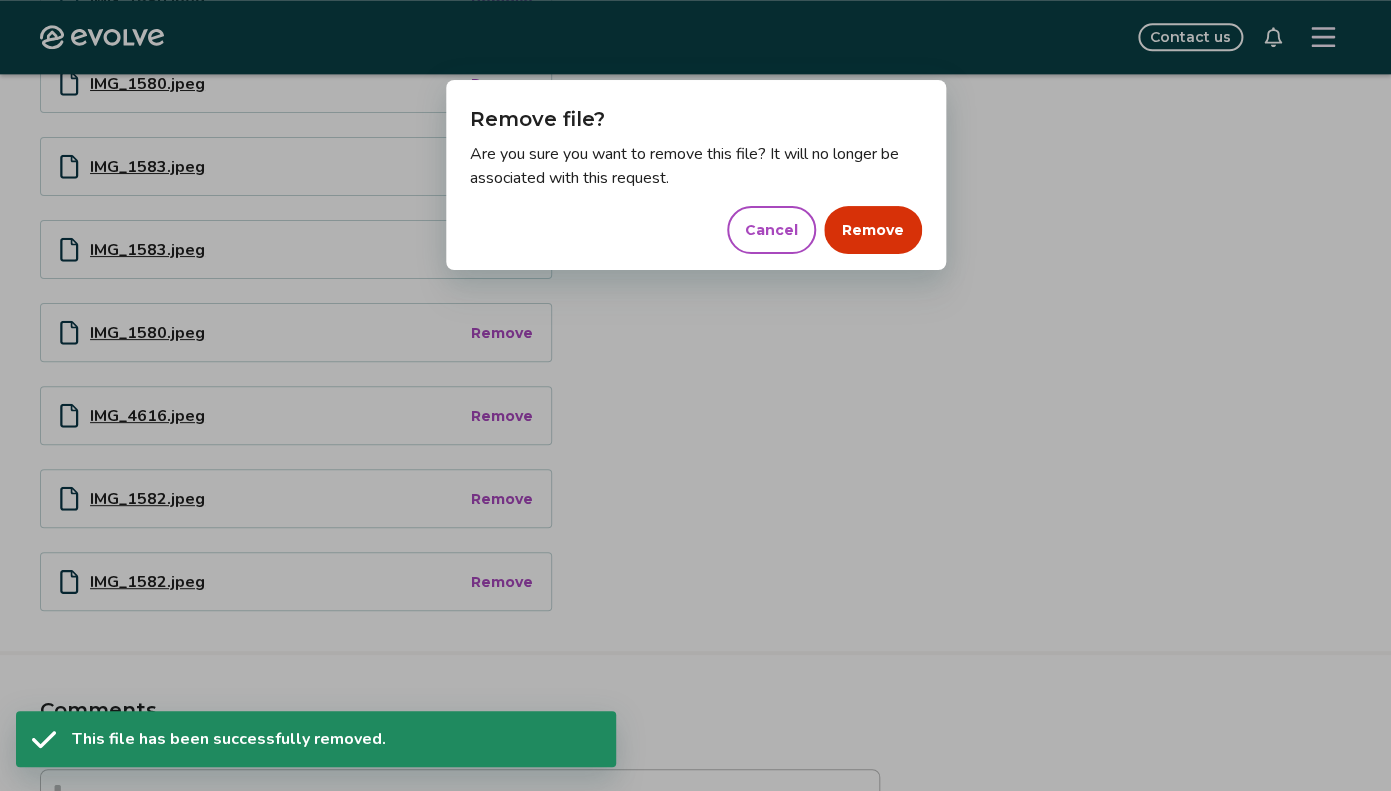 click on "Remove" at bounding box center [873, 230] 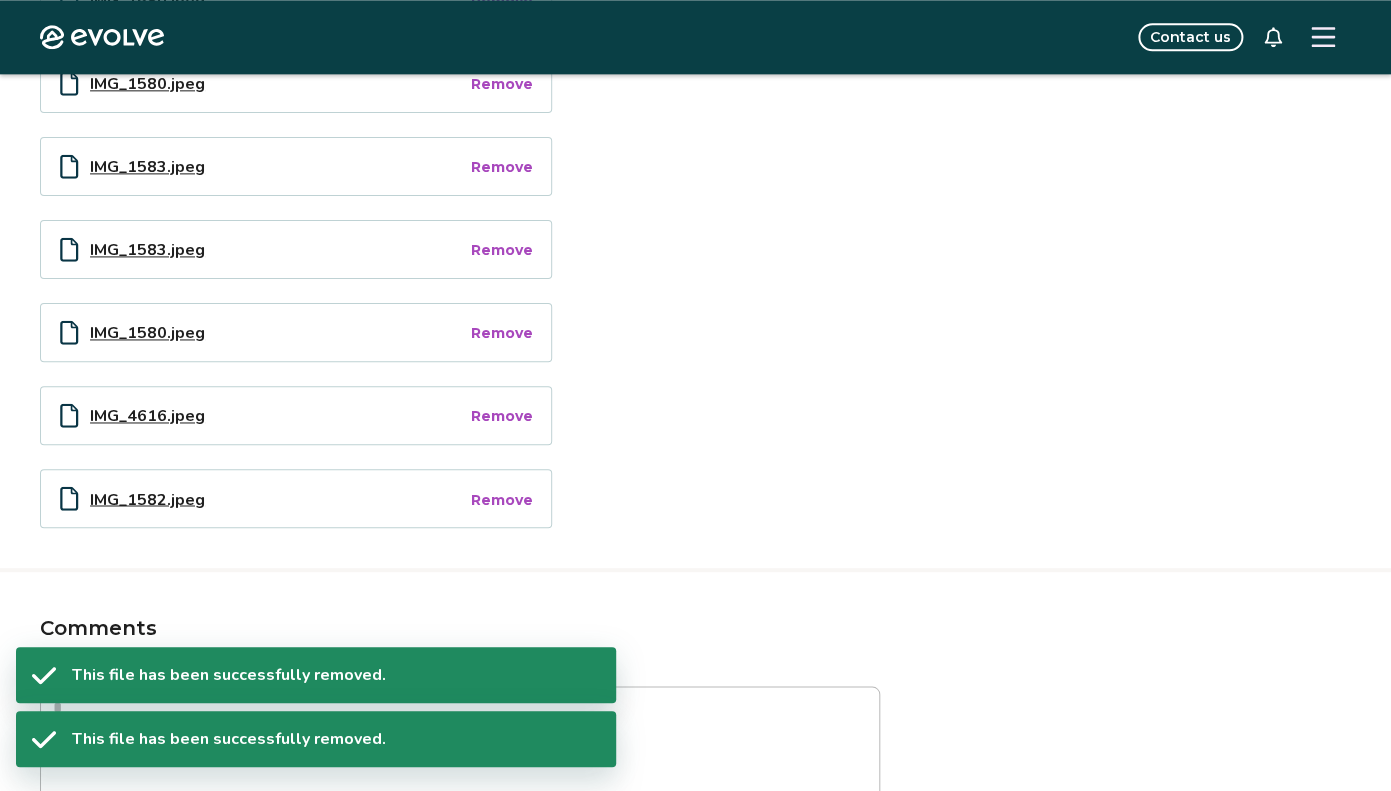 click on "Remove" at bounding box center (502, 499) 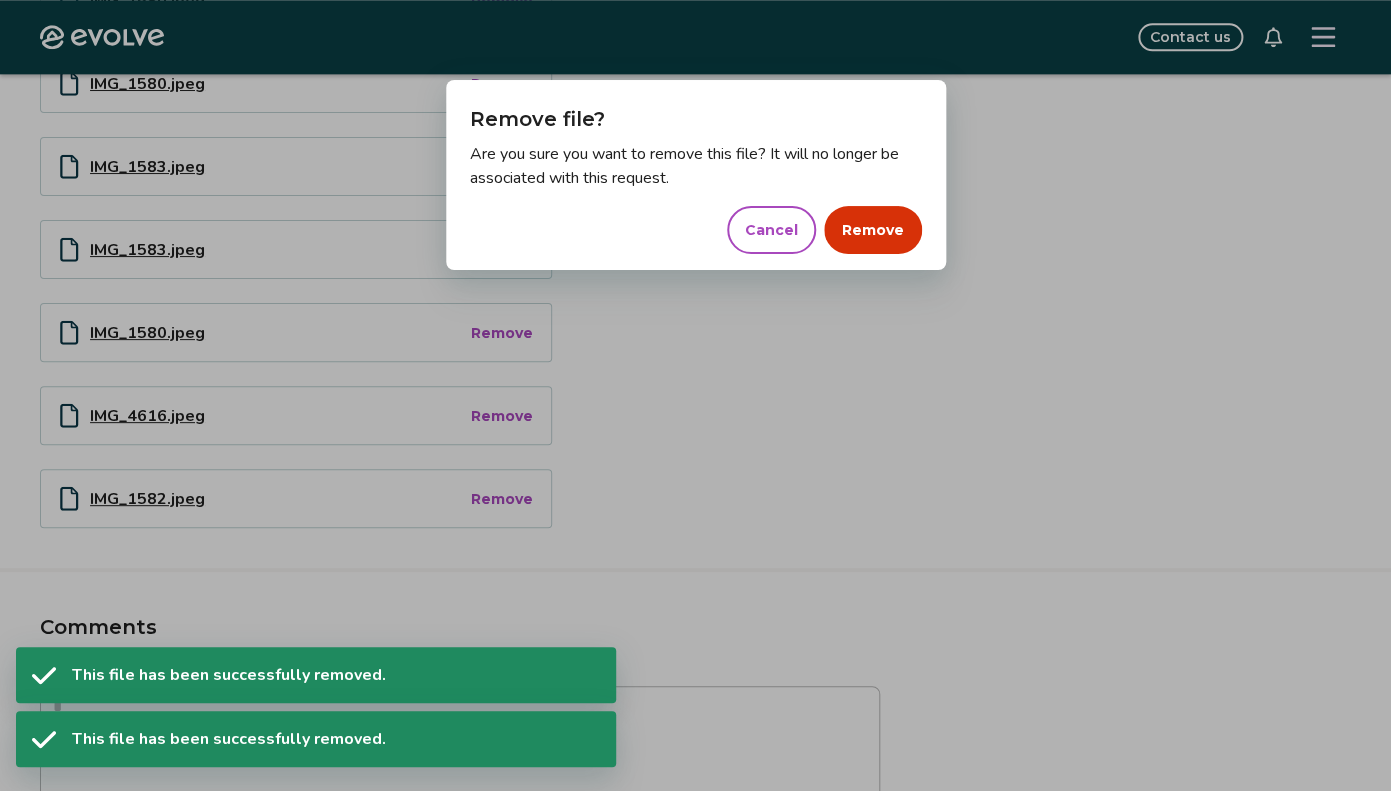 click on "Remove" at bounding box center [873, 230] 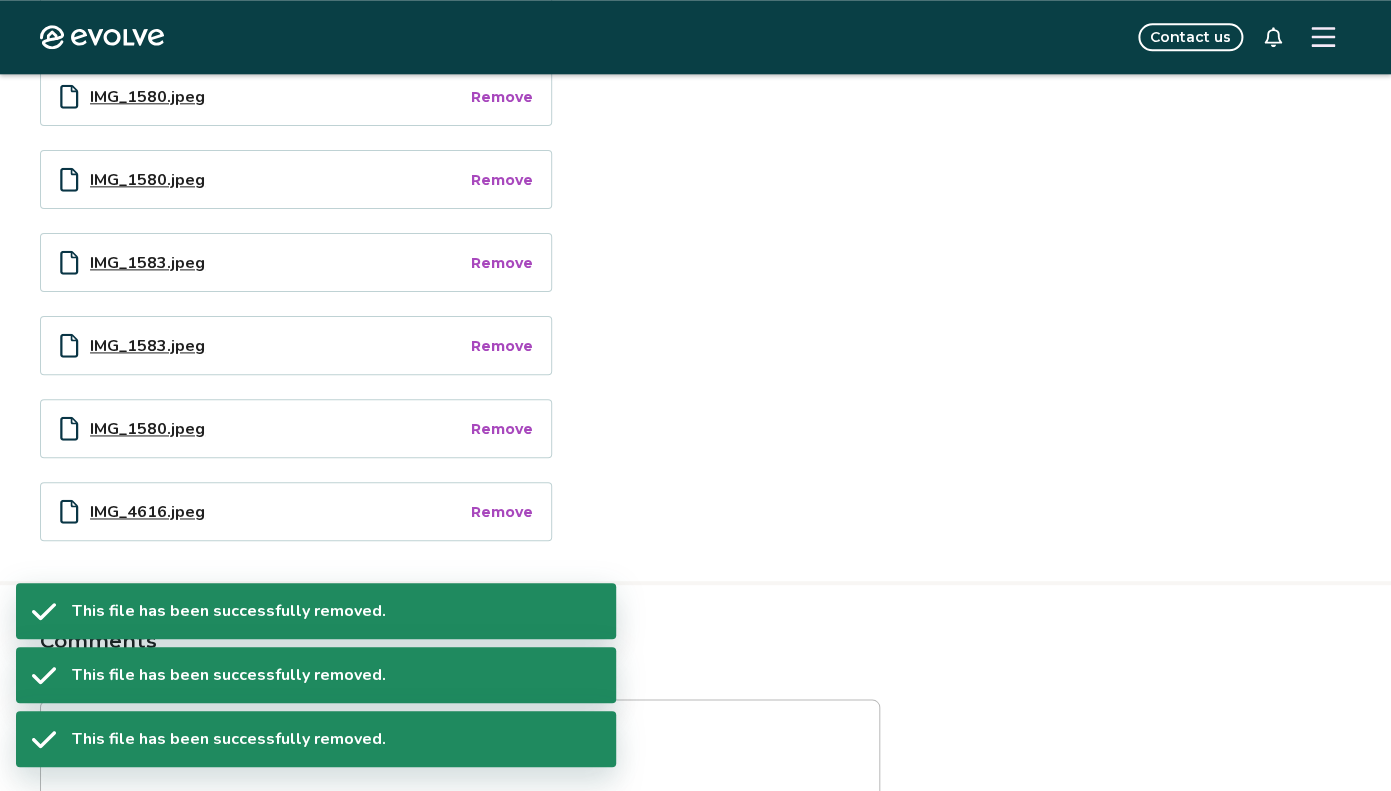 scroll, scrollTop: 786, scrollLeft: 0, axis: vertical 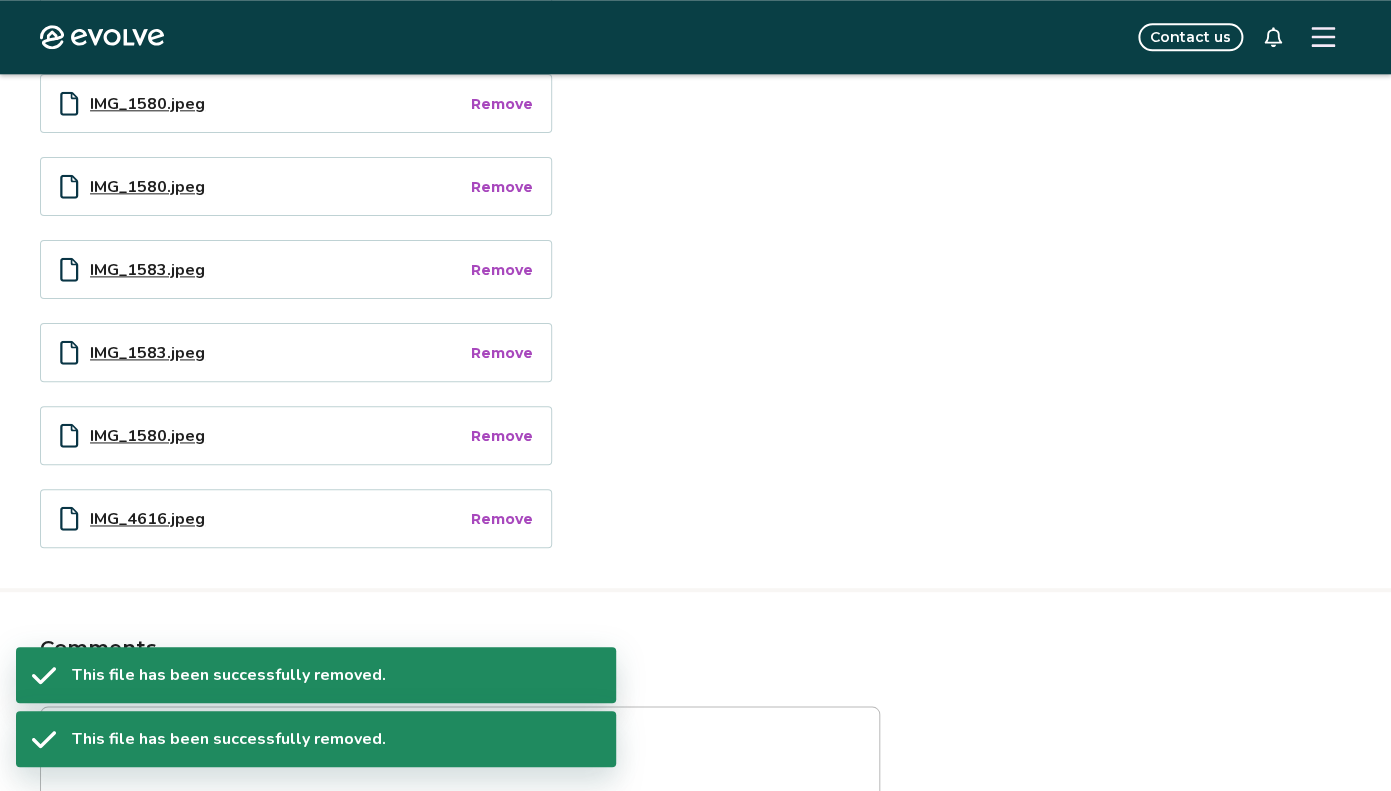 click on "Remove" at bounding box center [502, 519] 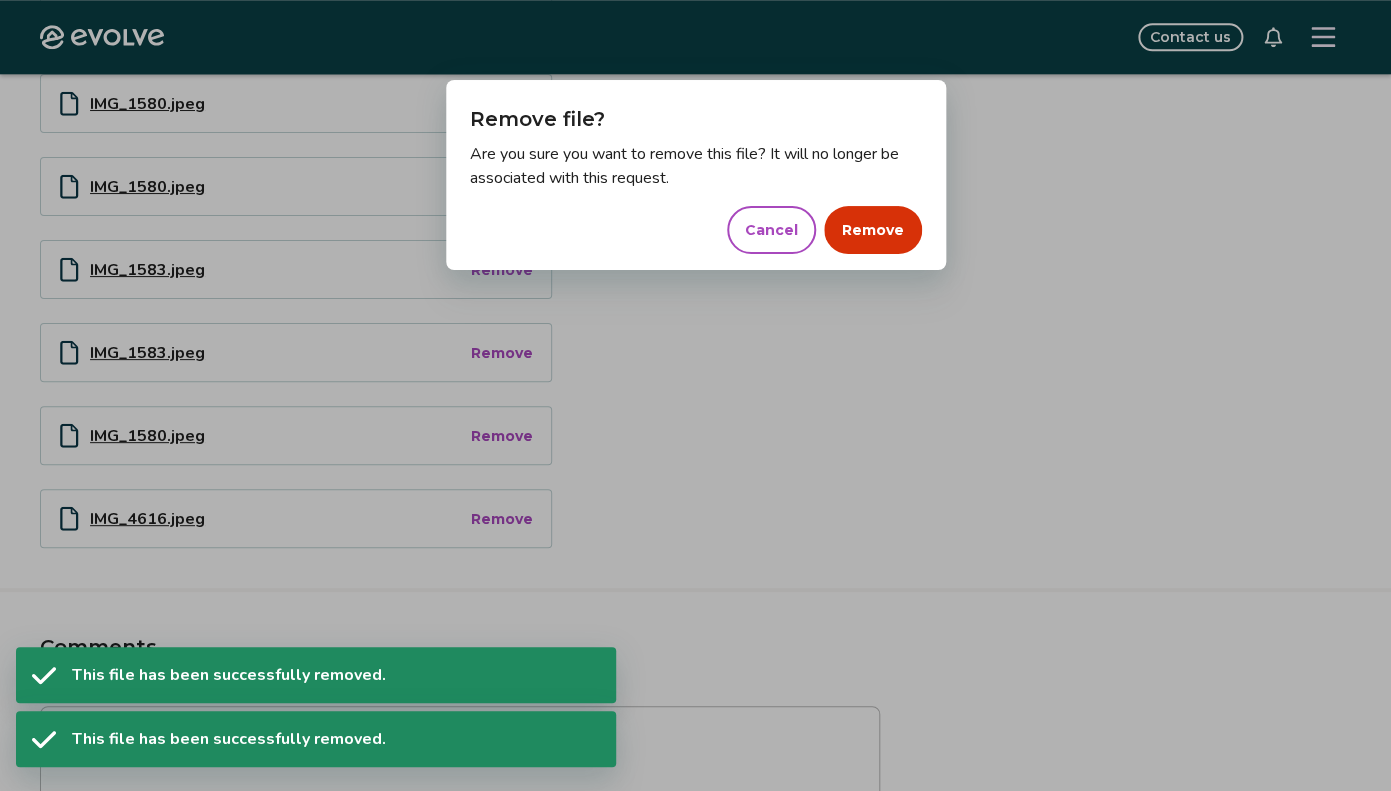 click on "Remove" at bounding box center [873, 230] 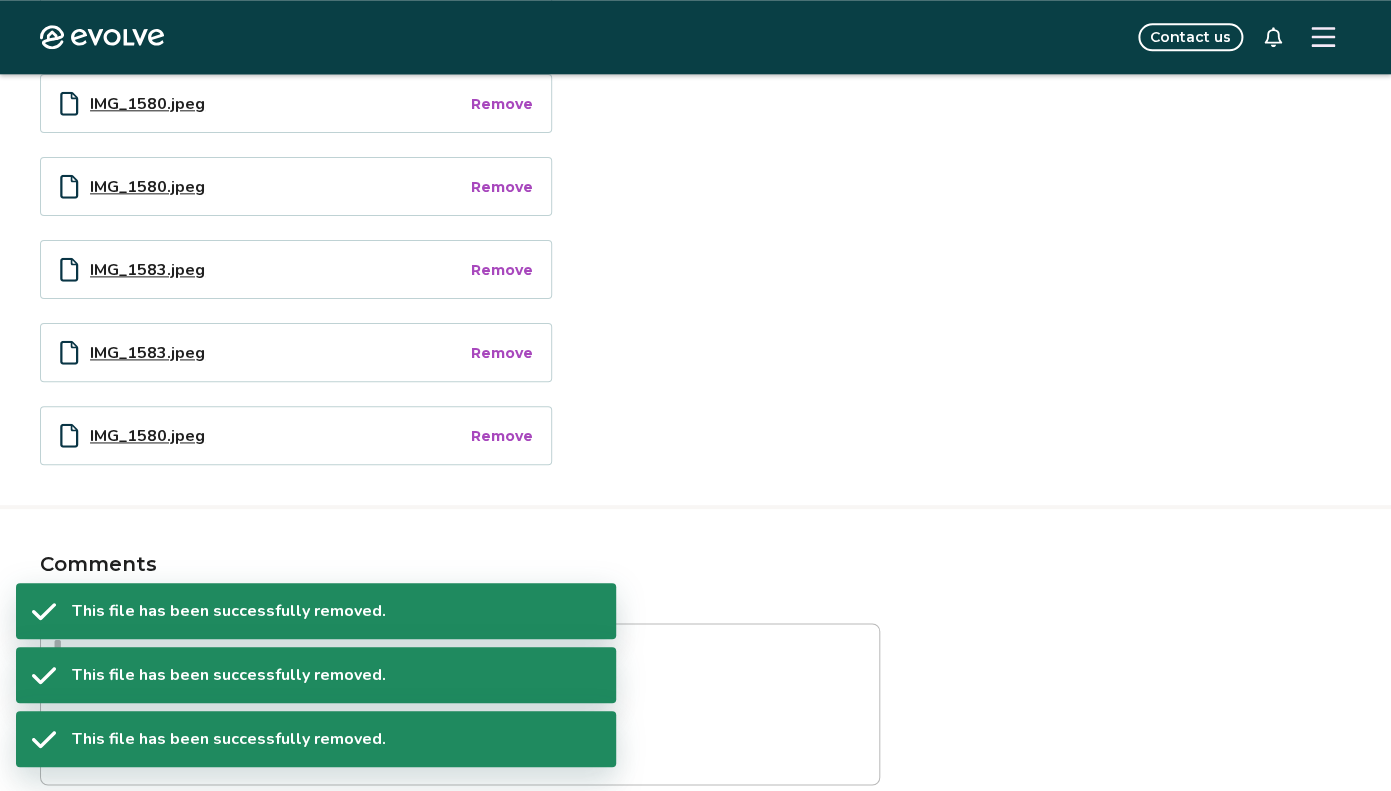 click on "Remove" at bounding box center (502, 436) 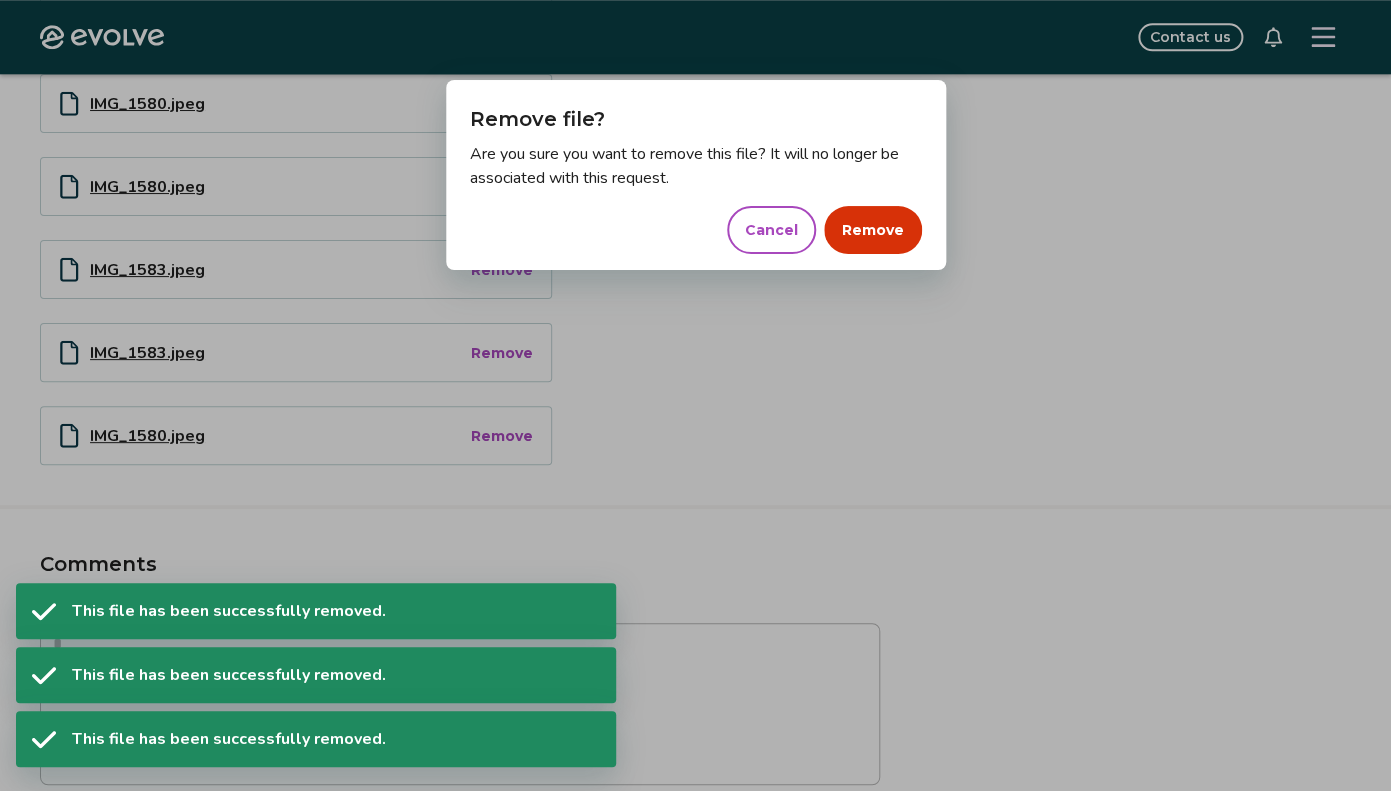click on "Remove" at bounding box center [873, 230] 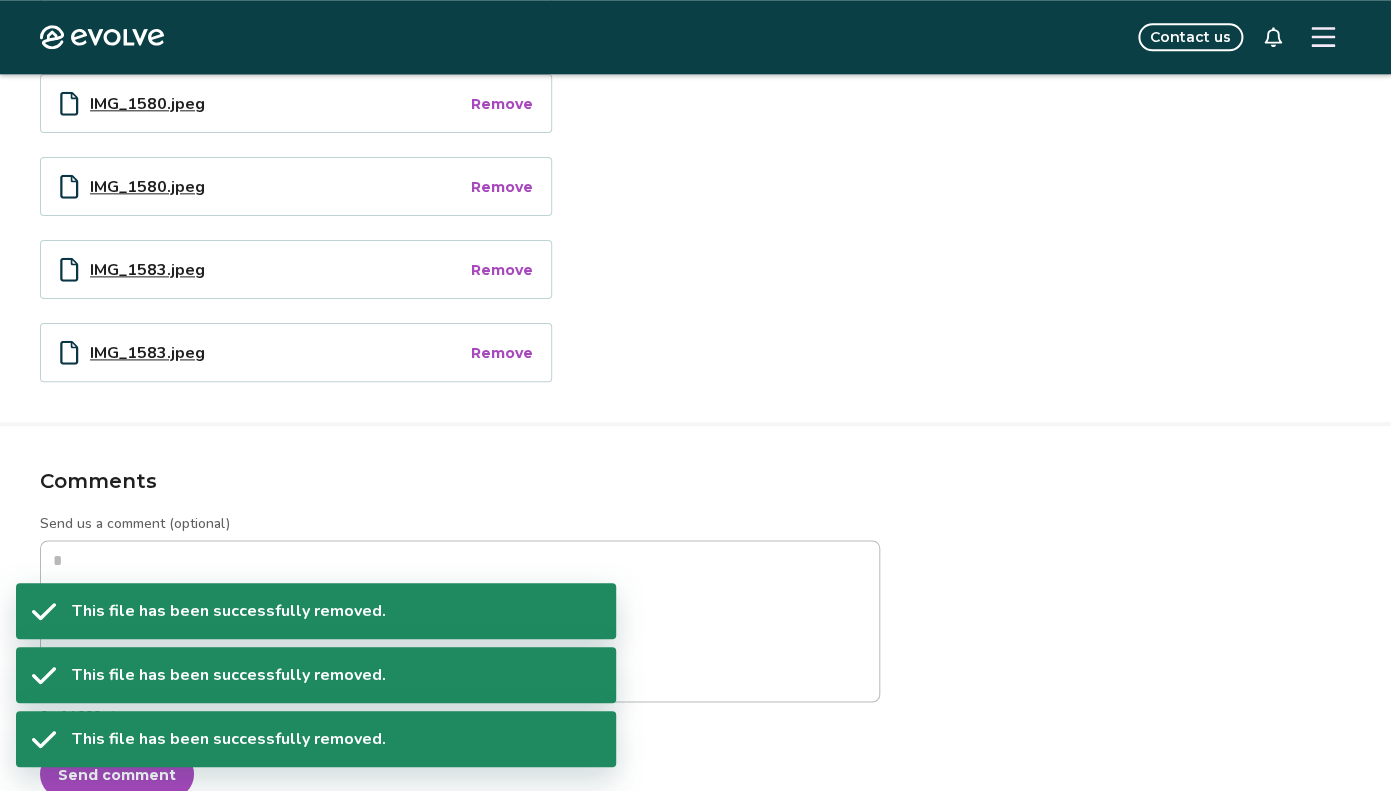 click on "Remove" at bounding box center [502, 353] 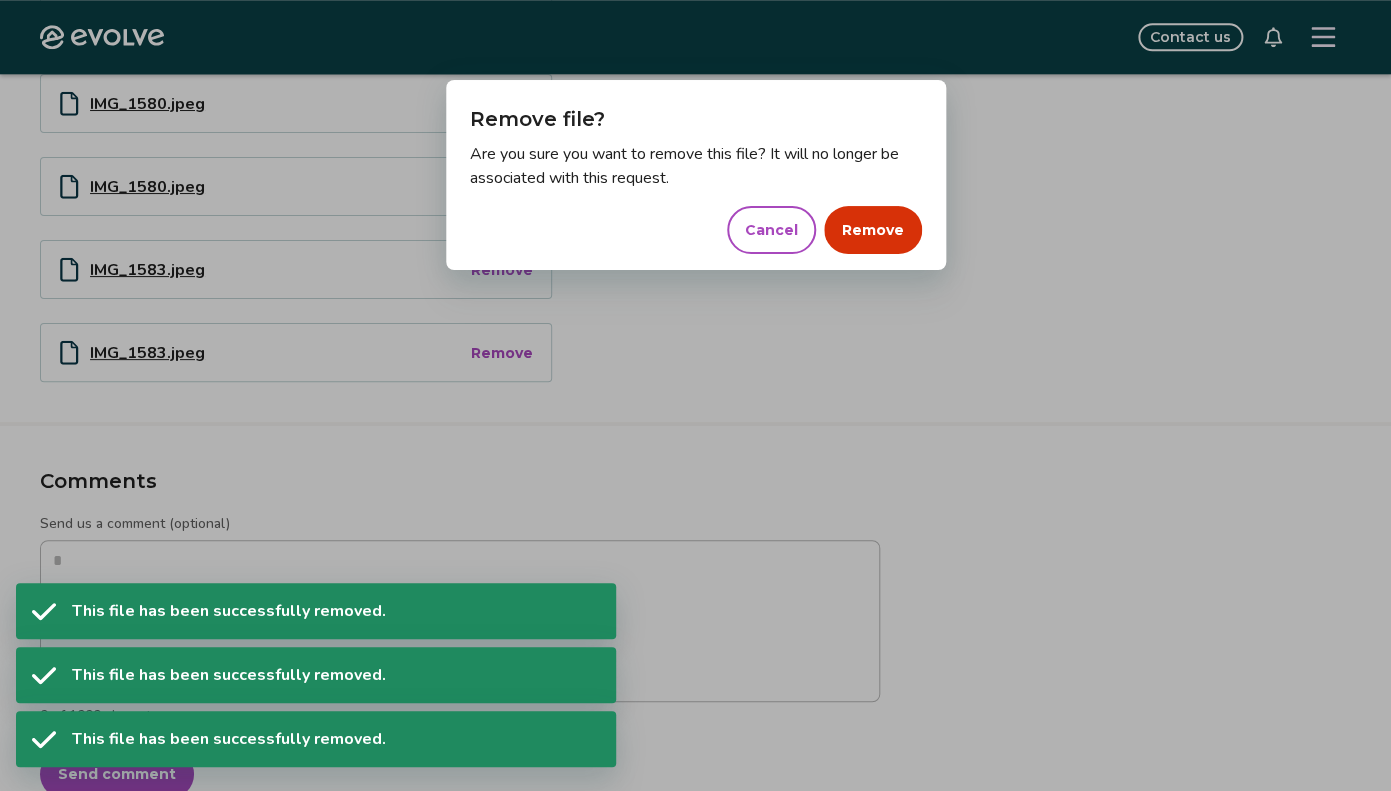 click on "Remove" at bounding box center (873, 230) 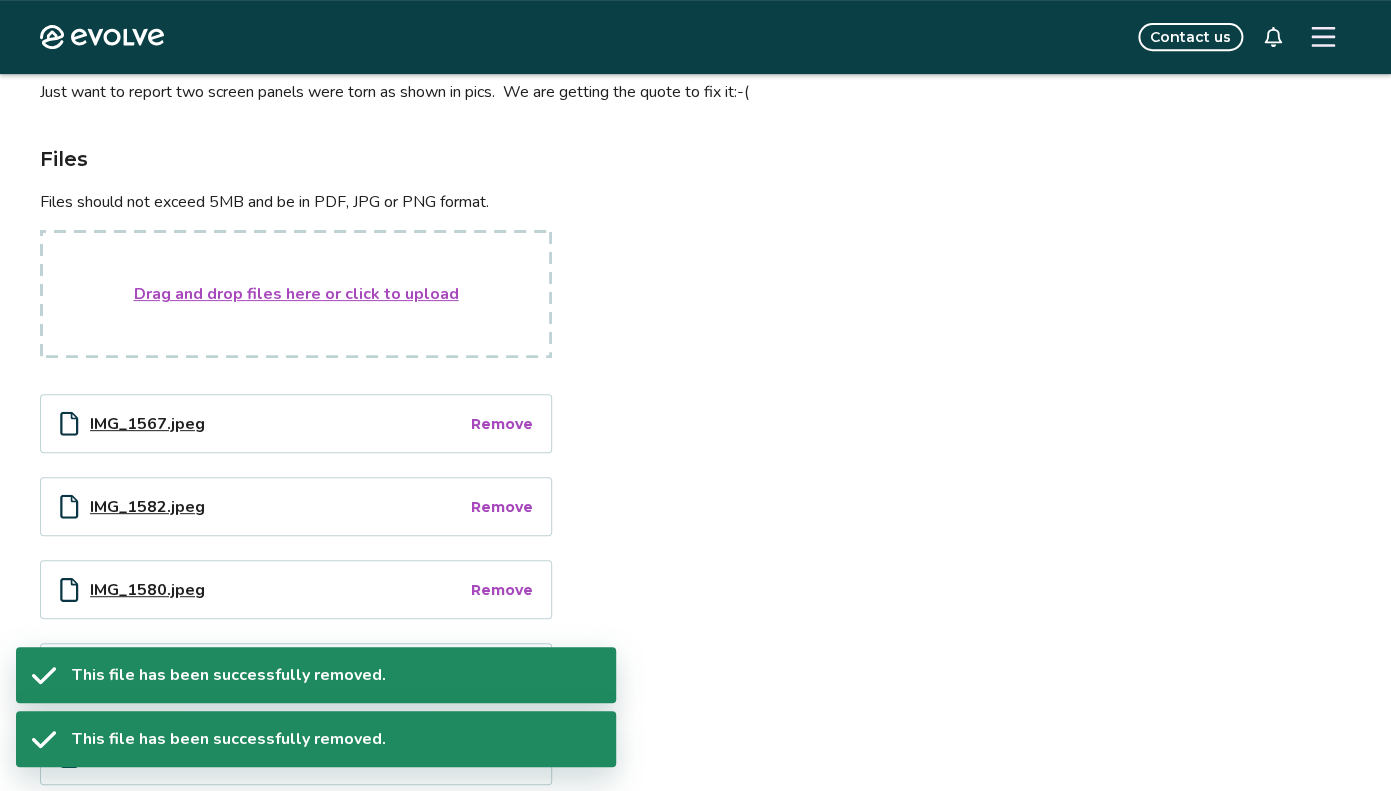 scroll, scrollTop: 0, scrollLeft: 0, axis: both 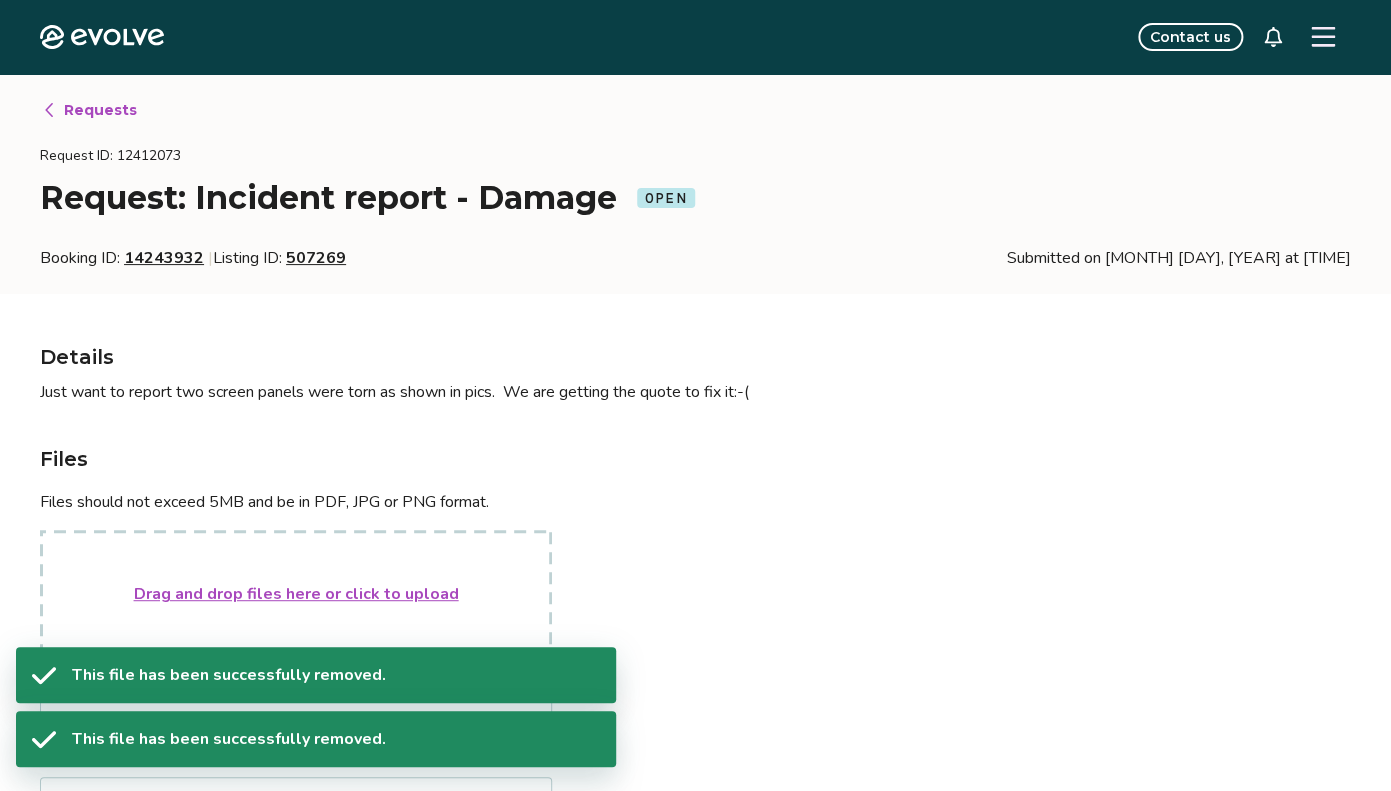 click 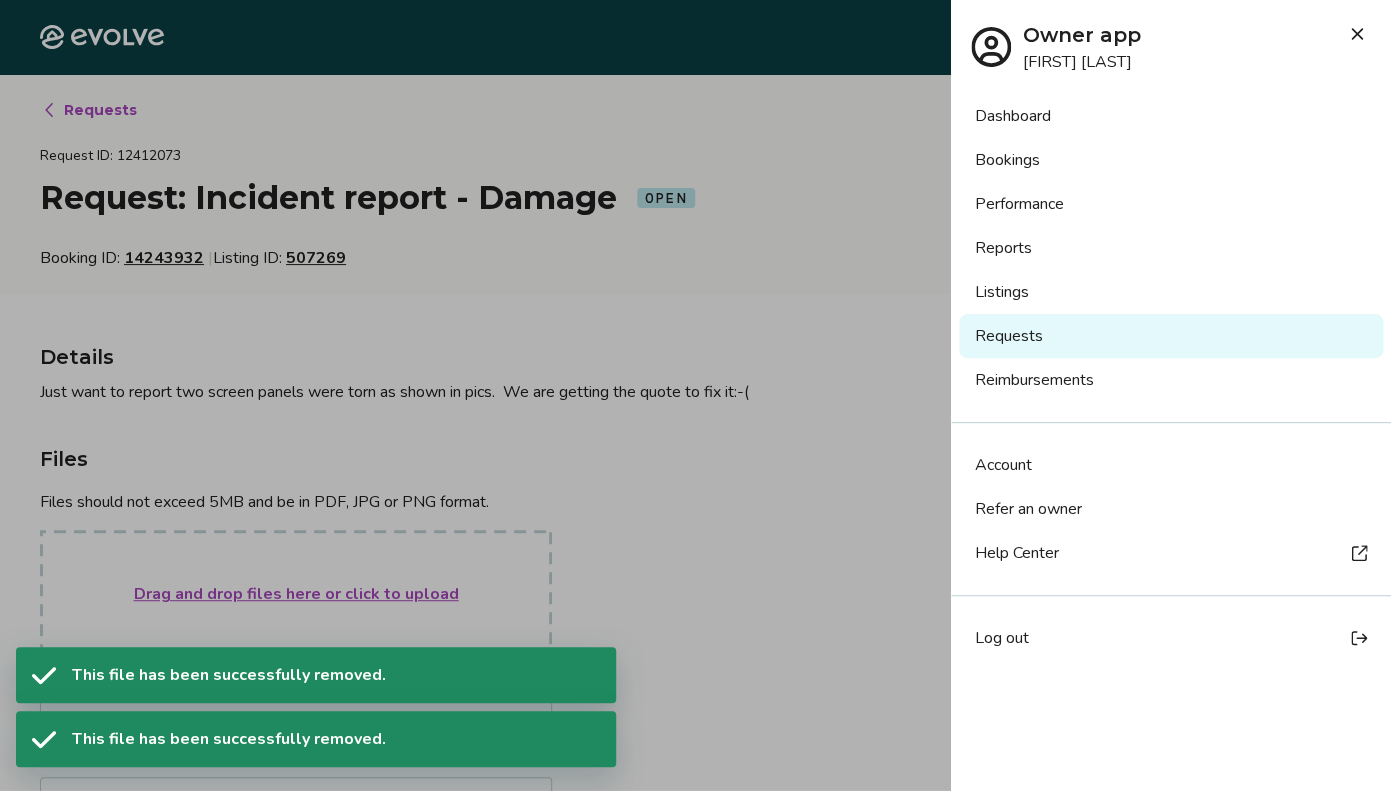click at bounding box center (695, 395) 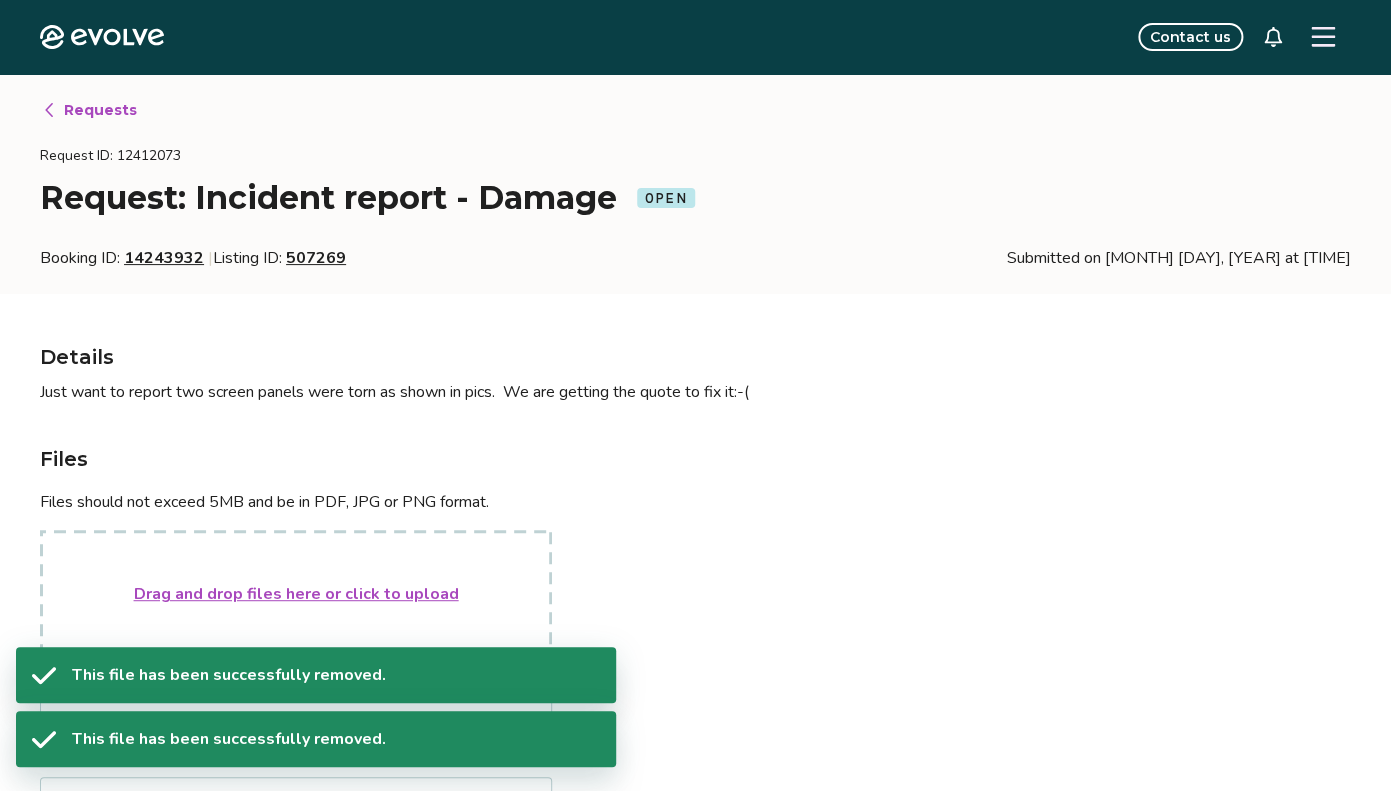 type on "*" 